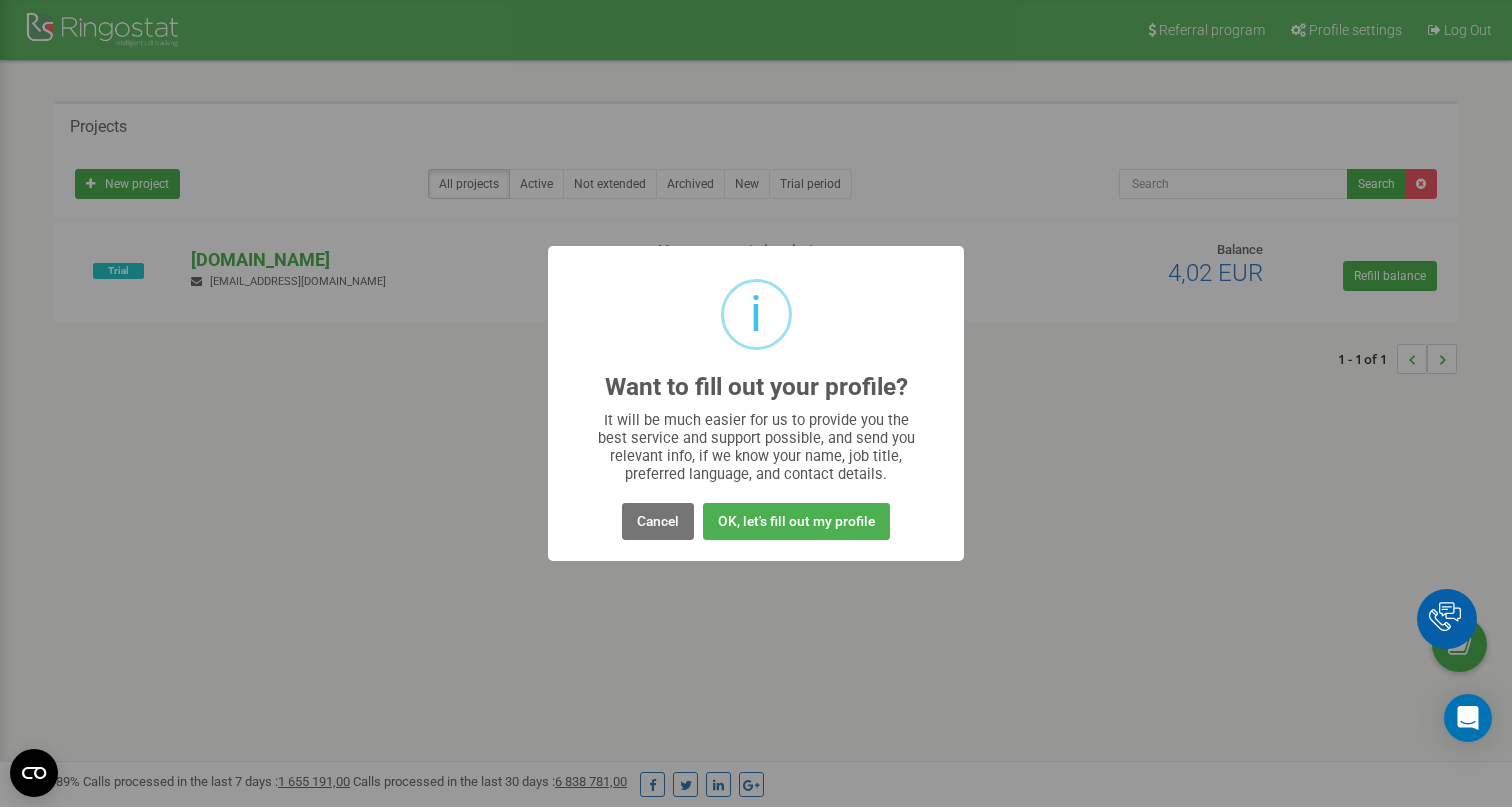 scroll, scrollTop: 0, scrollLeft: 0, axis: both 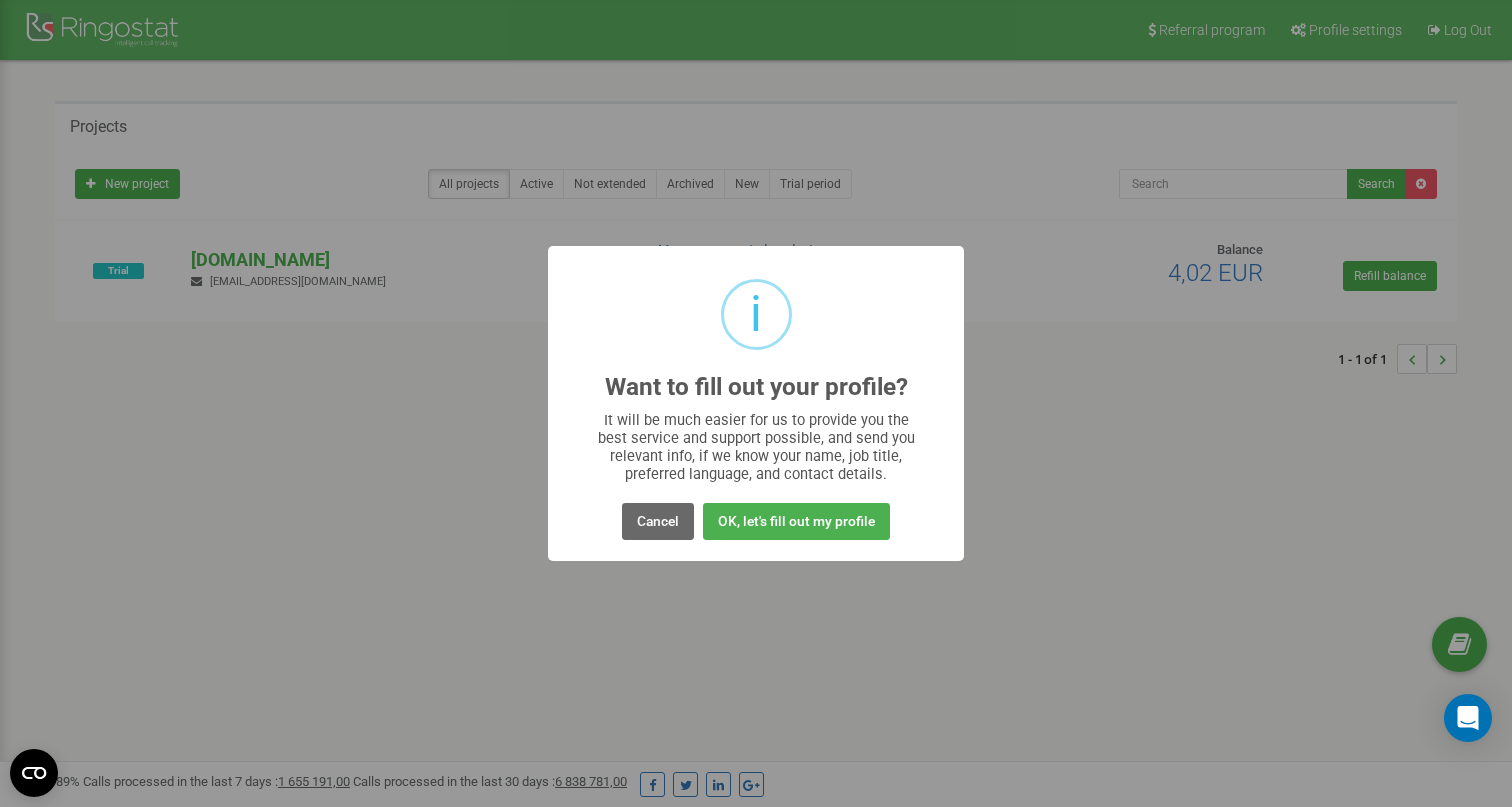 click on "Cancel" at bounding box center [658, 521] 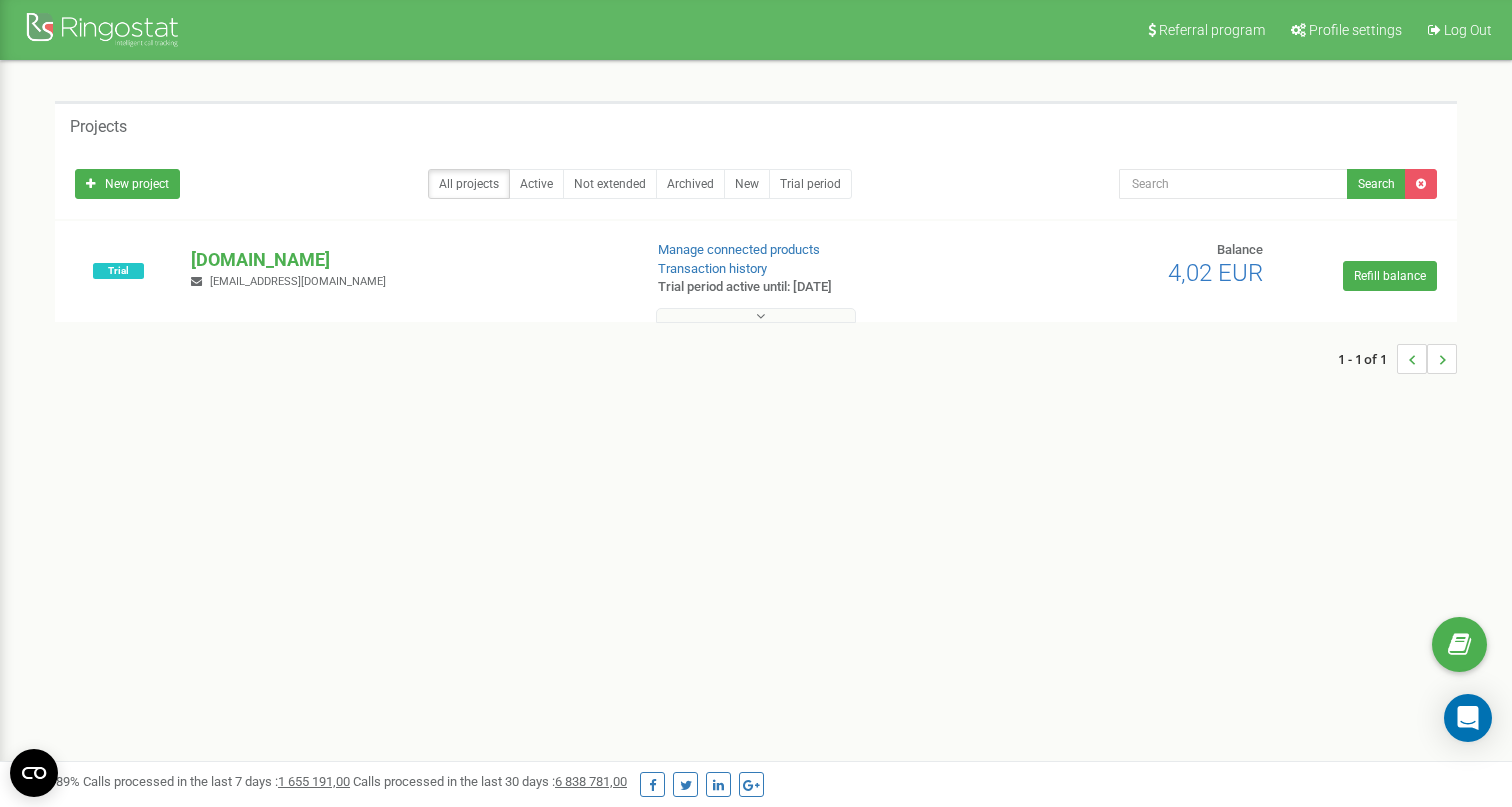 click on "Trial
jetstar.company
victoras@jetstar.company
Manage connected products
Transaction history" at bounding box center [756, 281] 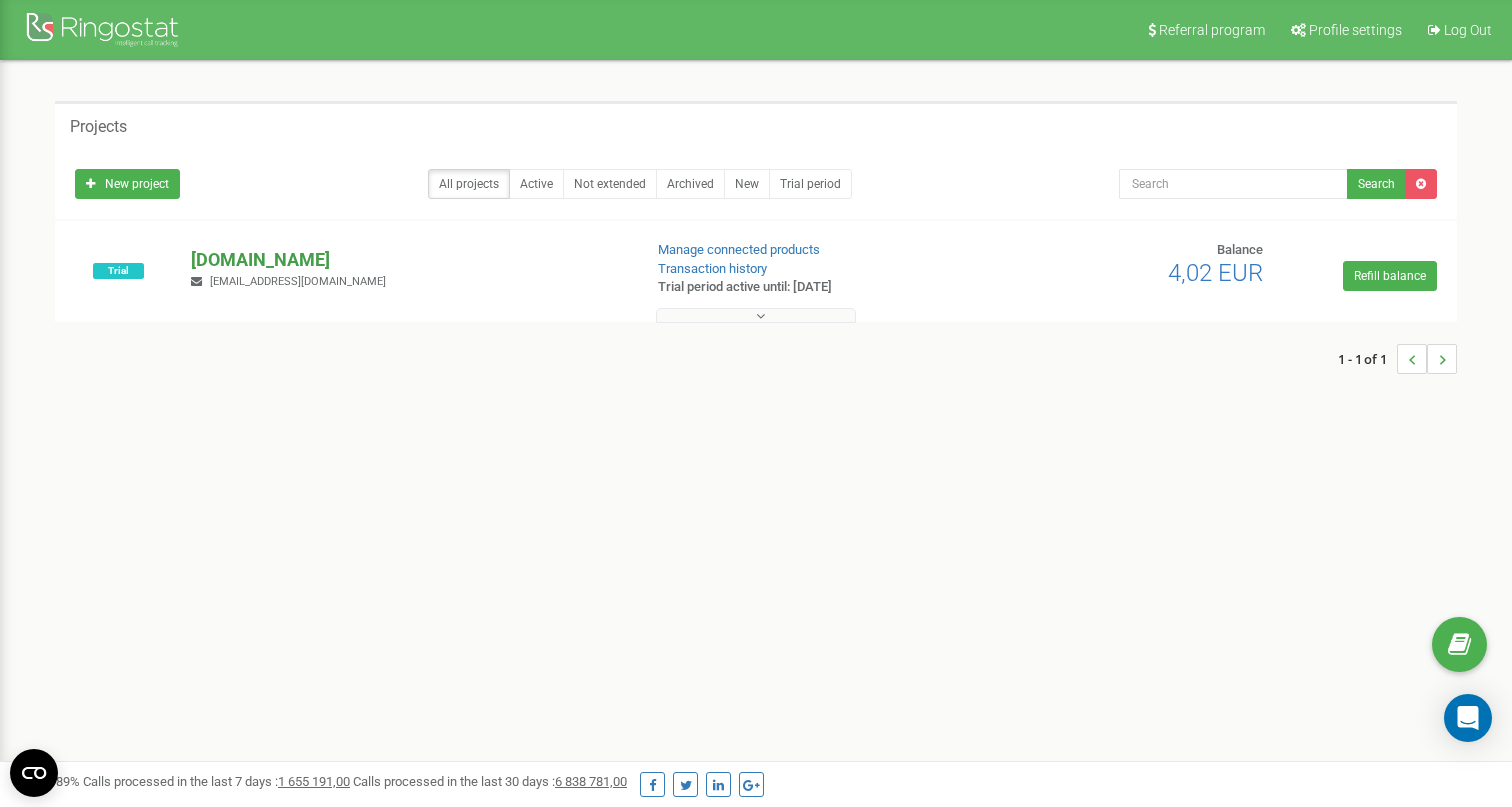click on "[DOMAIN_NAME]" at bounding box center (408, 260) 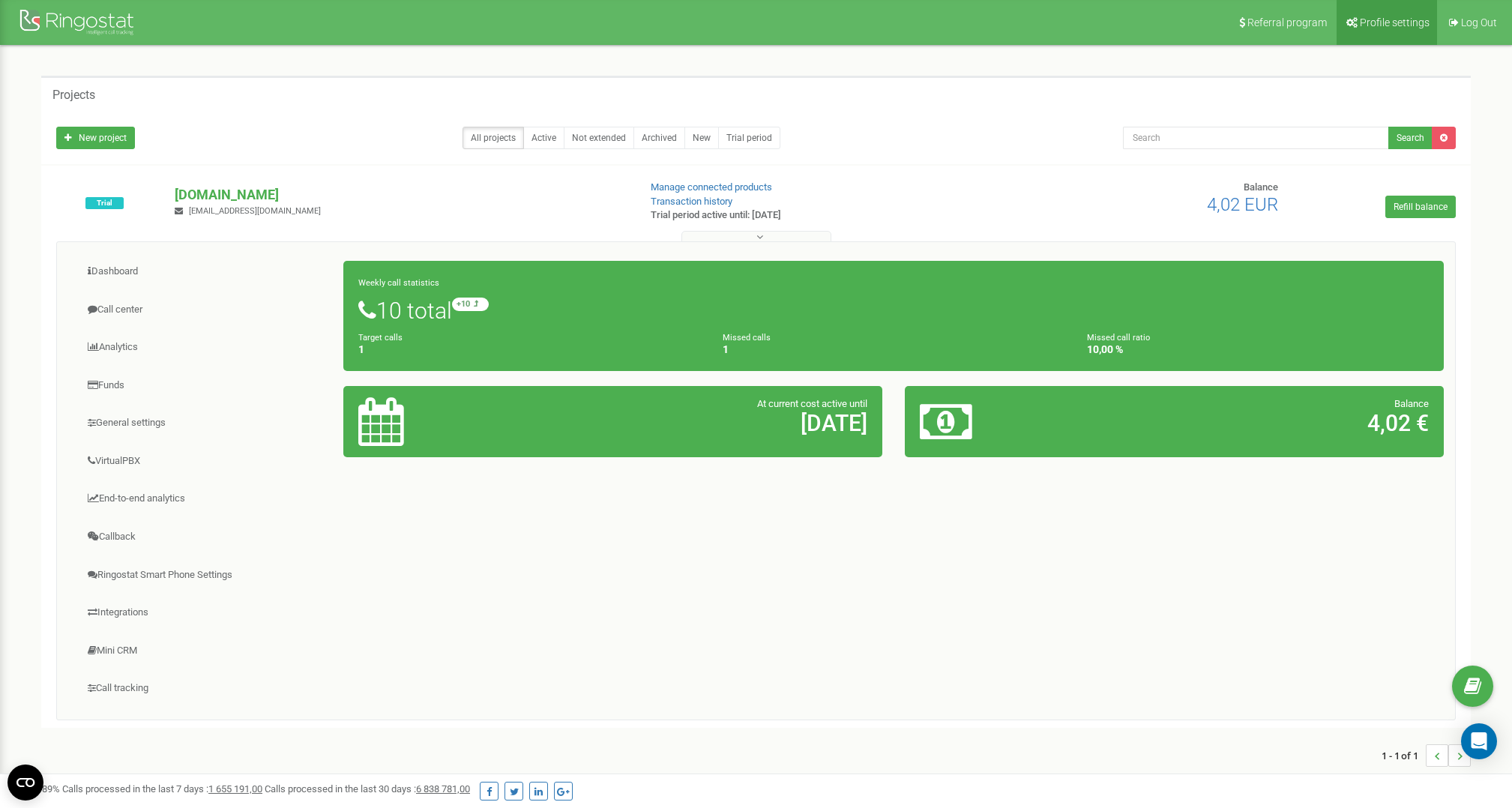 click on "Profile settings" at bounding box center [1394, 22] 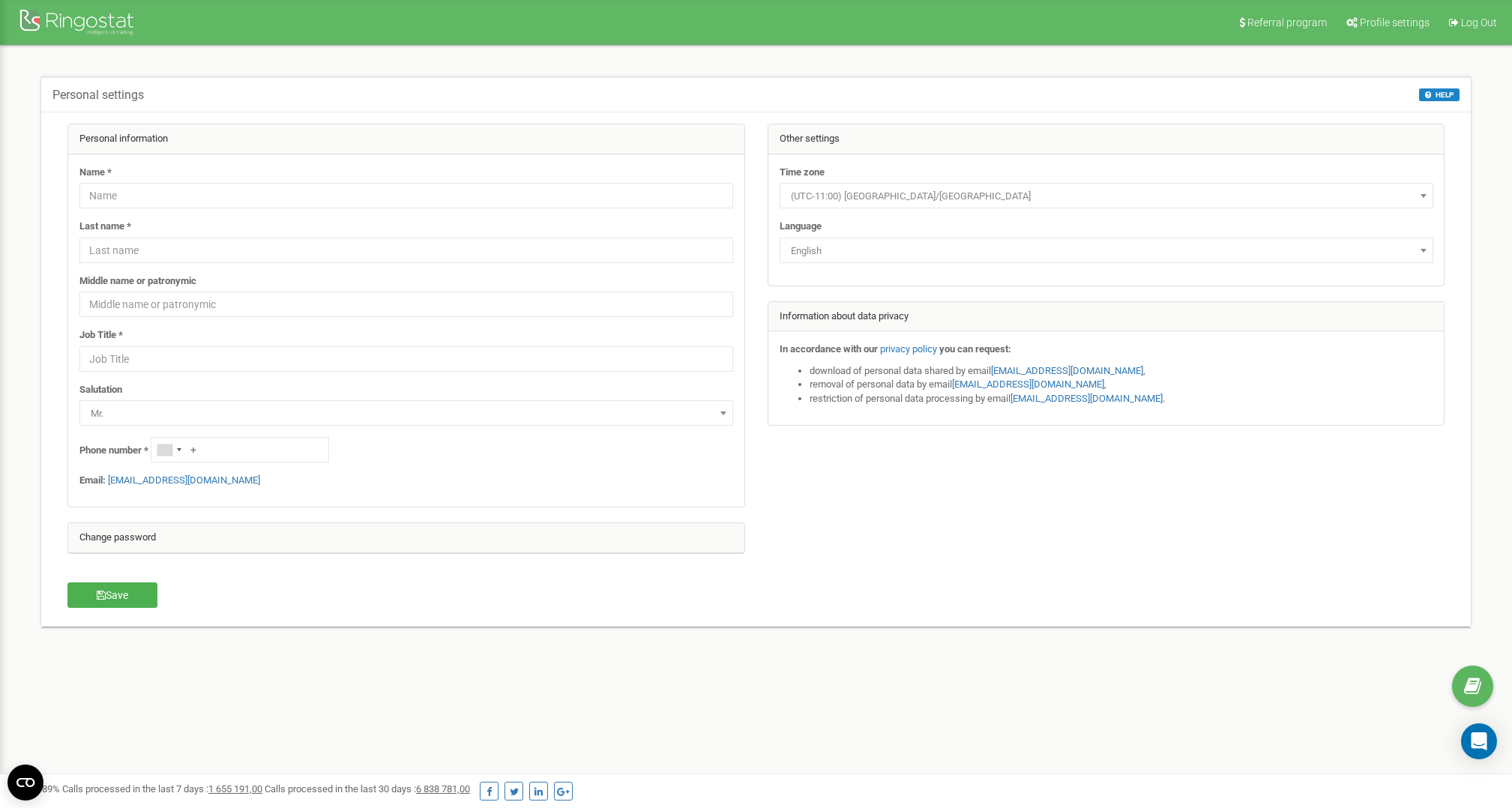 scroll, scrollTop: 0, scrollLeft: 0, axis: both 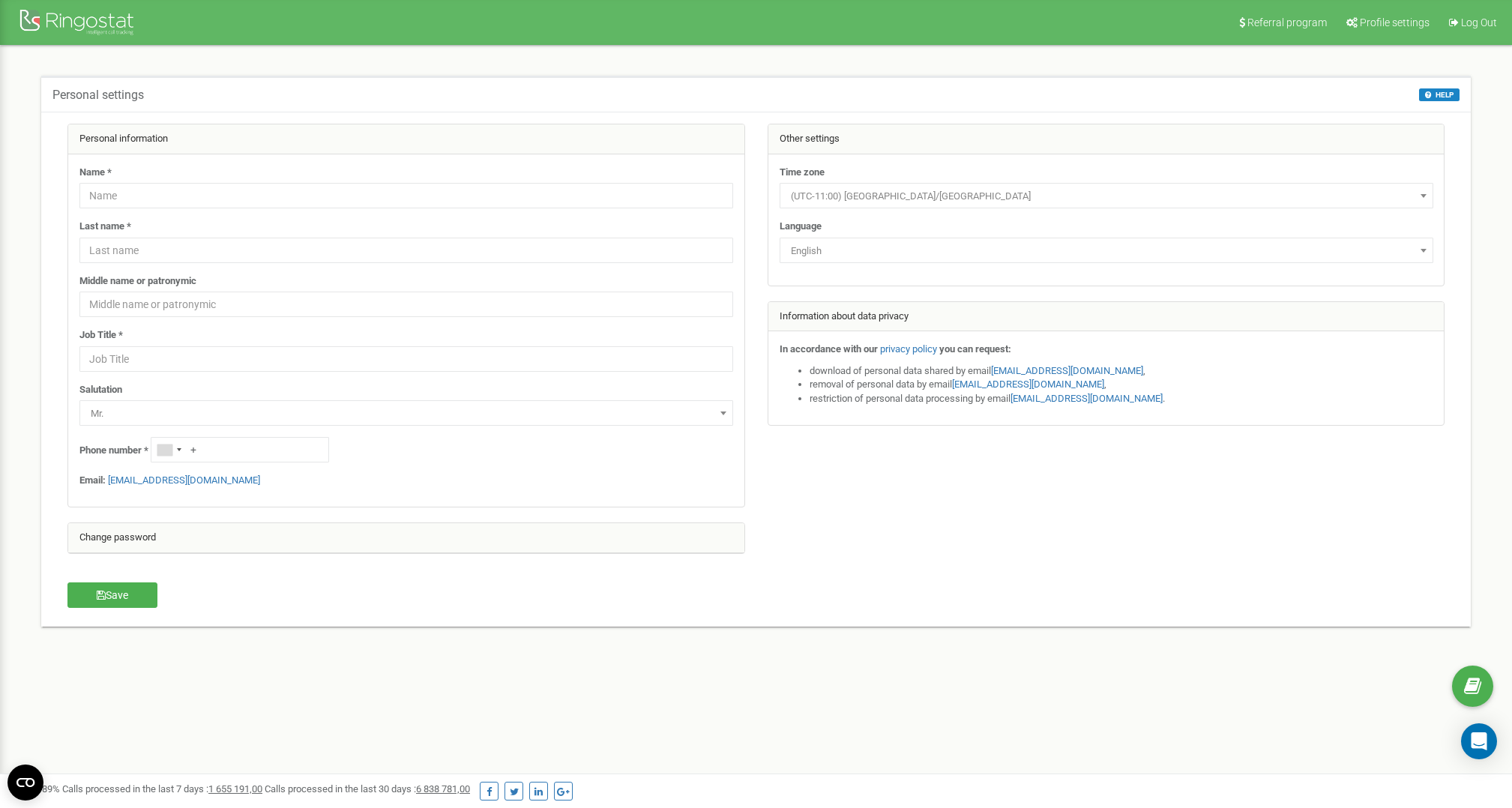 click on "English" at bounding box center [1106, 251] 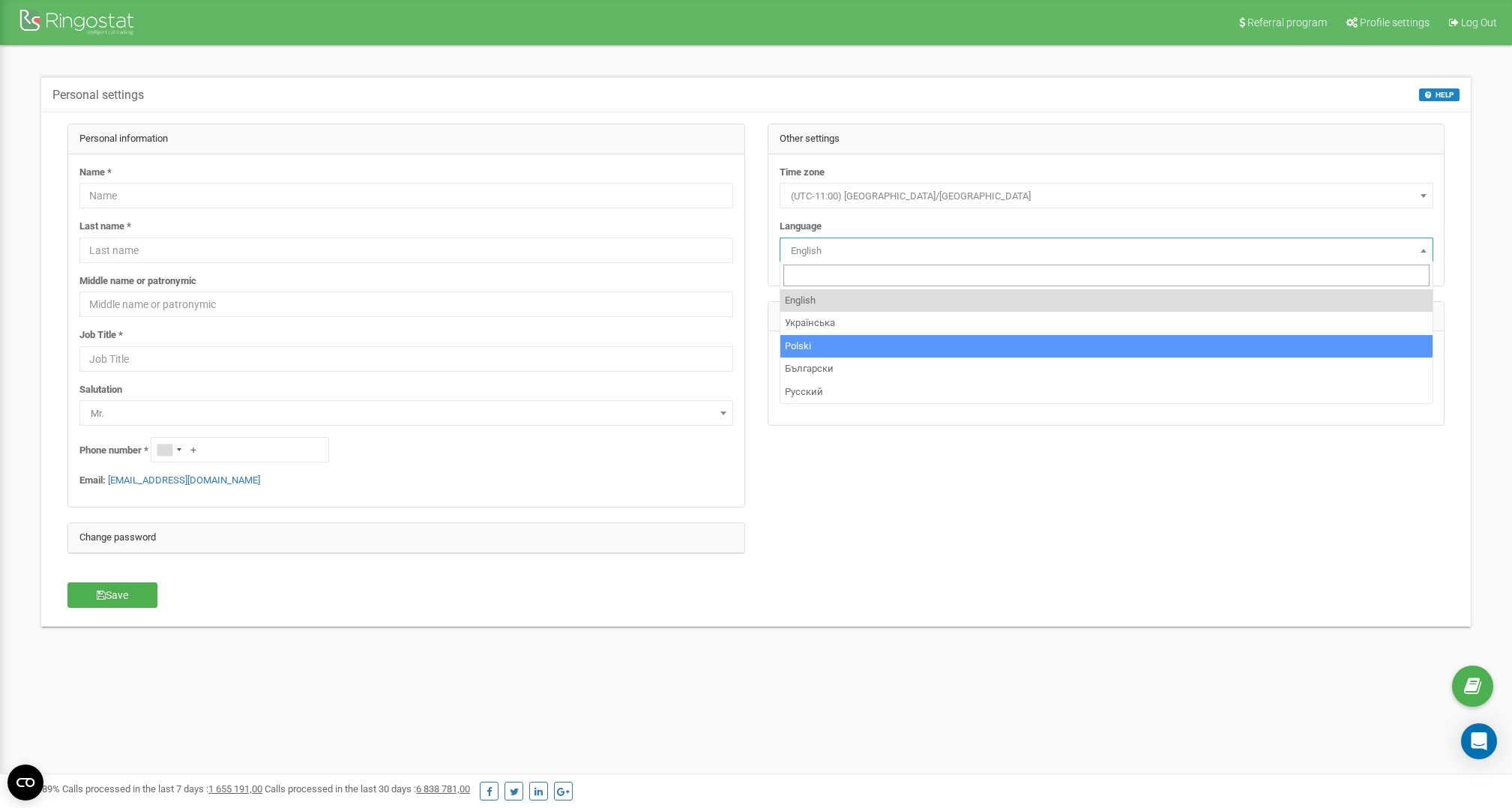 select on "pol" 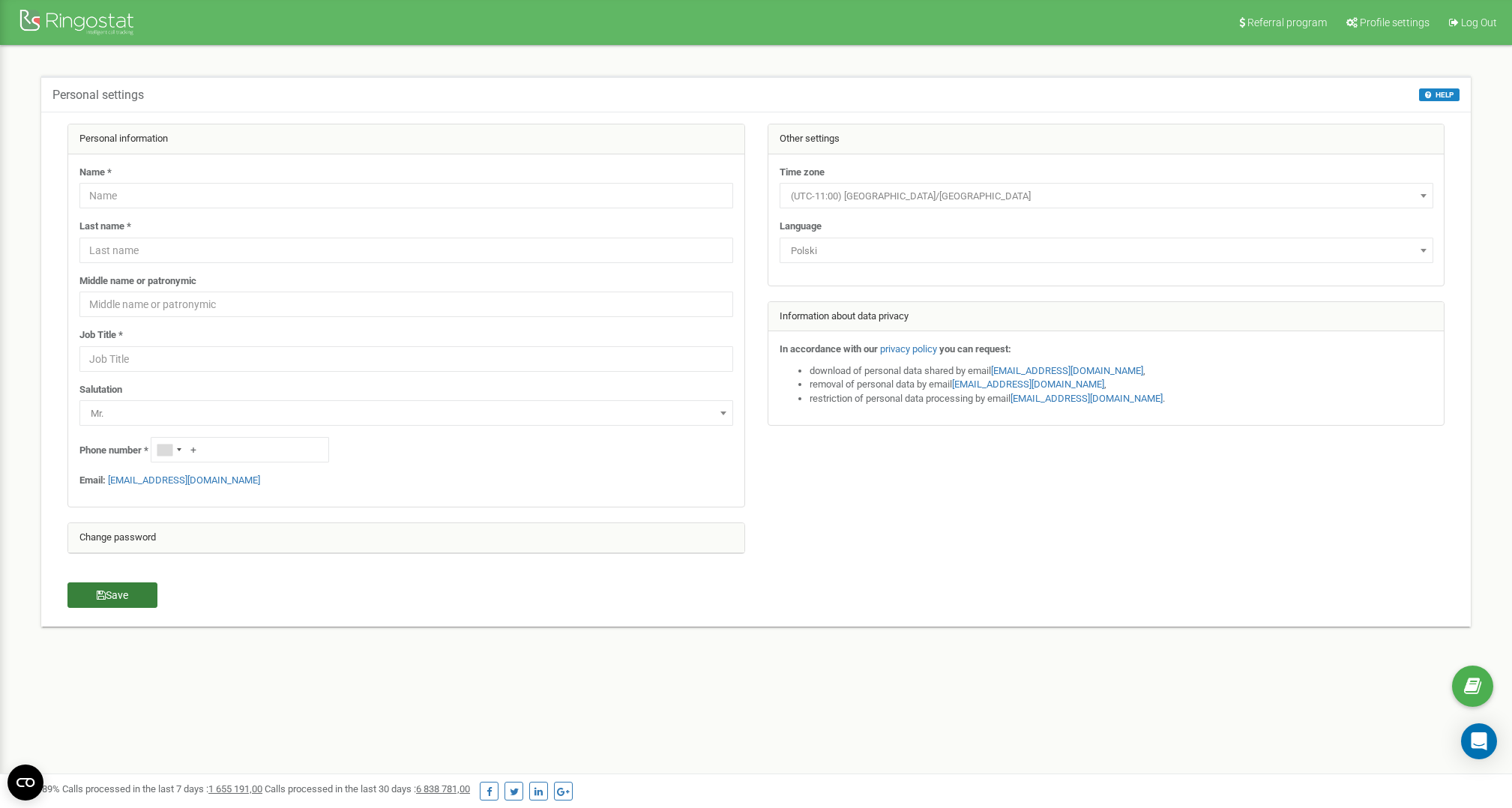 click on "Save" at bounding box center [112, 595] 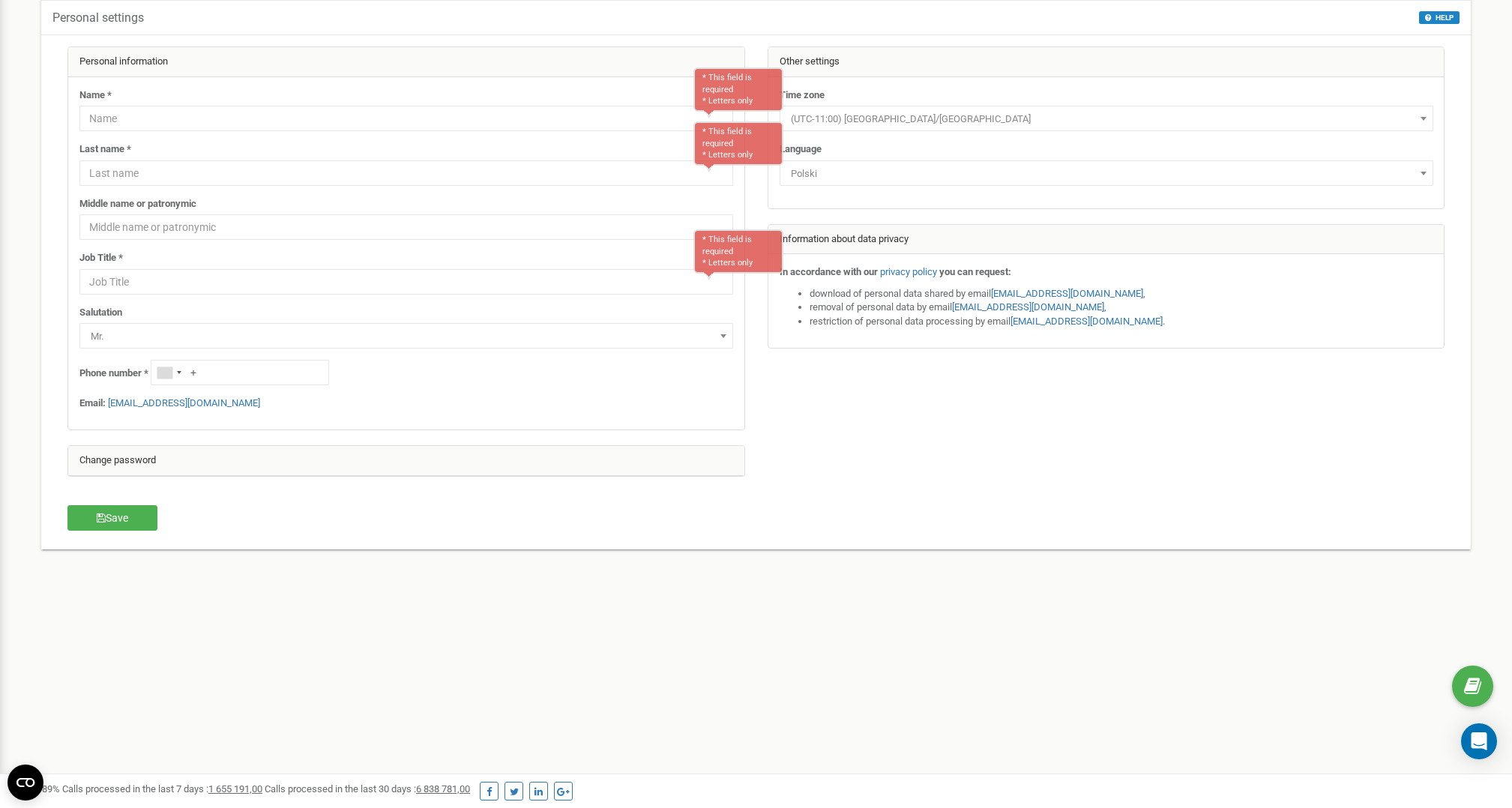 scroll, scrollTop: 91, scrollLeft: 0, axis: vertical 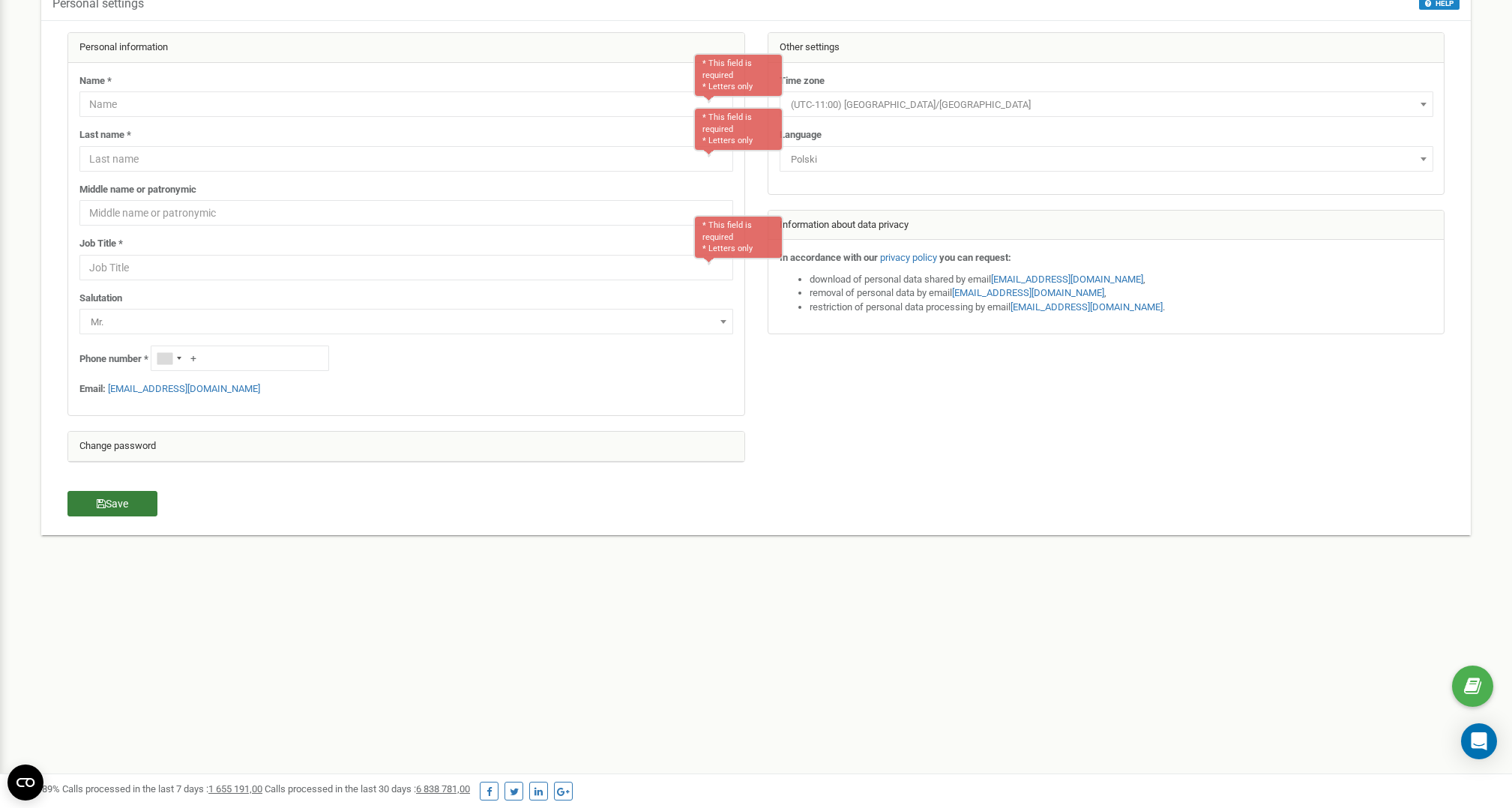 click on "Save" at bounding box center (112, 504) 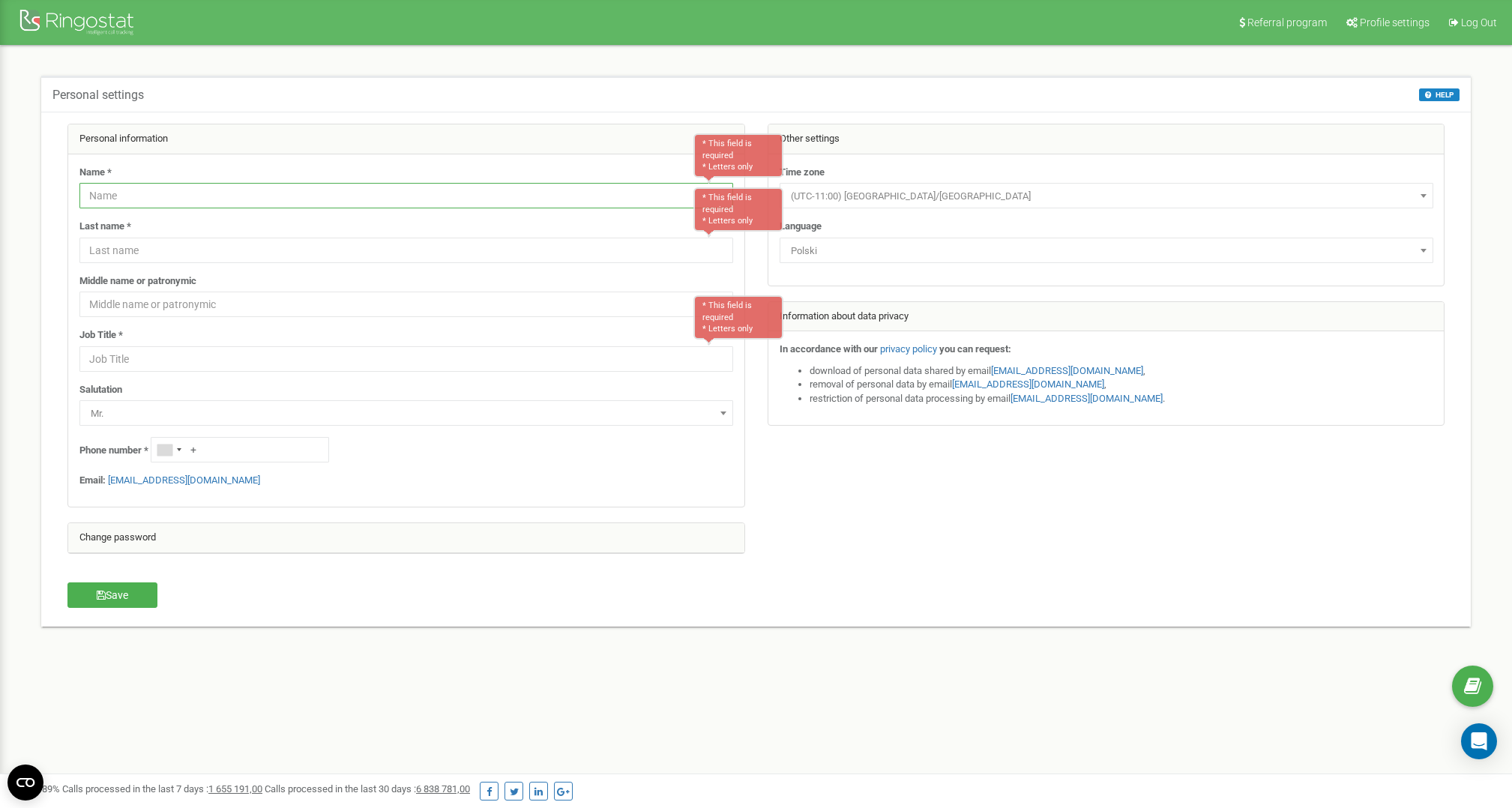 scroll, scrollTop: 1, scrollLeft: 0, axis: vertical 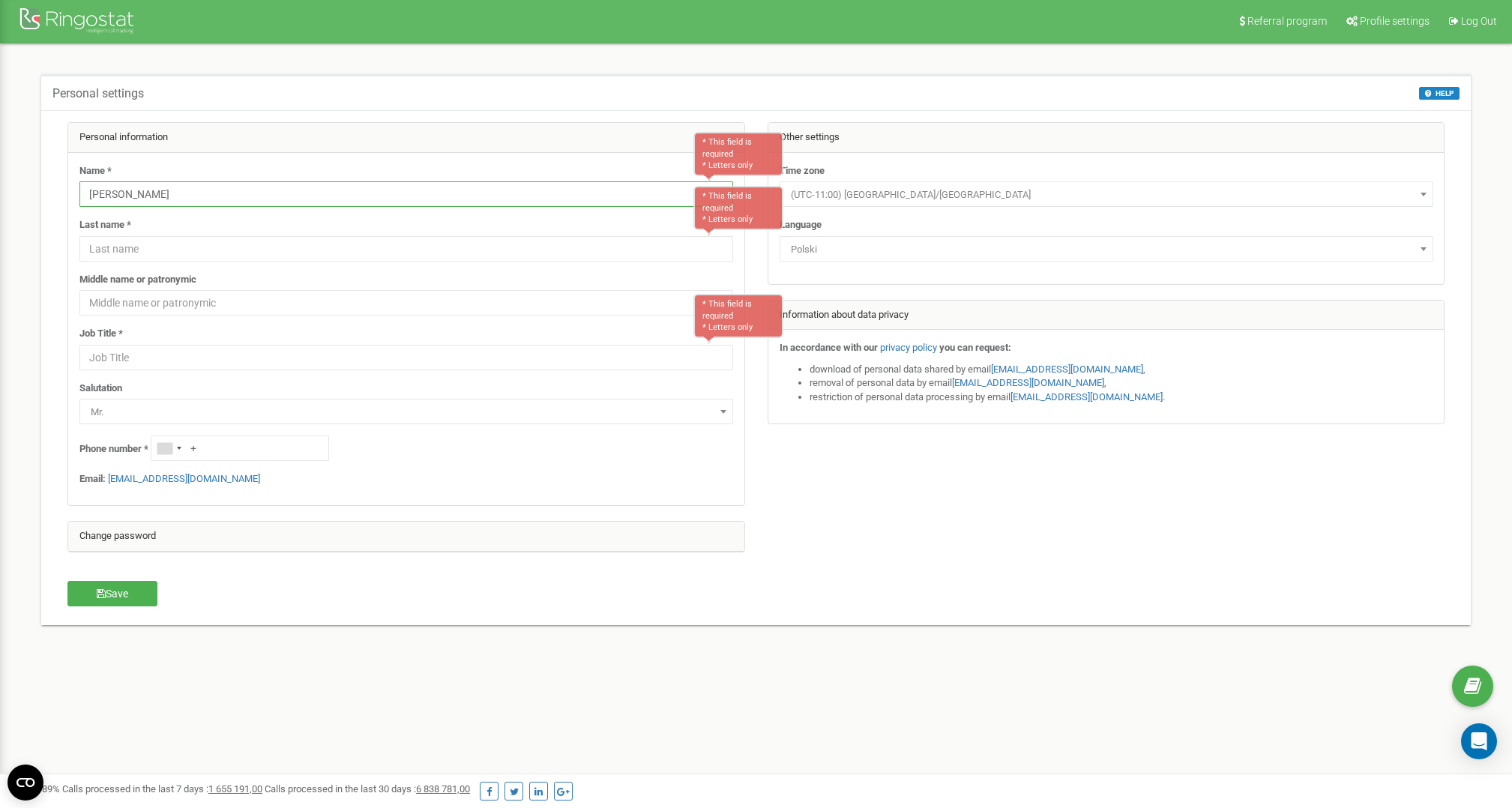 type on "[PERSON_NAME]" 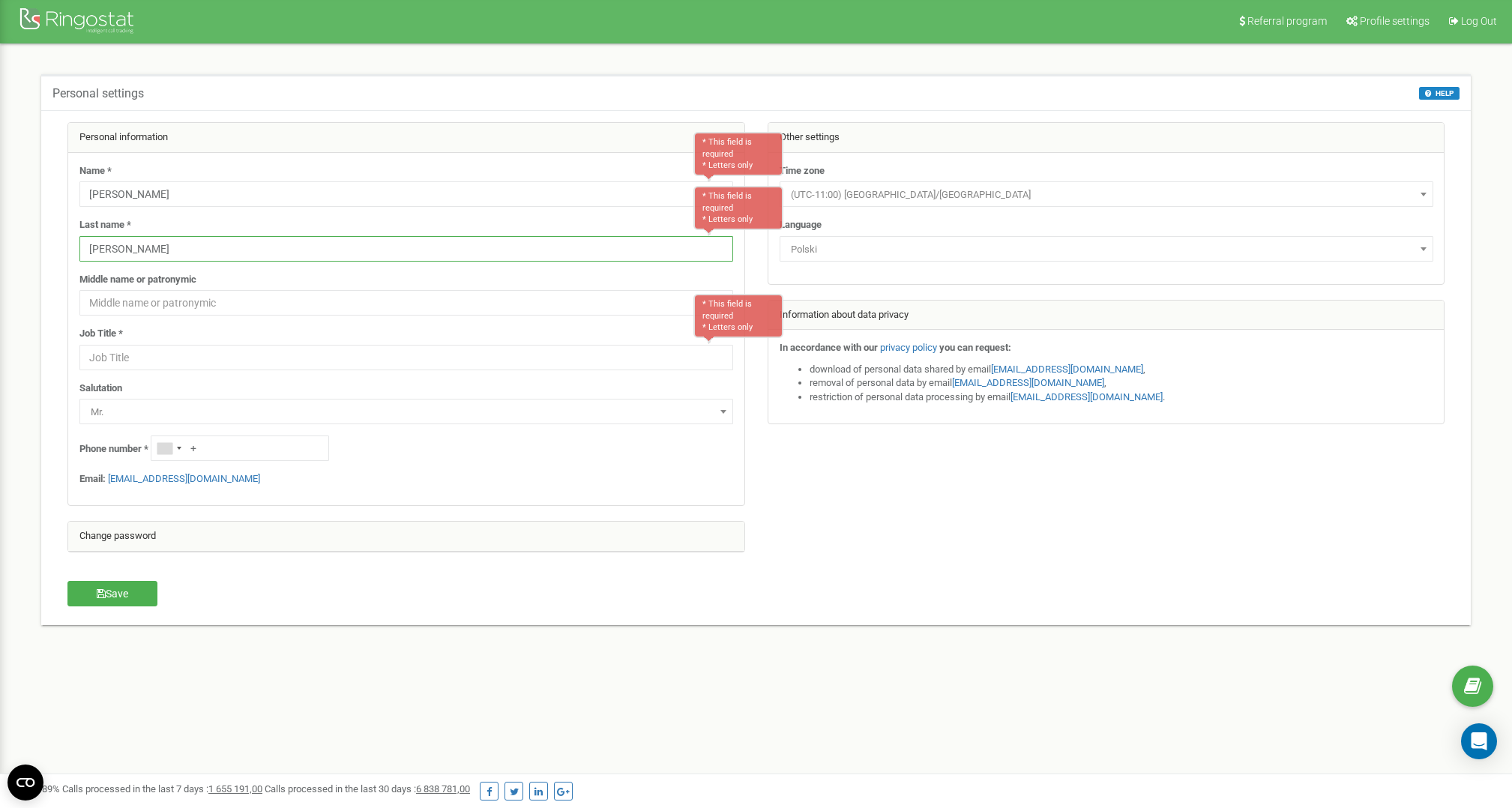 type on "Kuzyk" 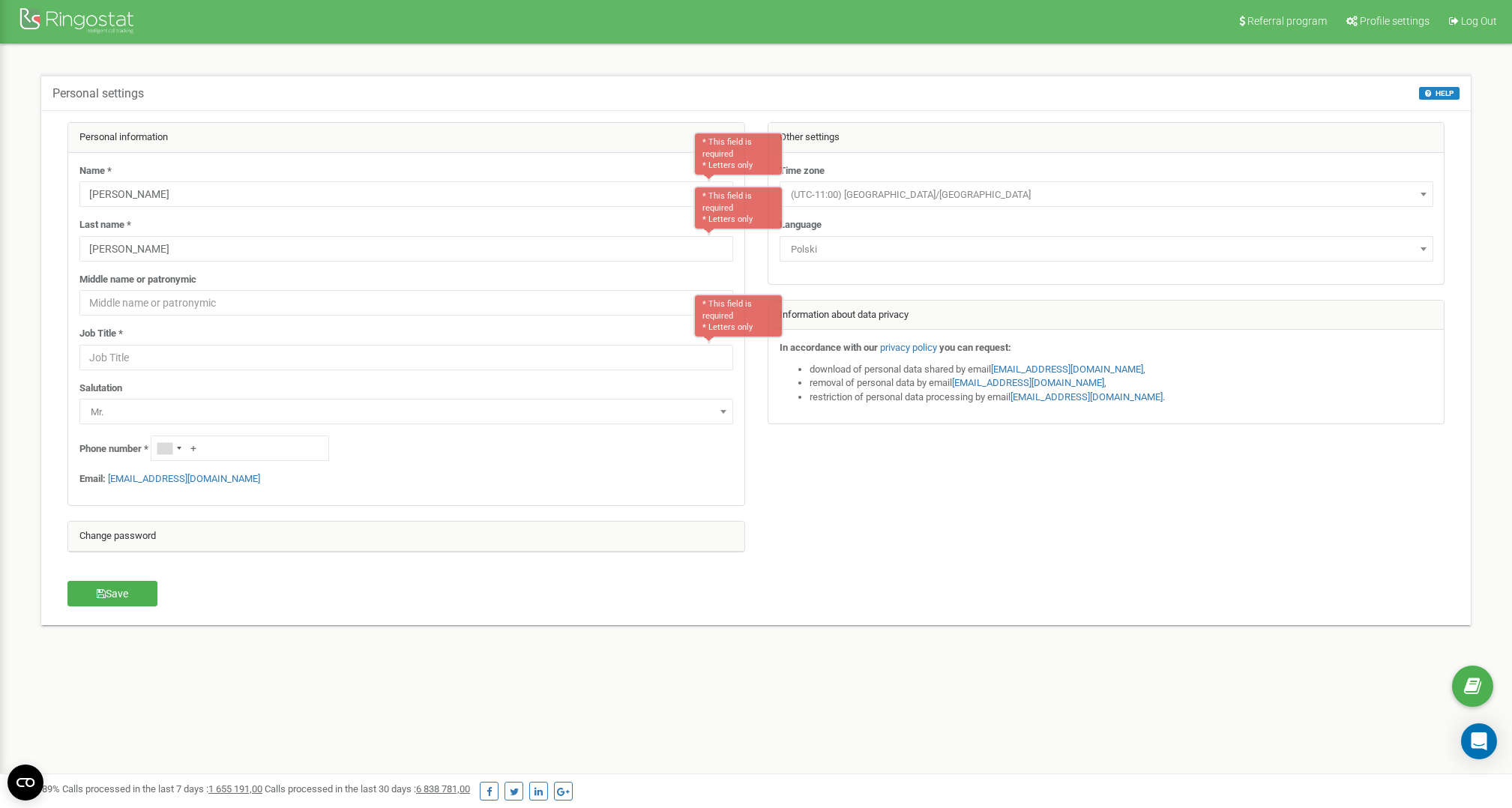 click on "Job Title *
* This field is required * Letters only" at bounding box center [406, 349] 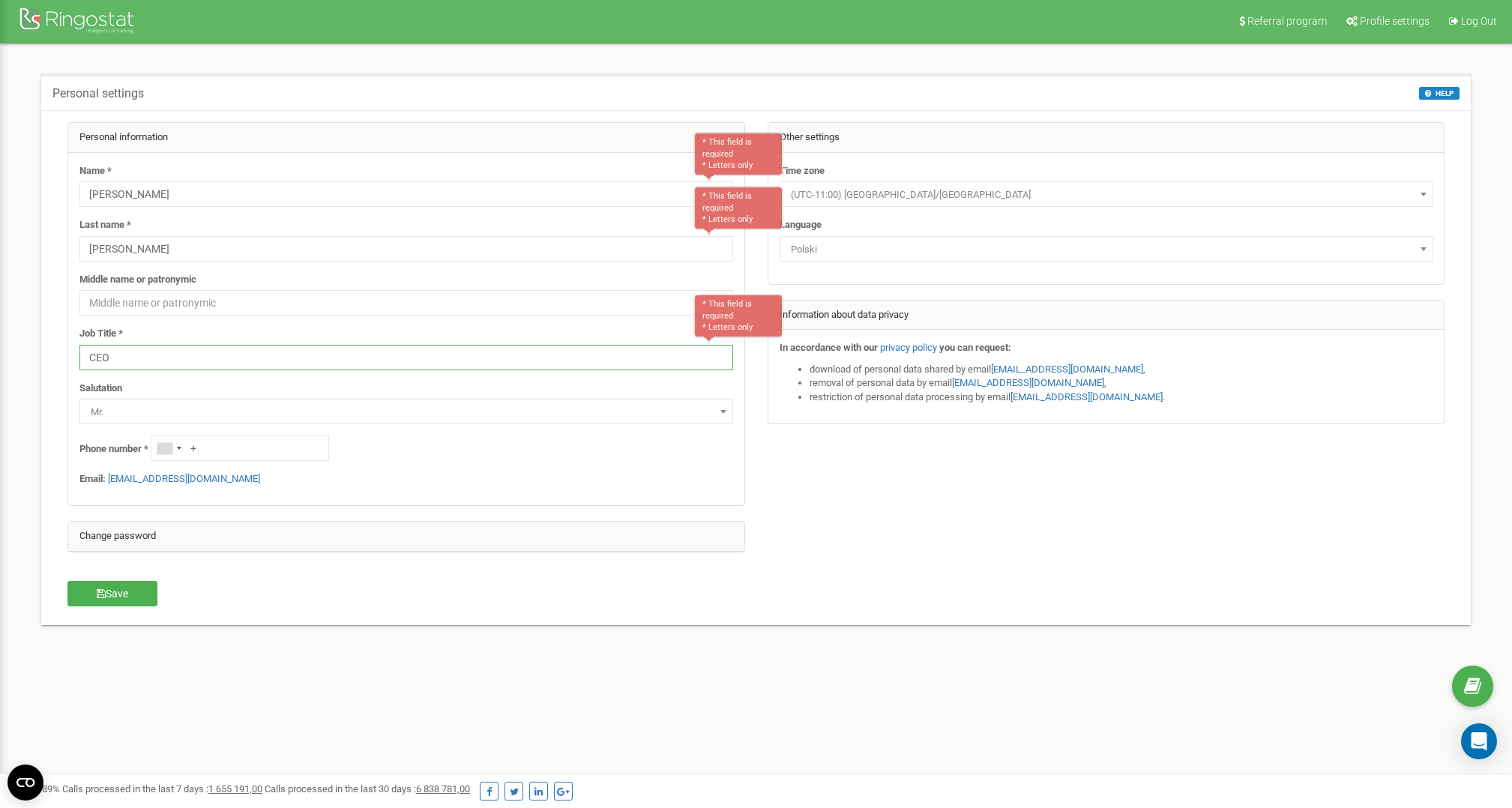 type on "CEO" 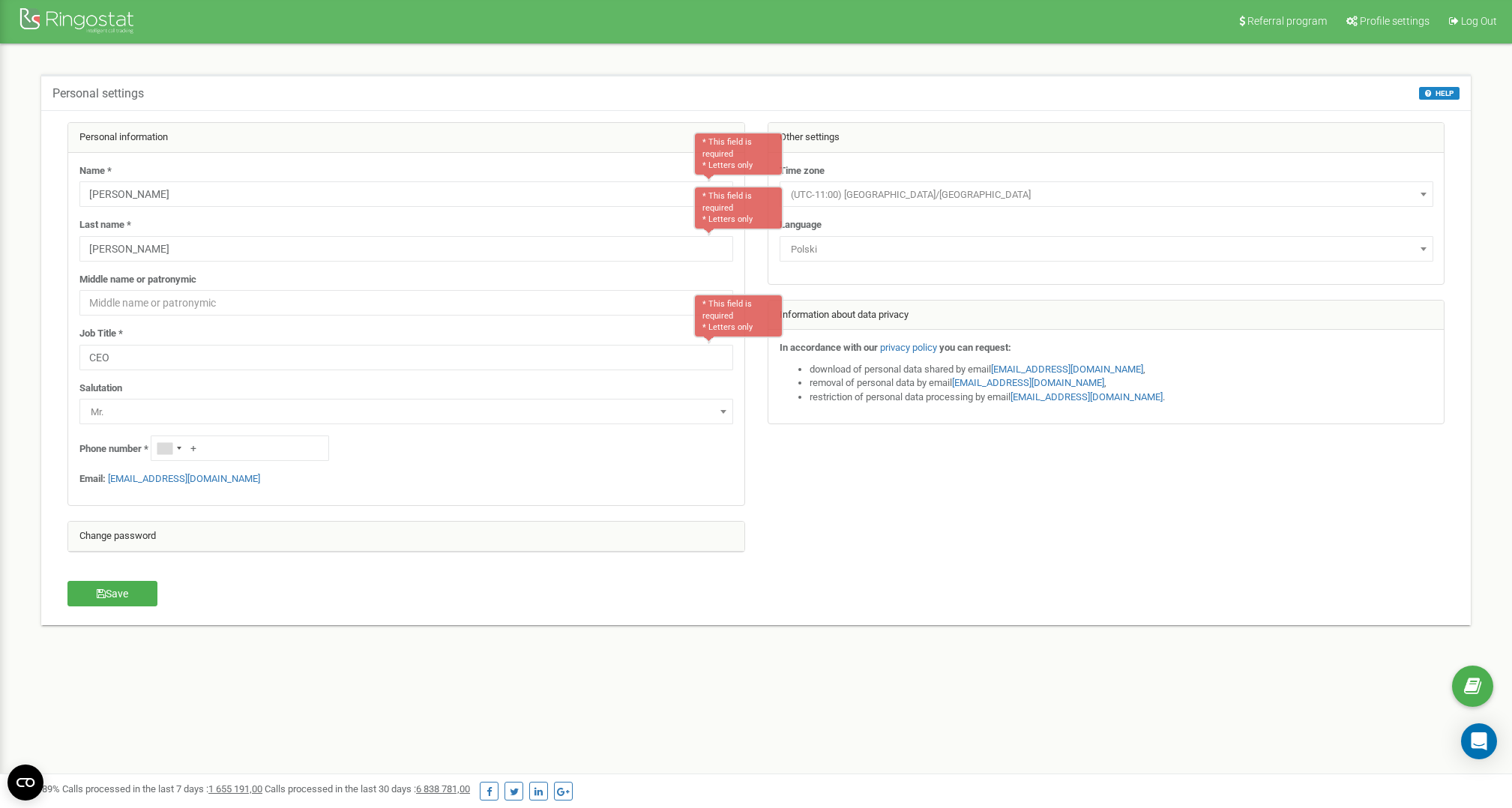 click on "Salutation
Mr.
Mrs.
Miss
Dr.
Prof.
Mr." at bounding box center [406, 403] 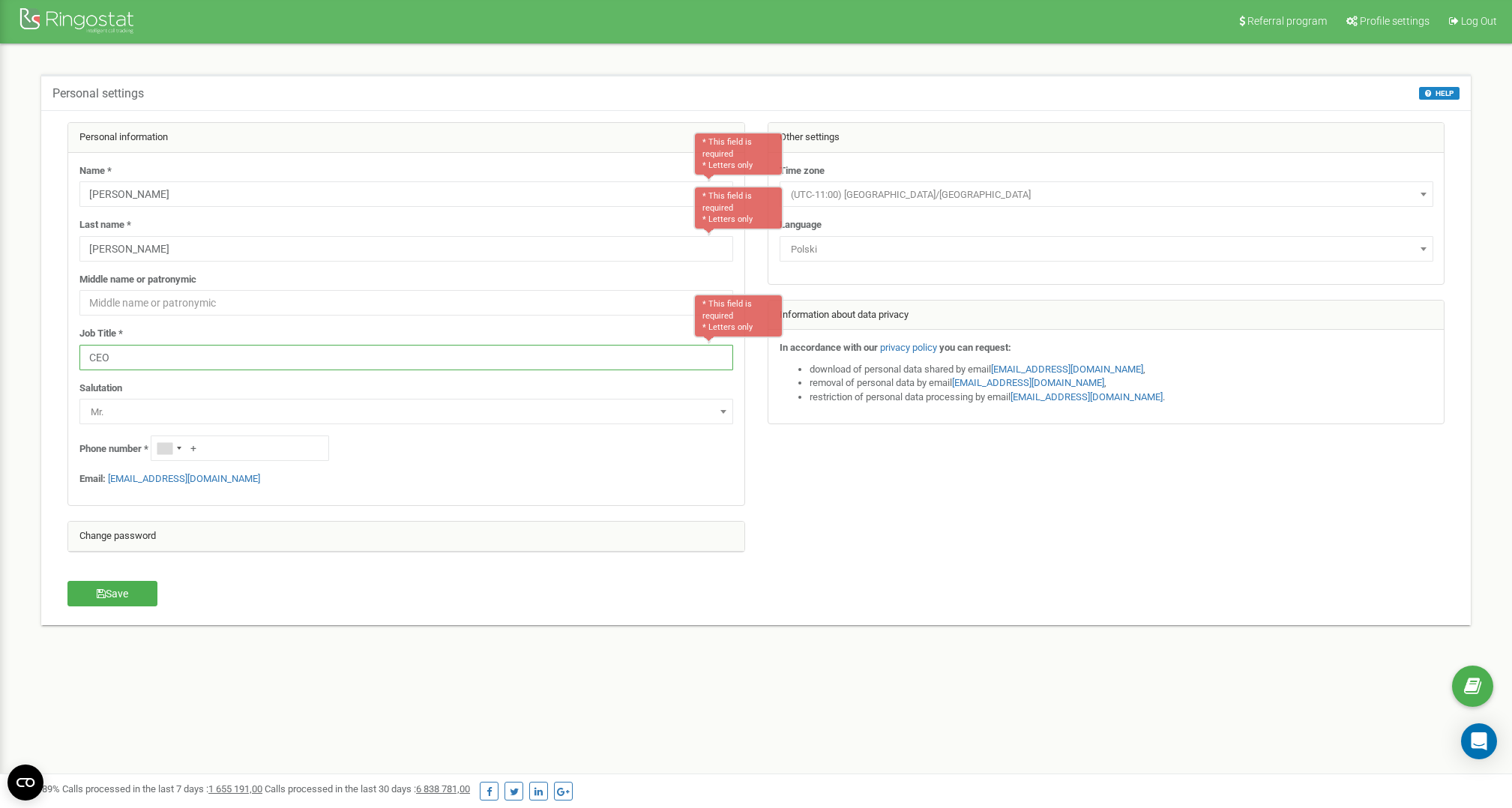 click on "CEO" at bounding box center [406, 358] 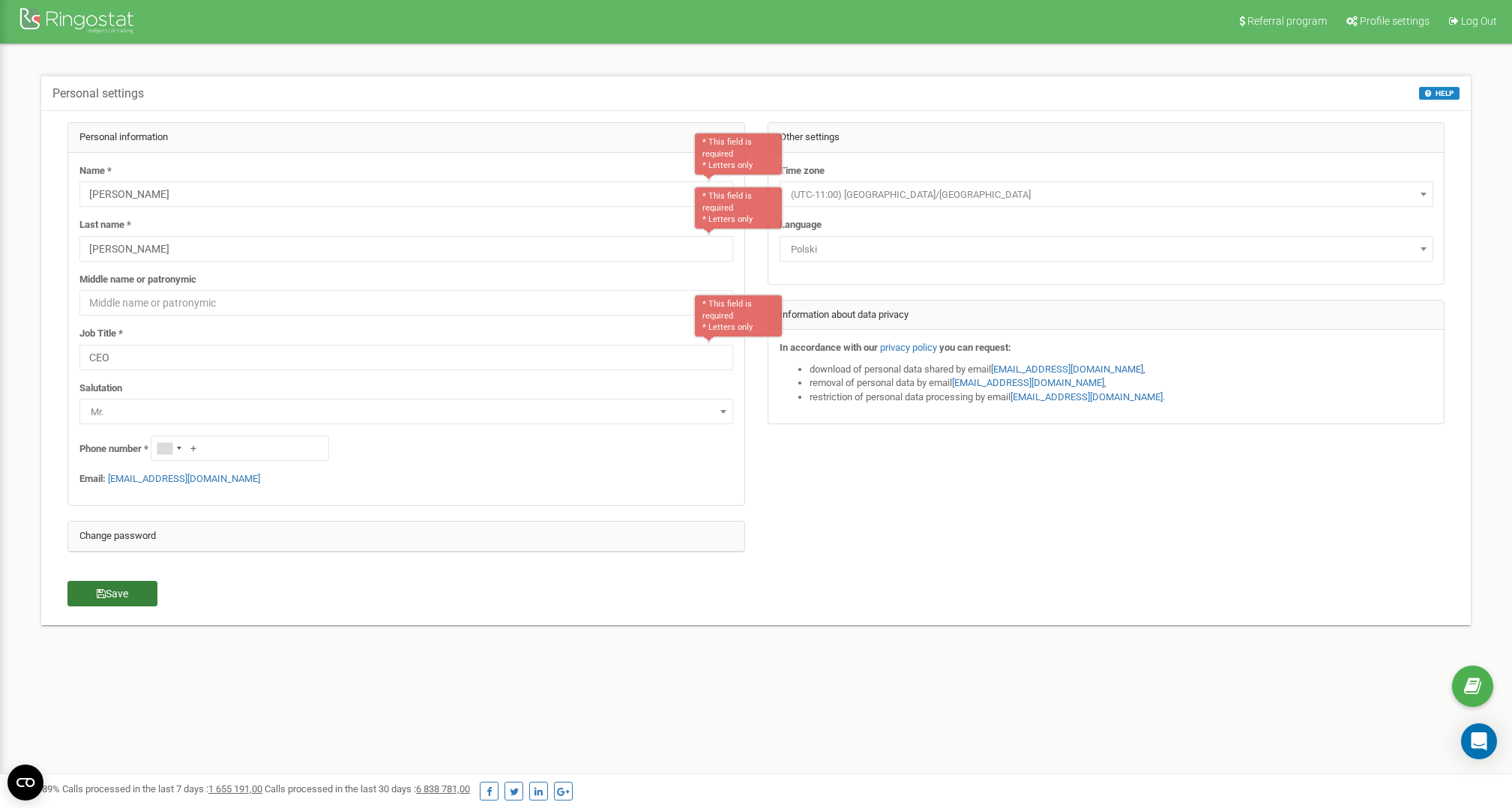 click on "Save" at bounding box center (112, 594) 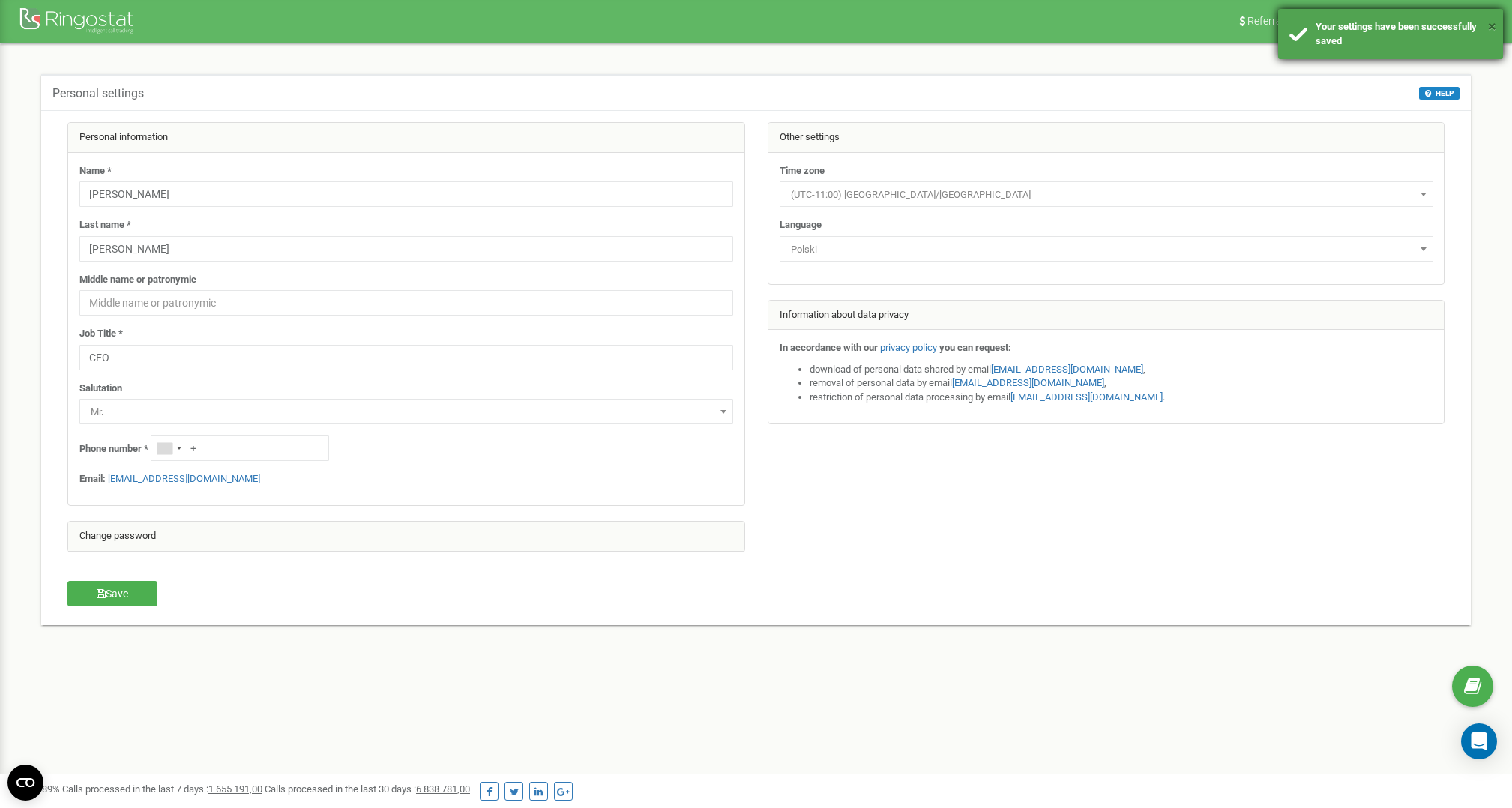 click on "×" at bounding box center (1492, 26) 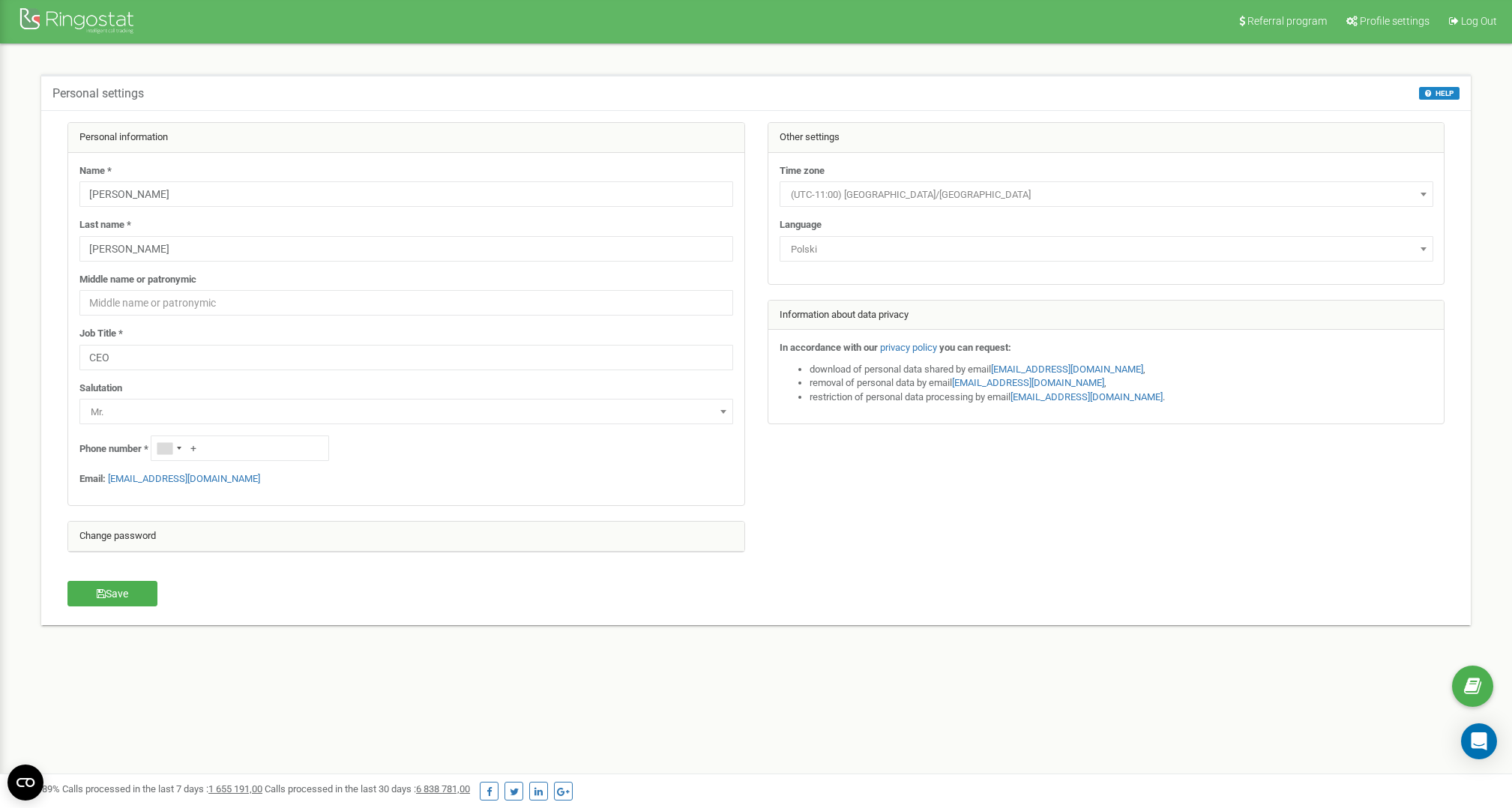 click at bounding box center (79, 22) 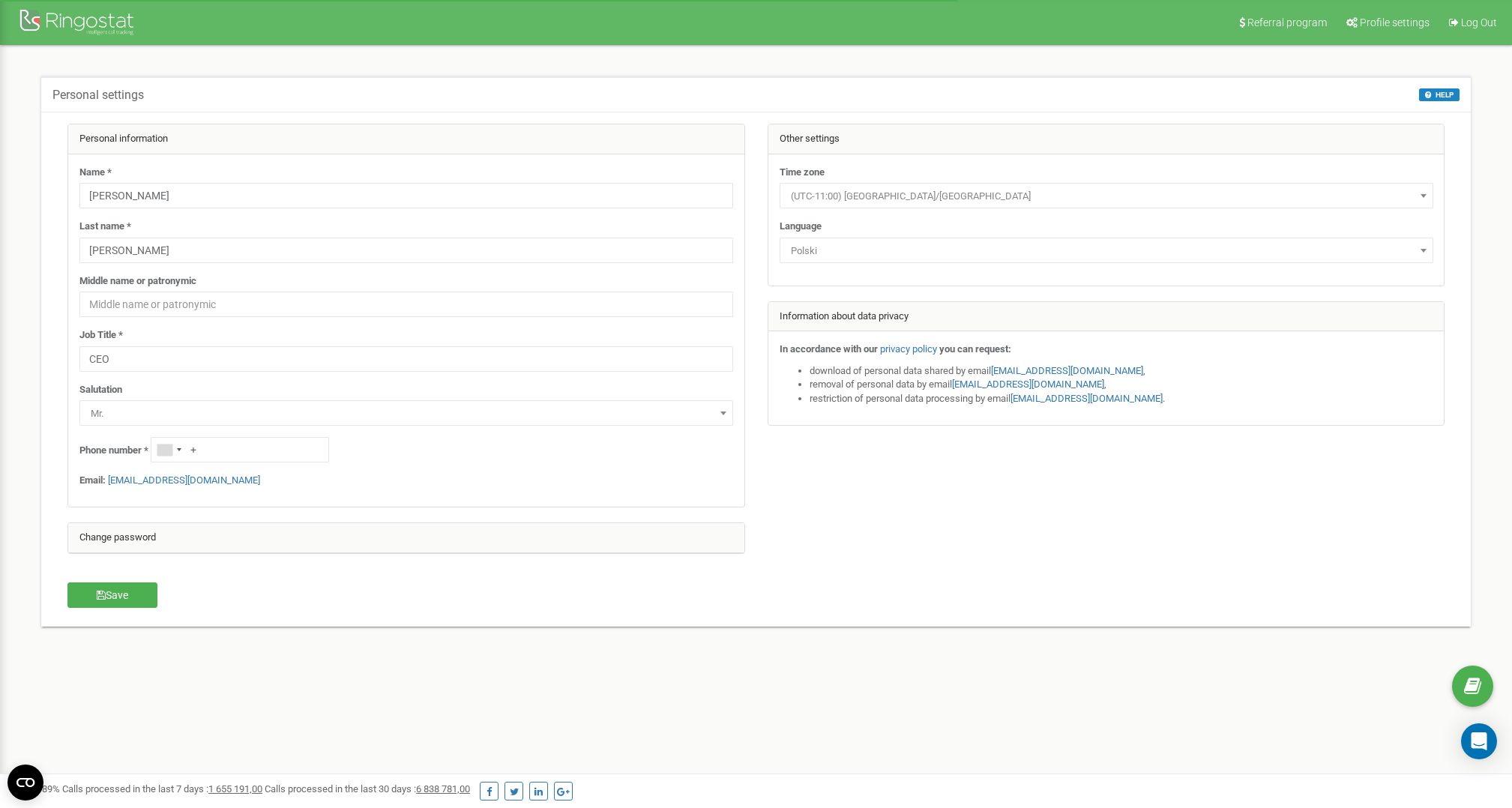 scroll, scrollTop: 0, scrollLeft: 0, axis: both 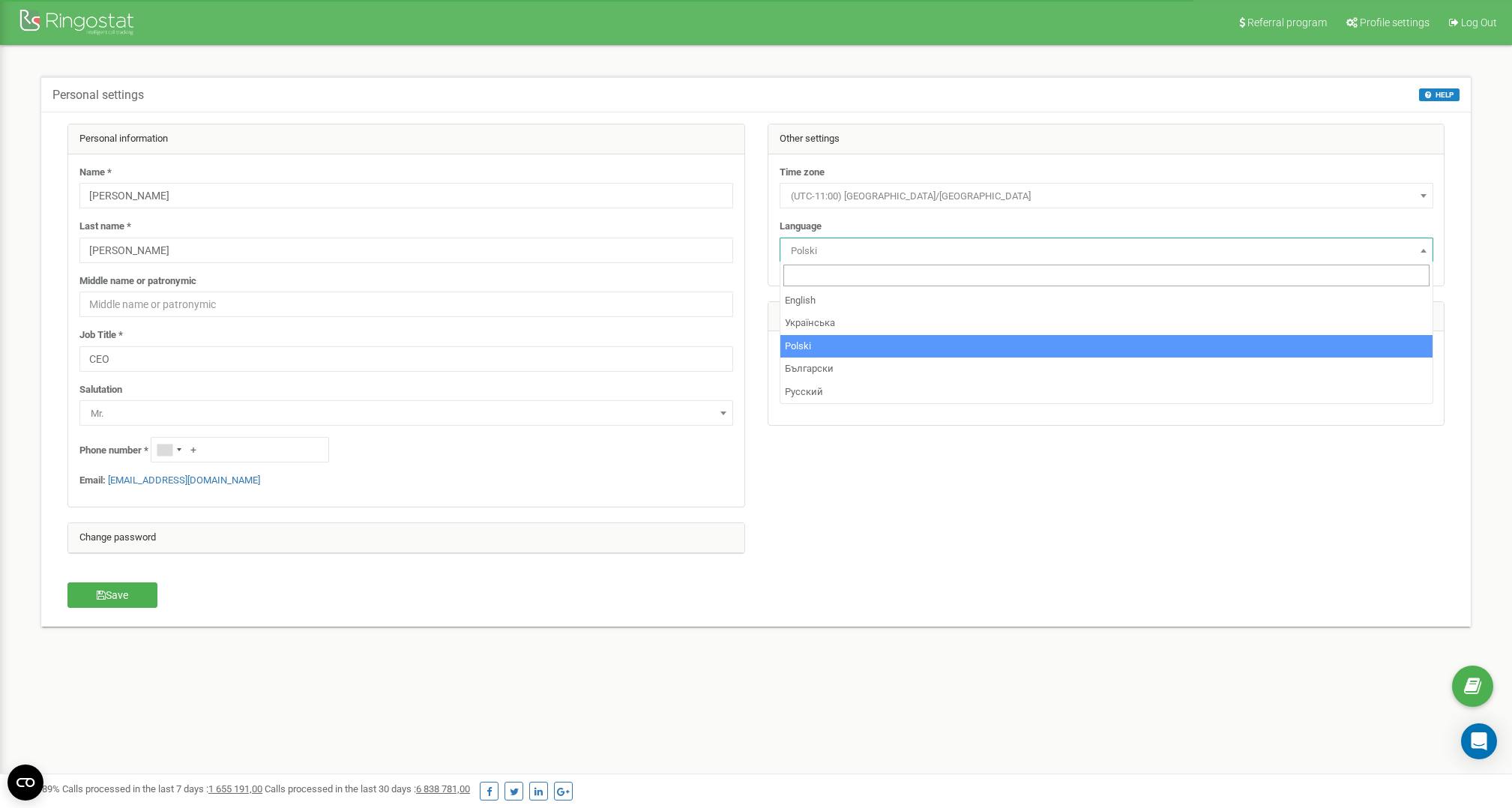 click on "Language
English
Українська
Polski
Български
Русский
Polski" at bounding box center (1106, 241) 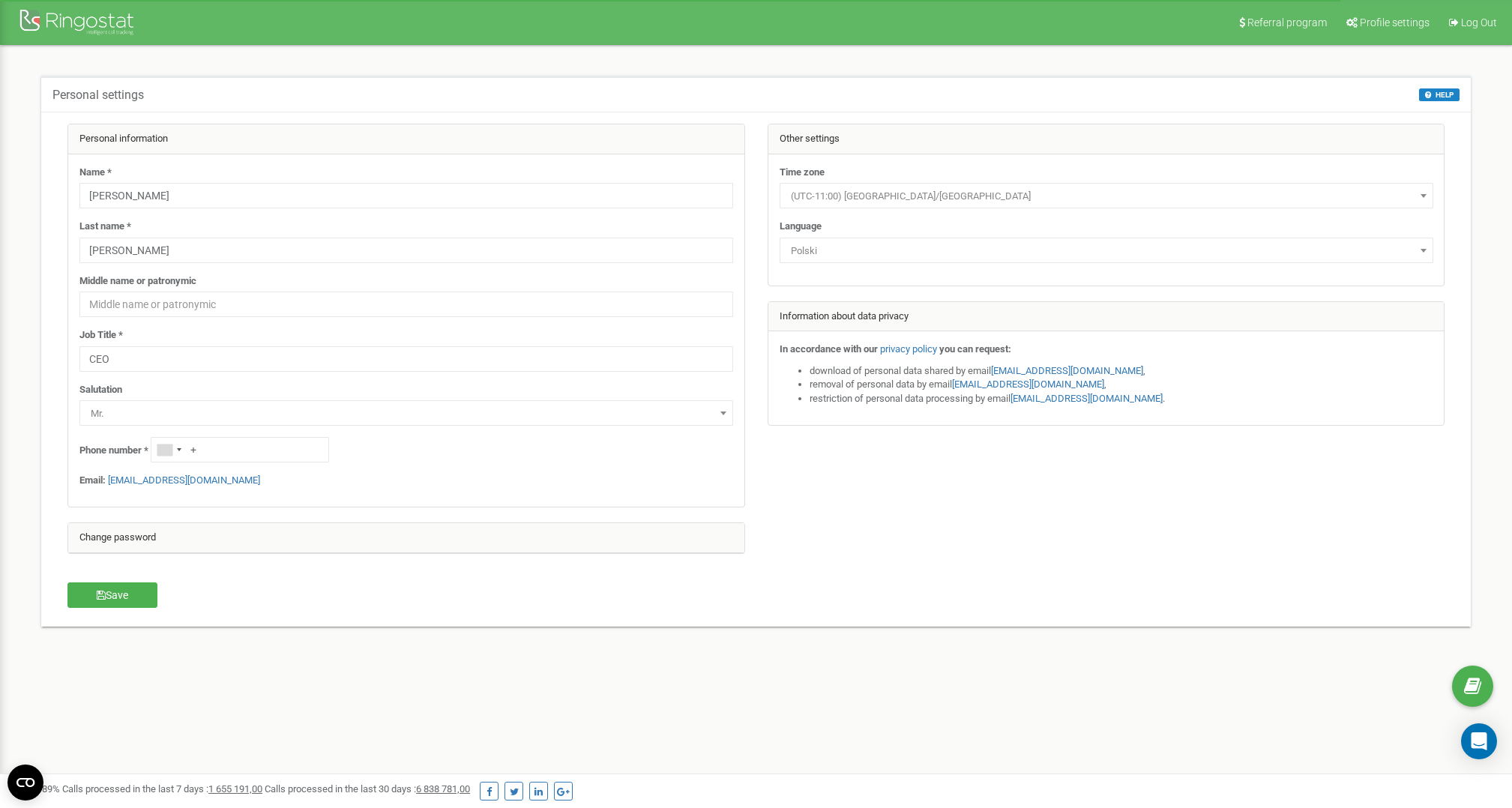 click at bounding box center (79, 24) 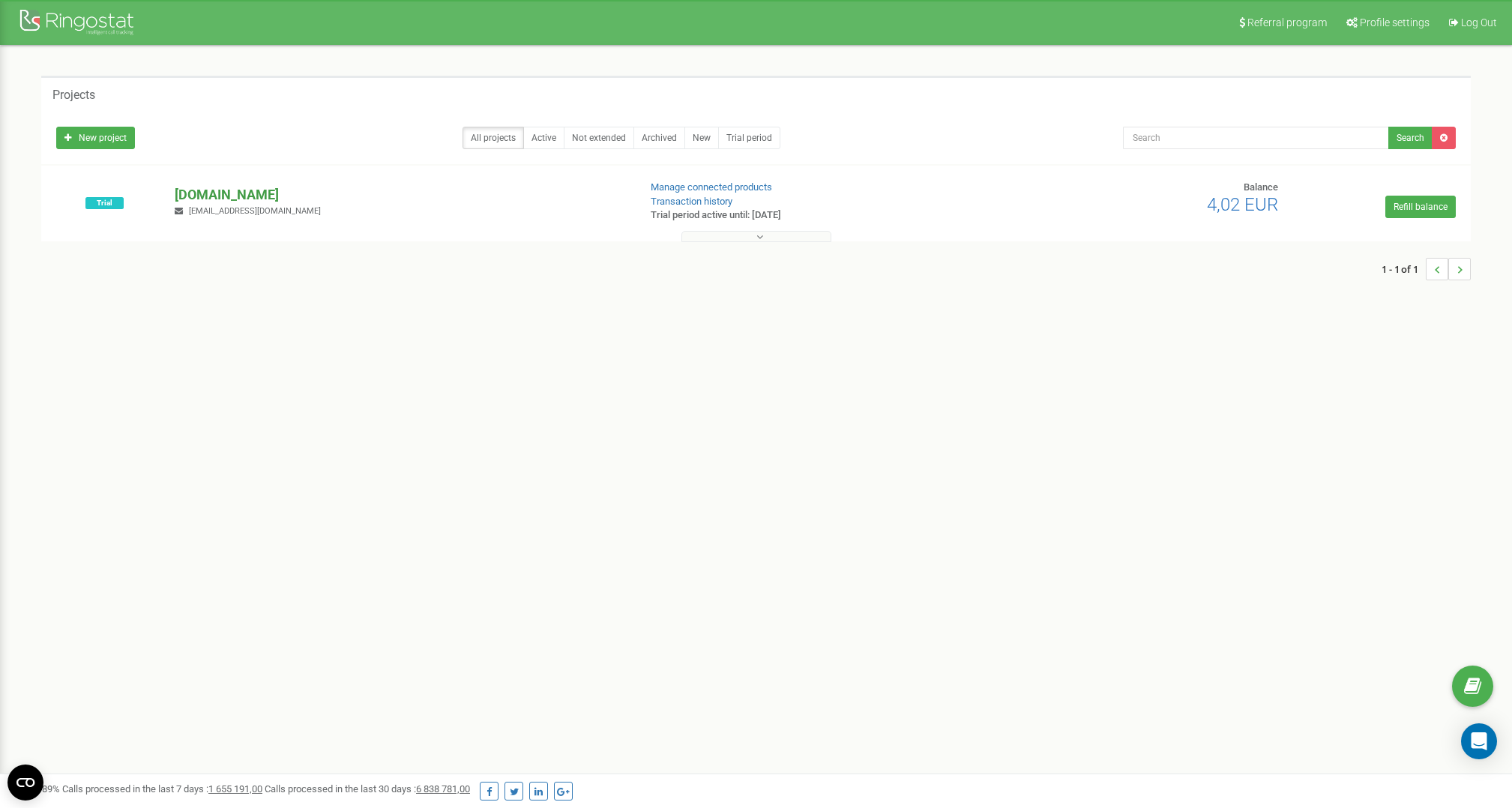 scroll, scrollTop: 0, scrollLeft: 0, axis: both 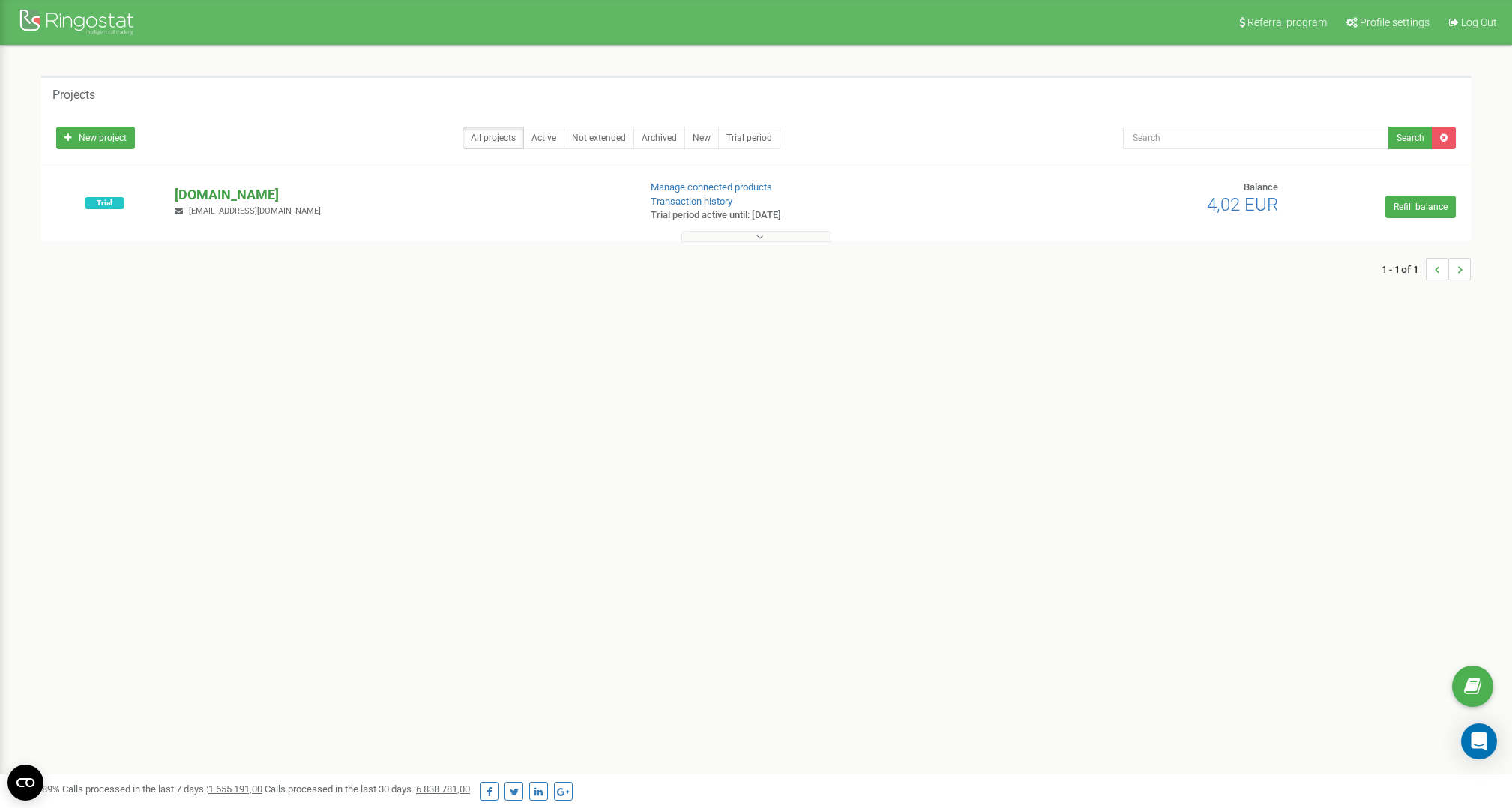 click on "[DOMAIN_NAME]" at bounding box center (400, 195) 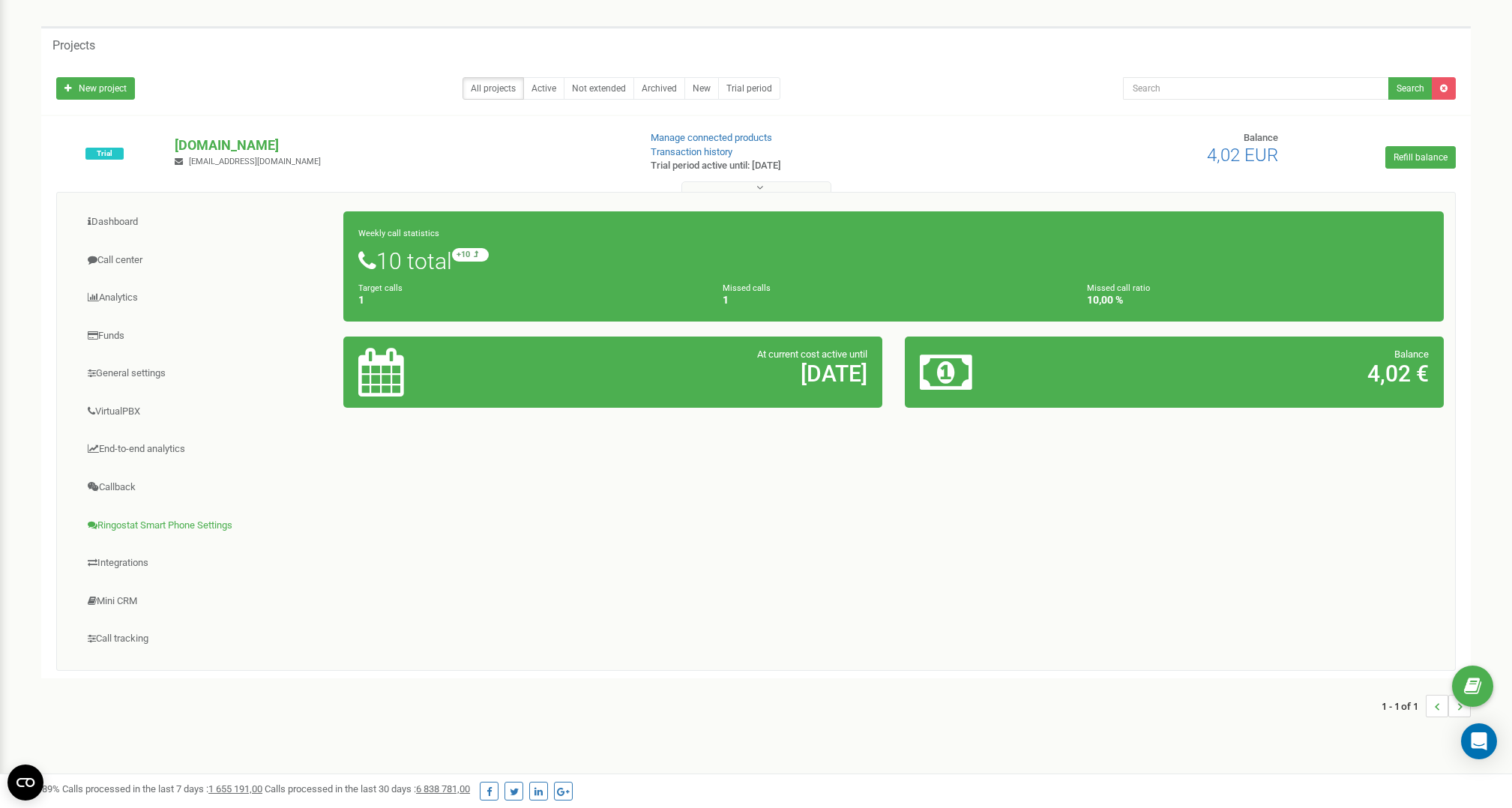 scroll, scrollTop: 46, scrollLeft: 0, axis: vertical 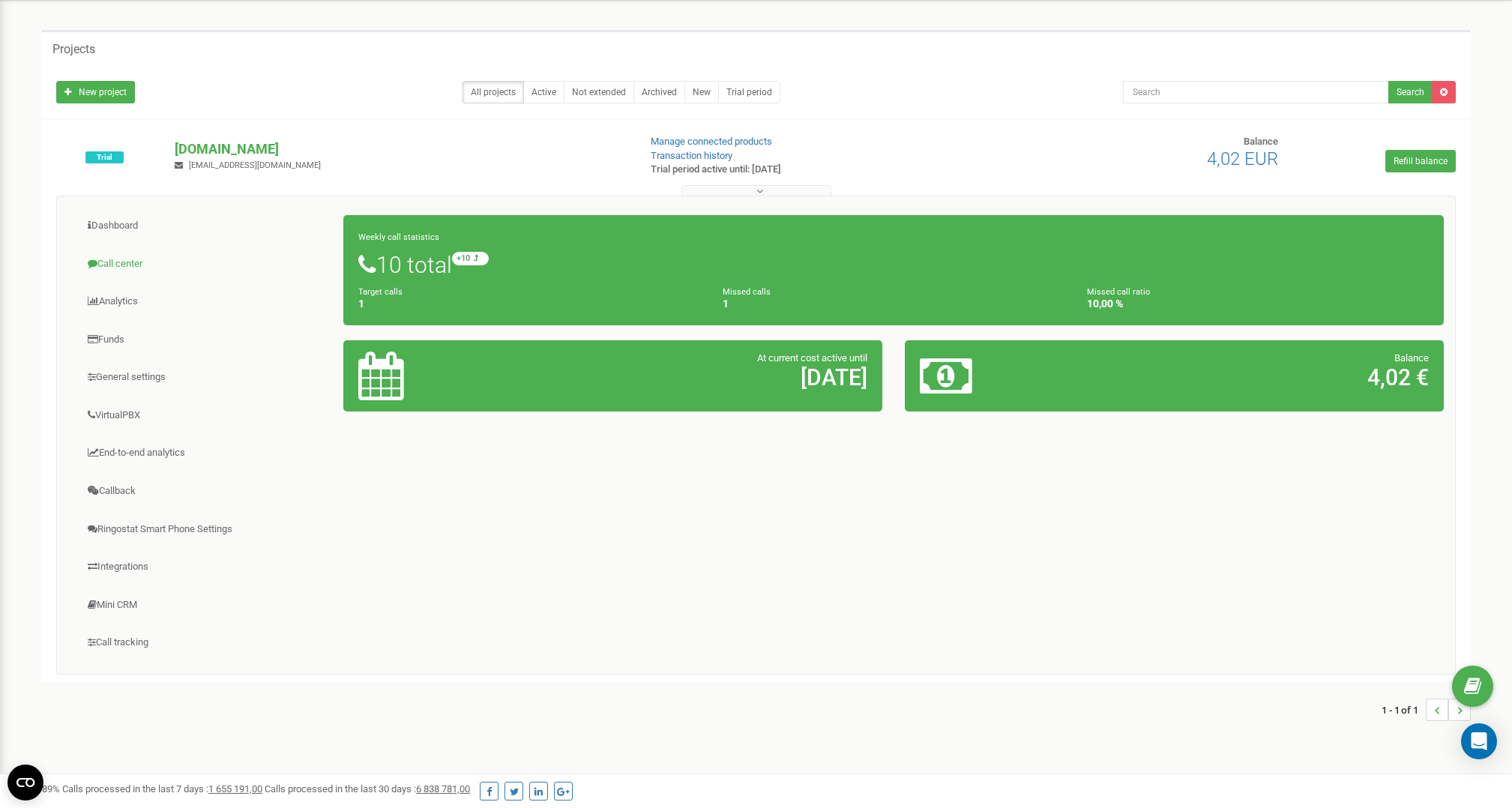 click on "Call center" at bounding box center (206, 264) 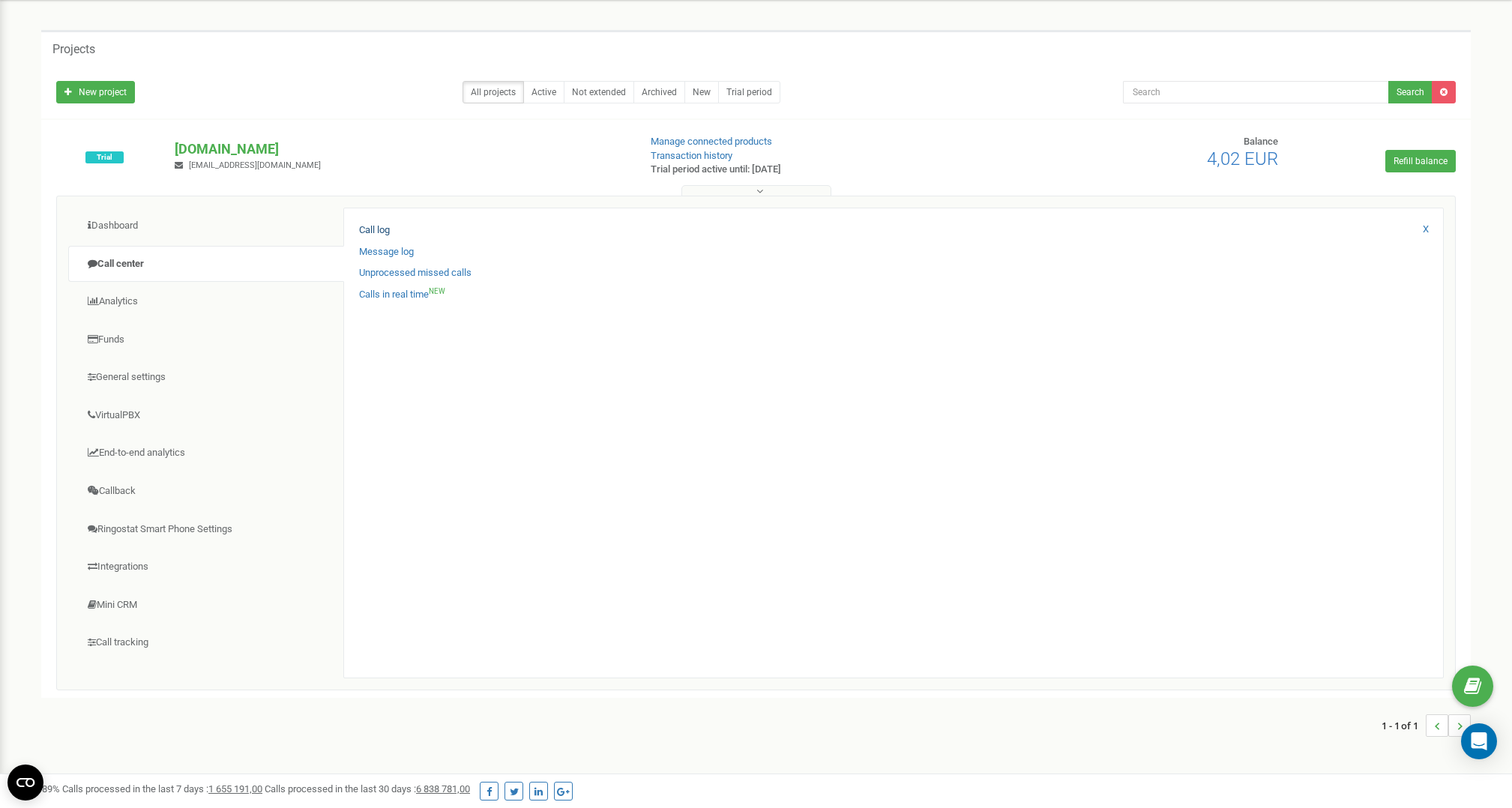 click on "Call log" at bounding box center [374, 230] 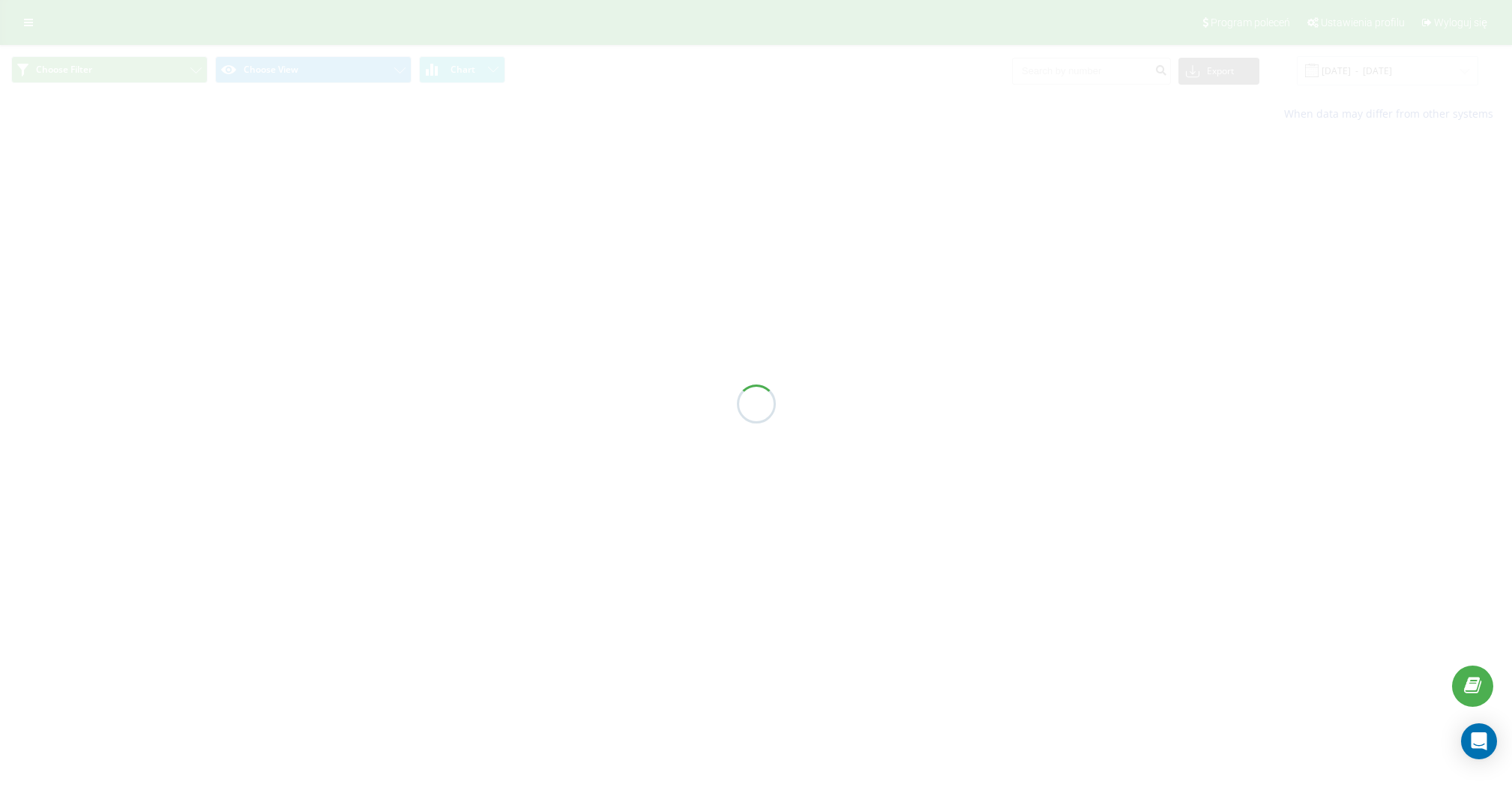 scroll, scrollTop: 0, scrollLeft: 0, axis: both 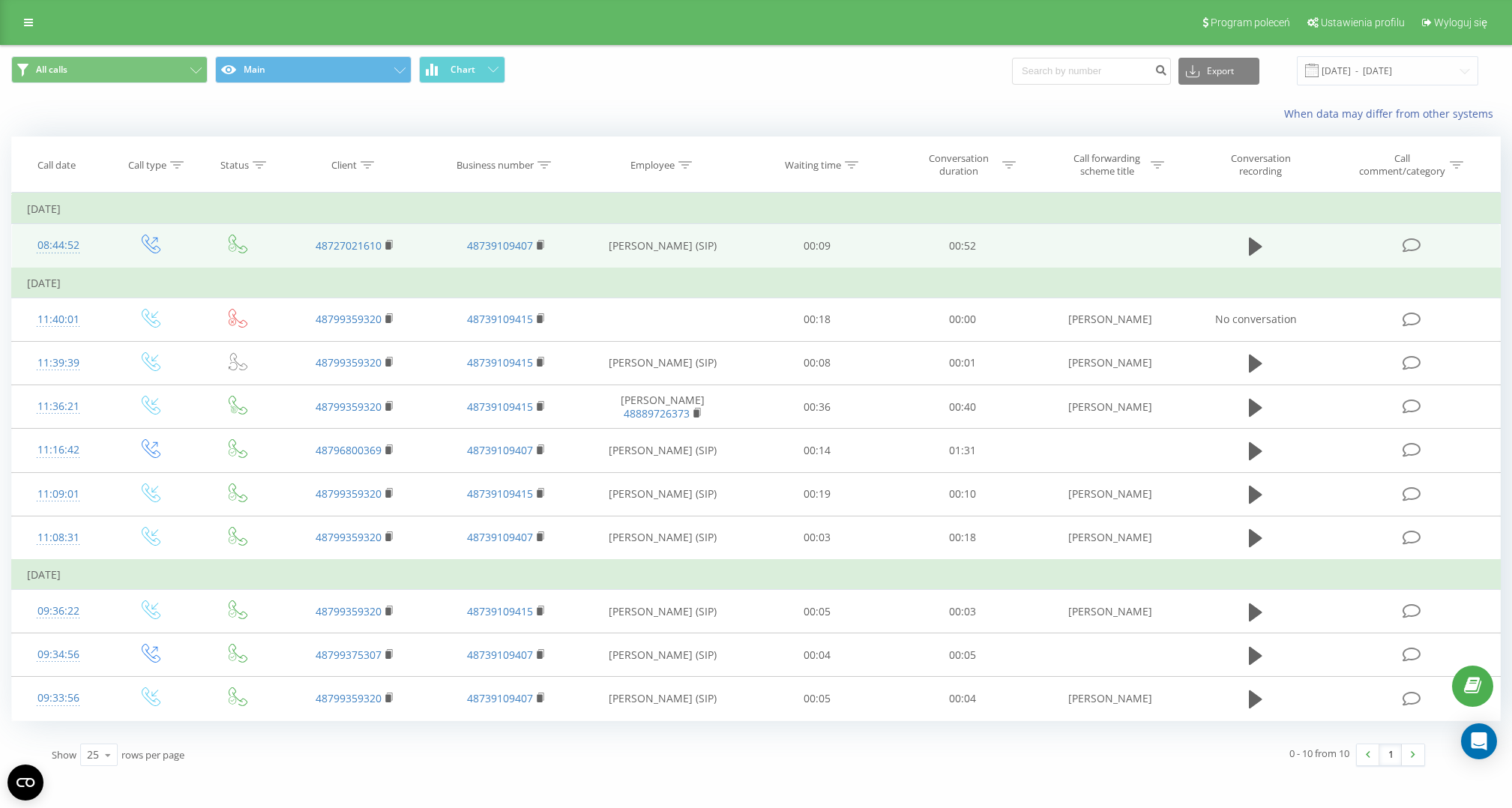click at bounding box center [1411, 245] 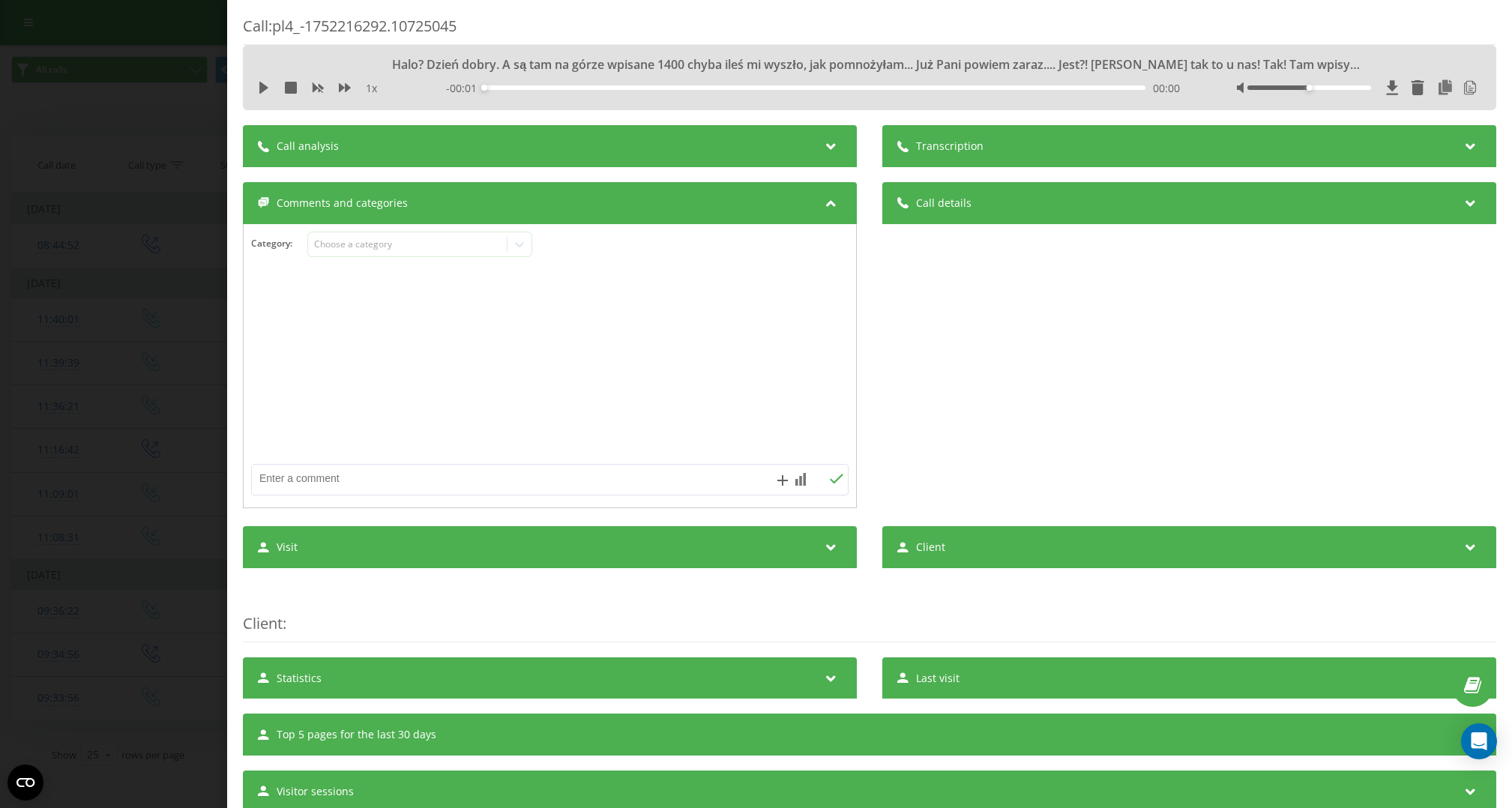 scroll, scrollTop: 0, scrollLeft: 0, axis: both 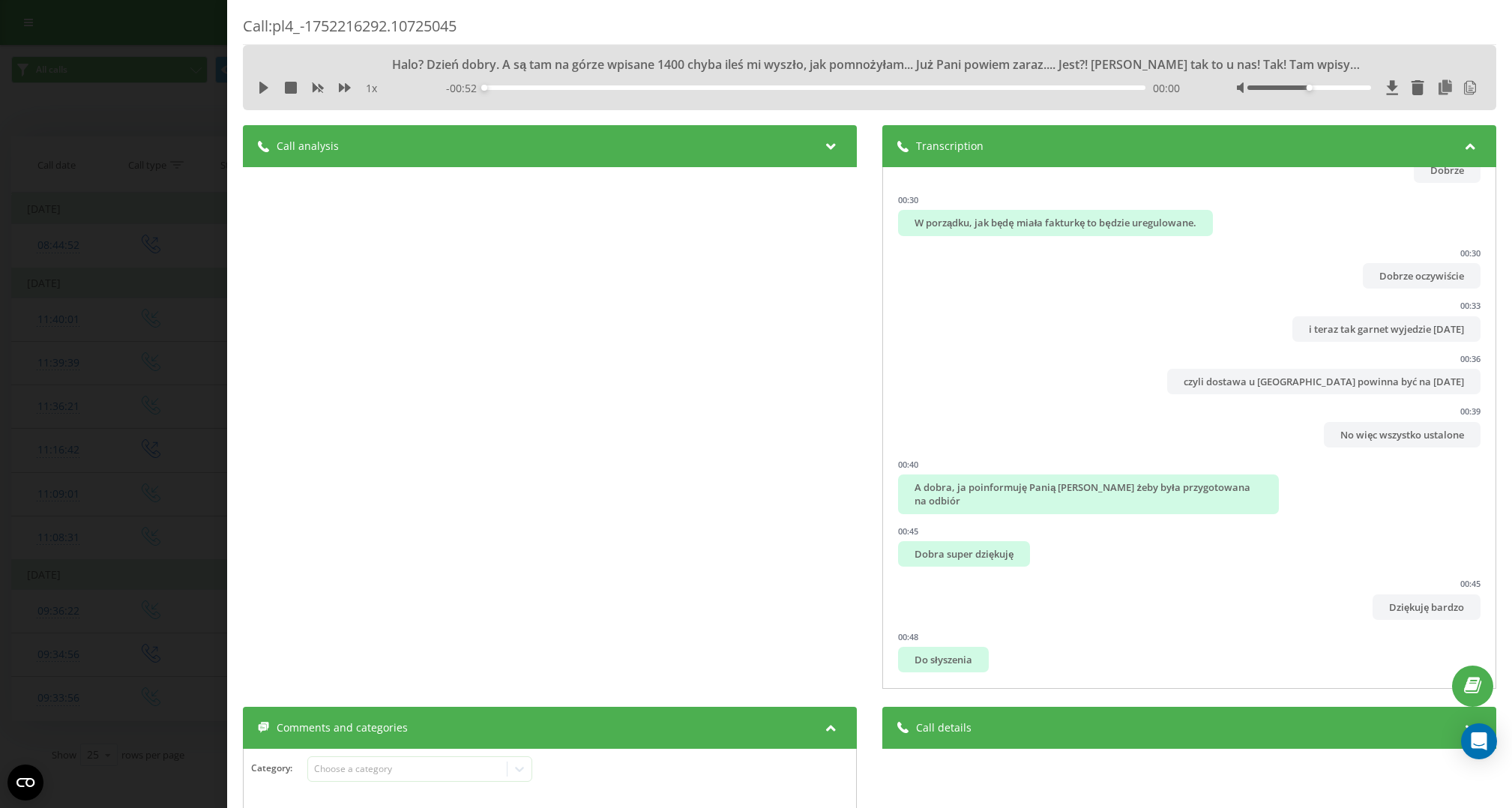 click at bounding box center [1470, 144] 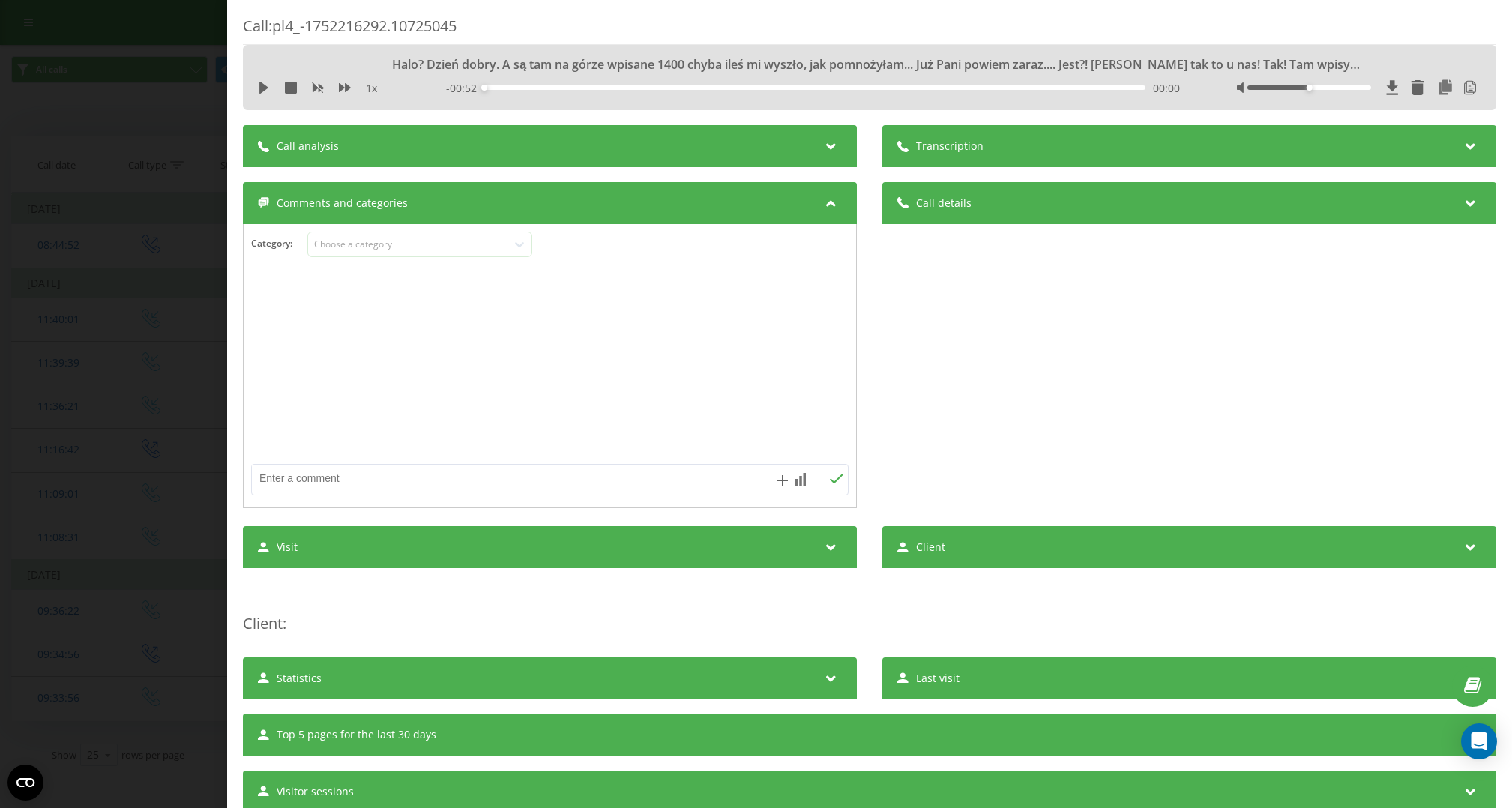 click on "Call :  pl4_-1752216292.10725045 Halo? Dzień dobry. A są tam na górze wpisane 1400 chyba ileś mi wyszło, jak pomnożyłam... Już Pani powiem zaraz.... Jest?! Bo tak to u nas! Tak! Tam wpisywujemy te miejsca więc: "Tak-tak ma być"   1 x  - 00:52 00:00   00:00   Transcription 00:00 Halo? Dzień dobry. A są tam na górze wpisane 1400 chyba ileś mi wyszło, jak pomnożyłam... Już Pani powiem zaraz.... Jest?! Bo tak to u nas! Tak! Tam wpisywujemy te miejsca więc: "Tak-tak ma być" 00:00 Dzień dobry, Pani Agato z tej strony Maria Wesołowska Tax Holding. 00:05 Dostałam pani zamówienie na garnet i ja nie widzę na tym zamówieniu kosztu transporta - to tak ma być? 00:21 Aaaa dobrze! Widze... 00:25 I to tak ma być, bo ja chciałam się upewnić tylko. 00:29 Dobrze 00:30 W porządku, jak będę miała fakturkę to będzie uregulowane. 00:30 Dobrze oczywiście 00:33 i teraz tak garnet wyjedzie w poniedziałek 00:36 czyli dostawa u Państwa powinna być na wtorek 00:39 No więc wszystko ustalone 00:40" at bounding box center (756, 404) 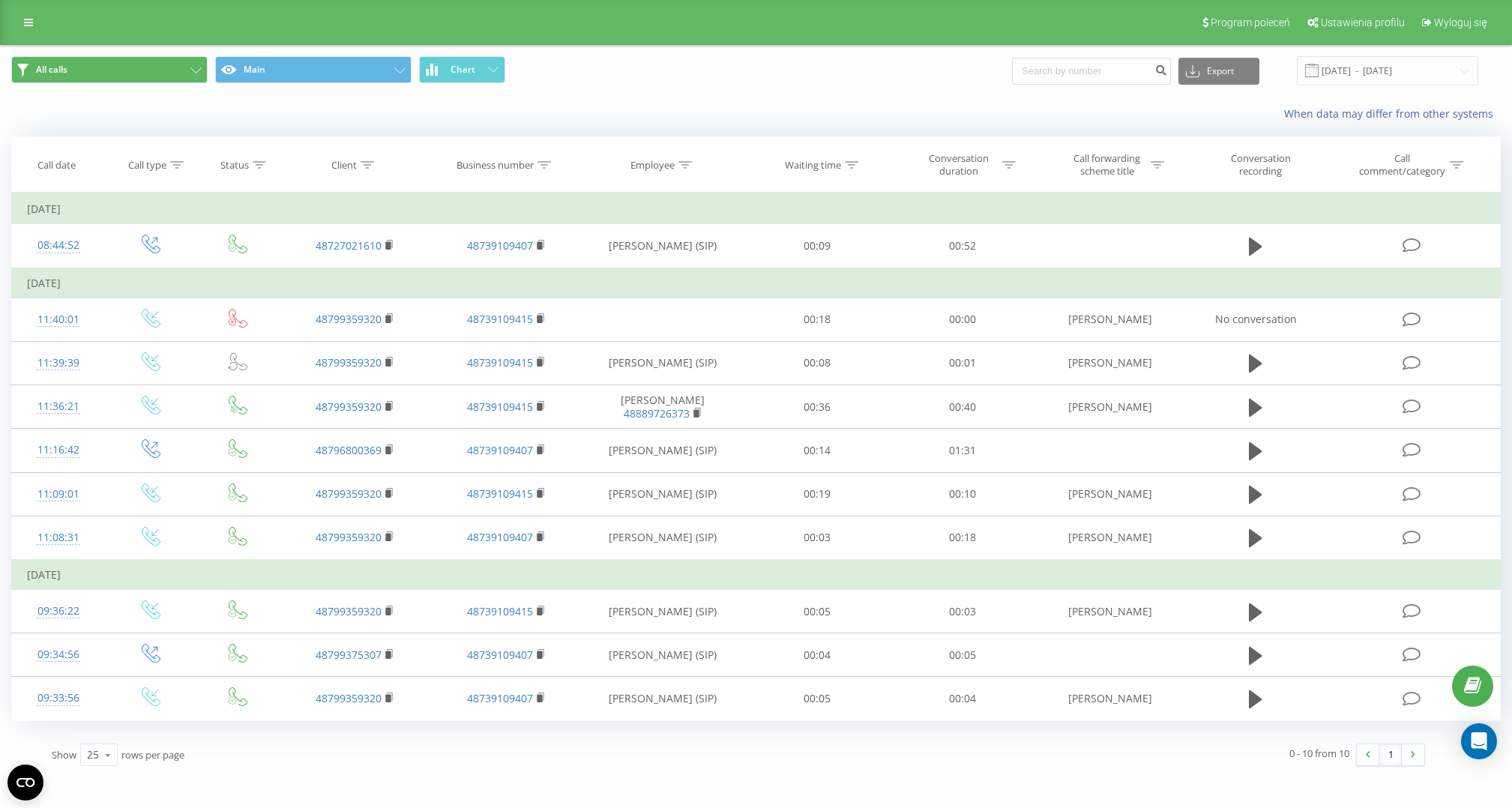 click on "All calls" at bounding box center (109, 70) 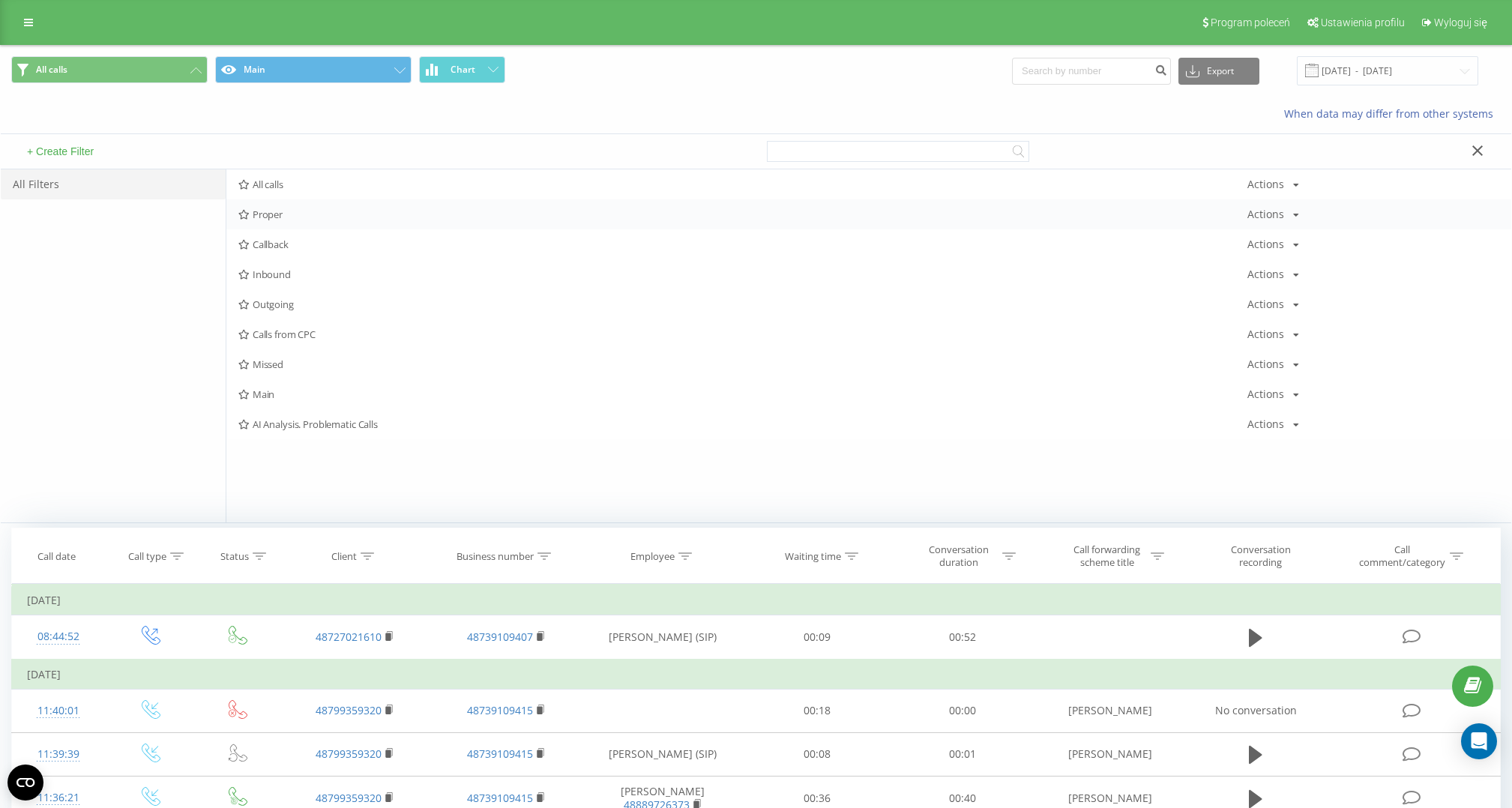 scroll, scrollTop: 0, scrollLeft: 1, axis: horizontal 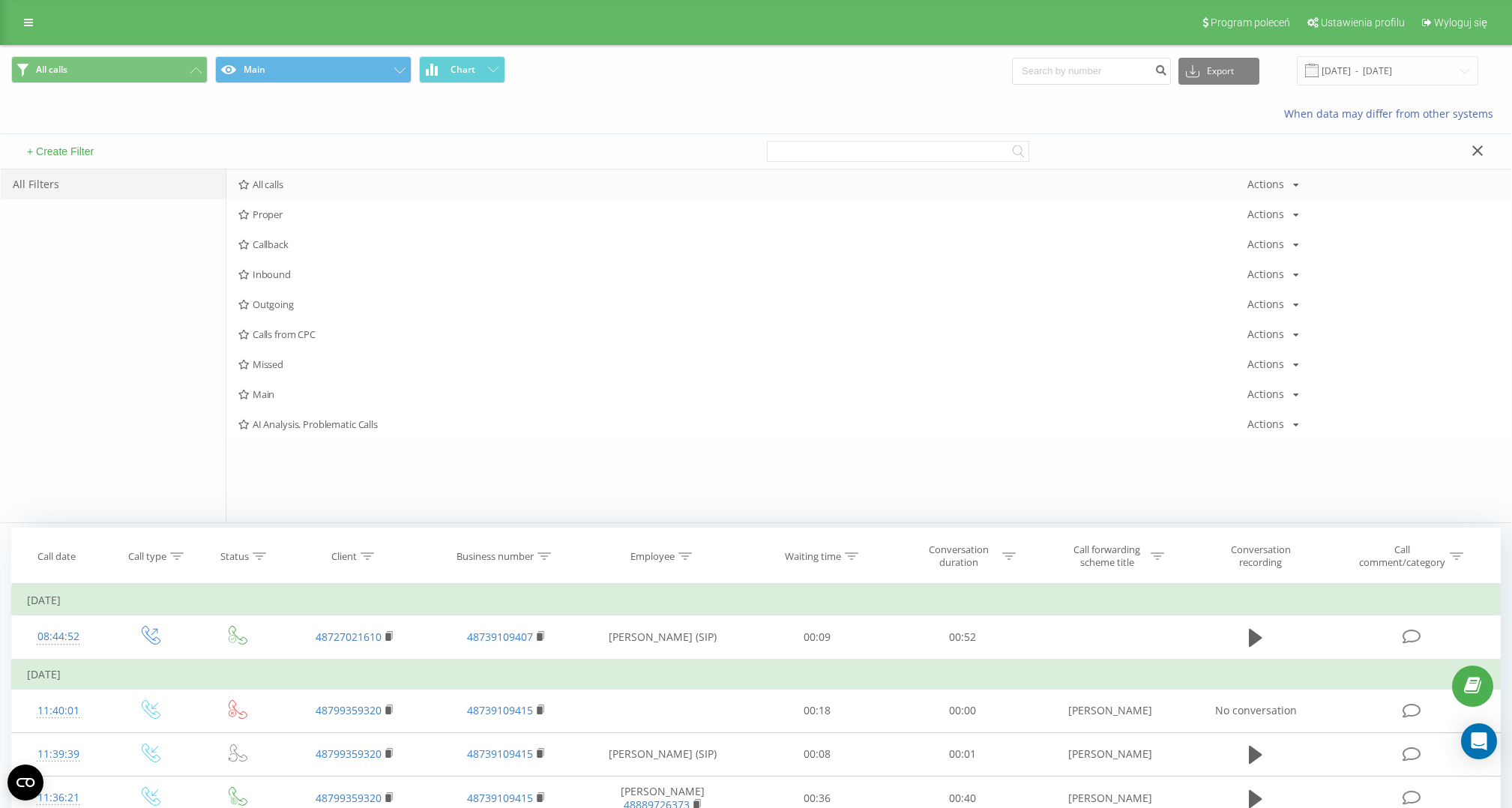 click on "All calls" at bounding box center (743, 184) 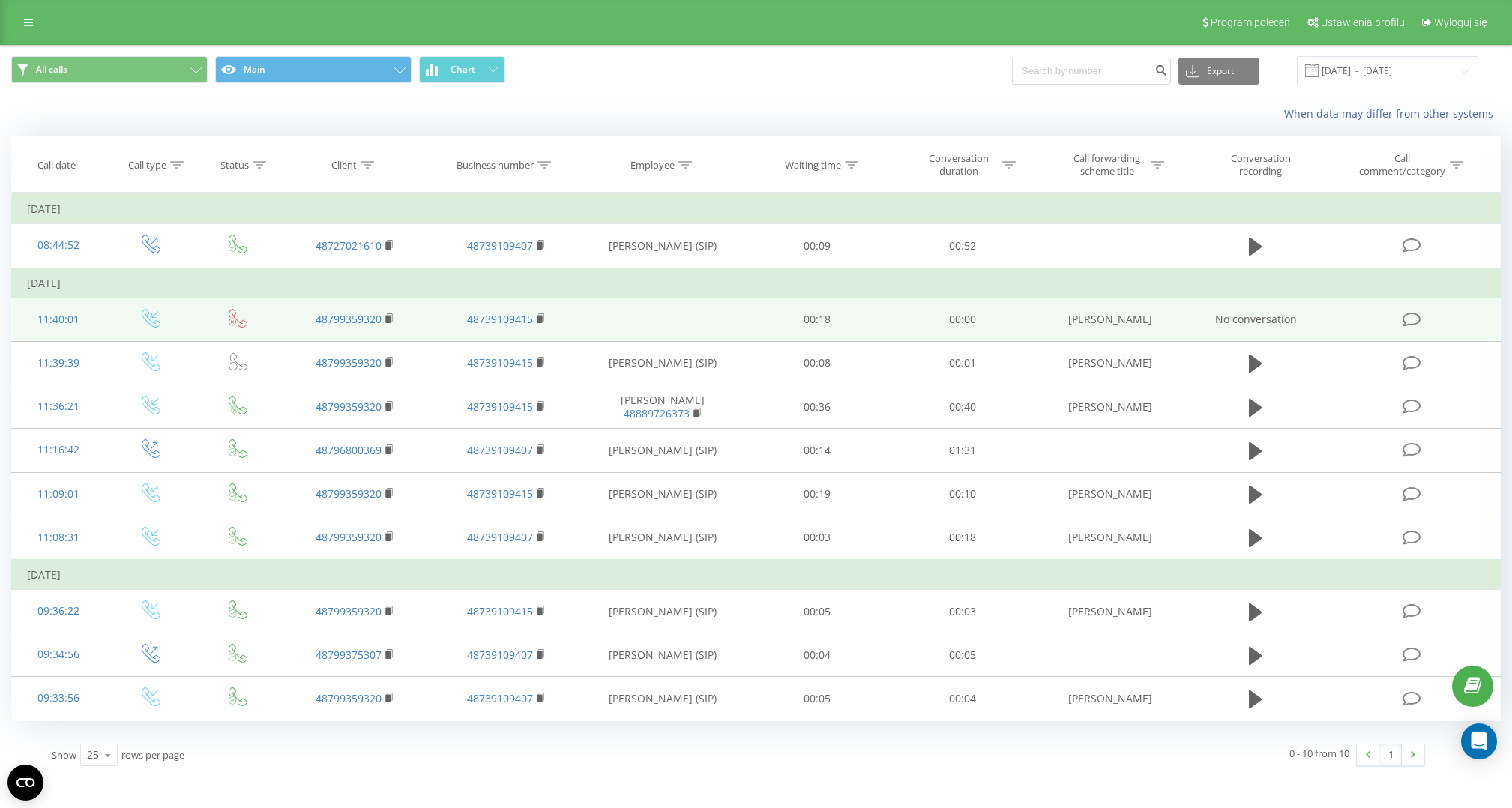 scroll, scrollTop: 0, scrollLeft: 0, axis: both 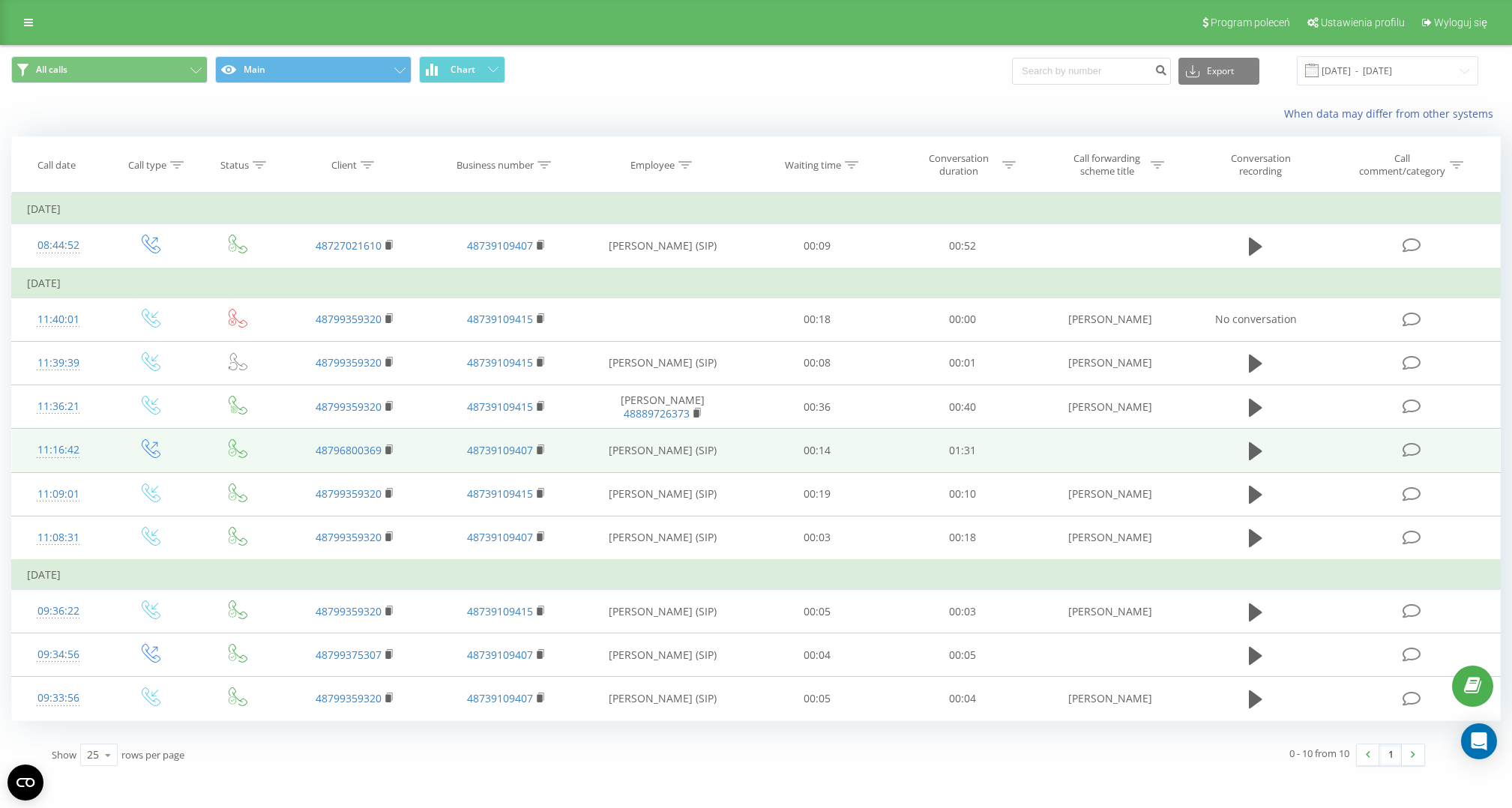 click on "00:14" at bounding box center [817, 450] 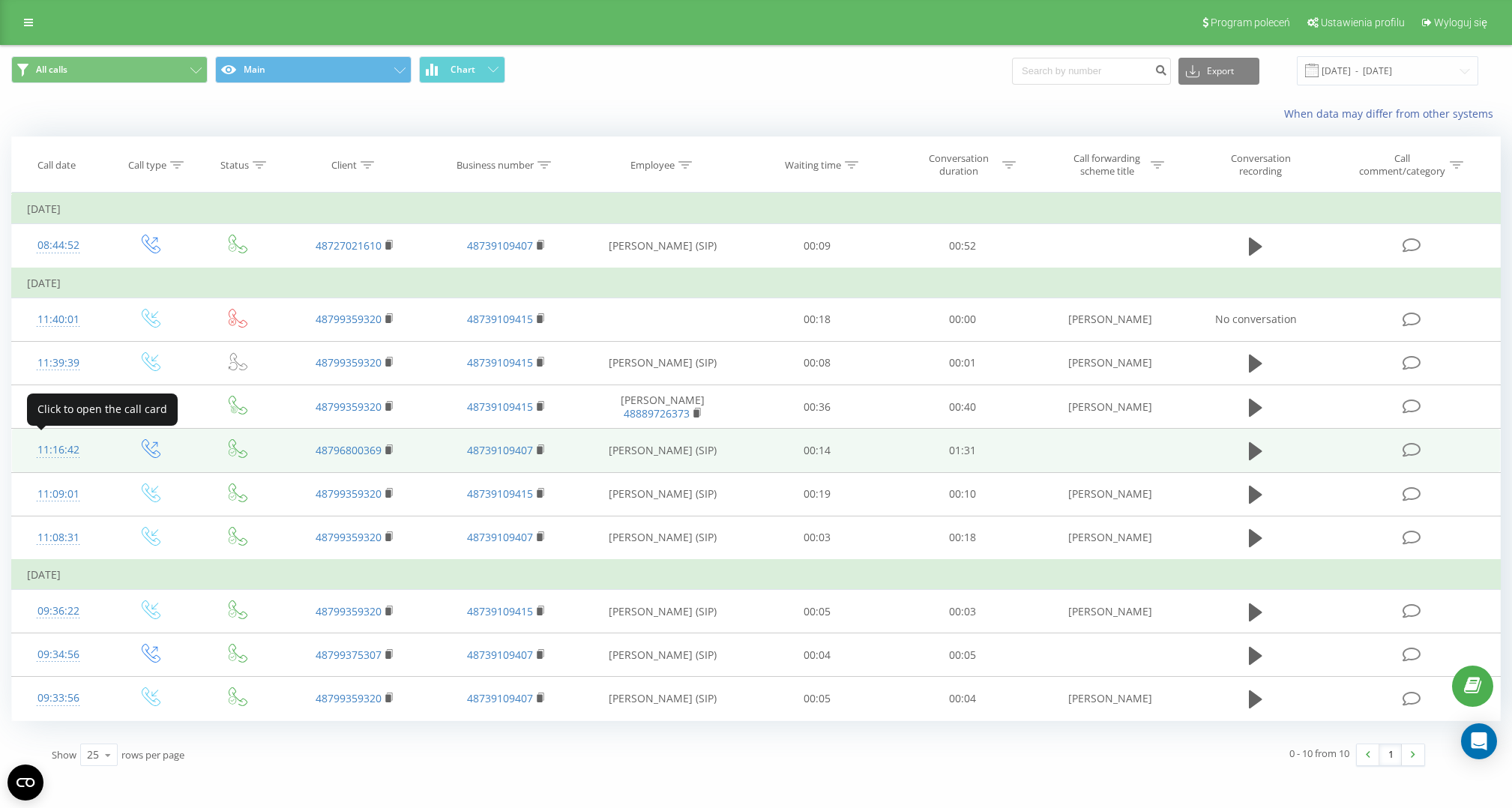 click on "11:16:42" at bounding box center (58, 450) 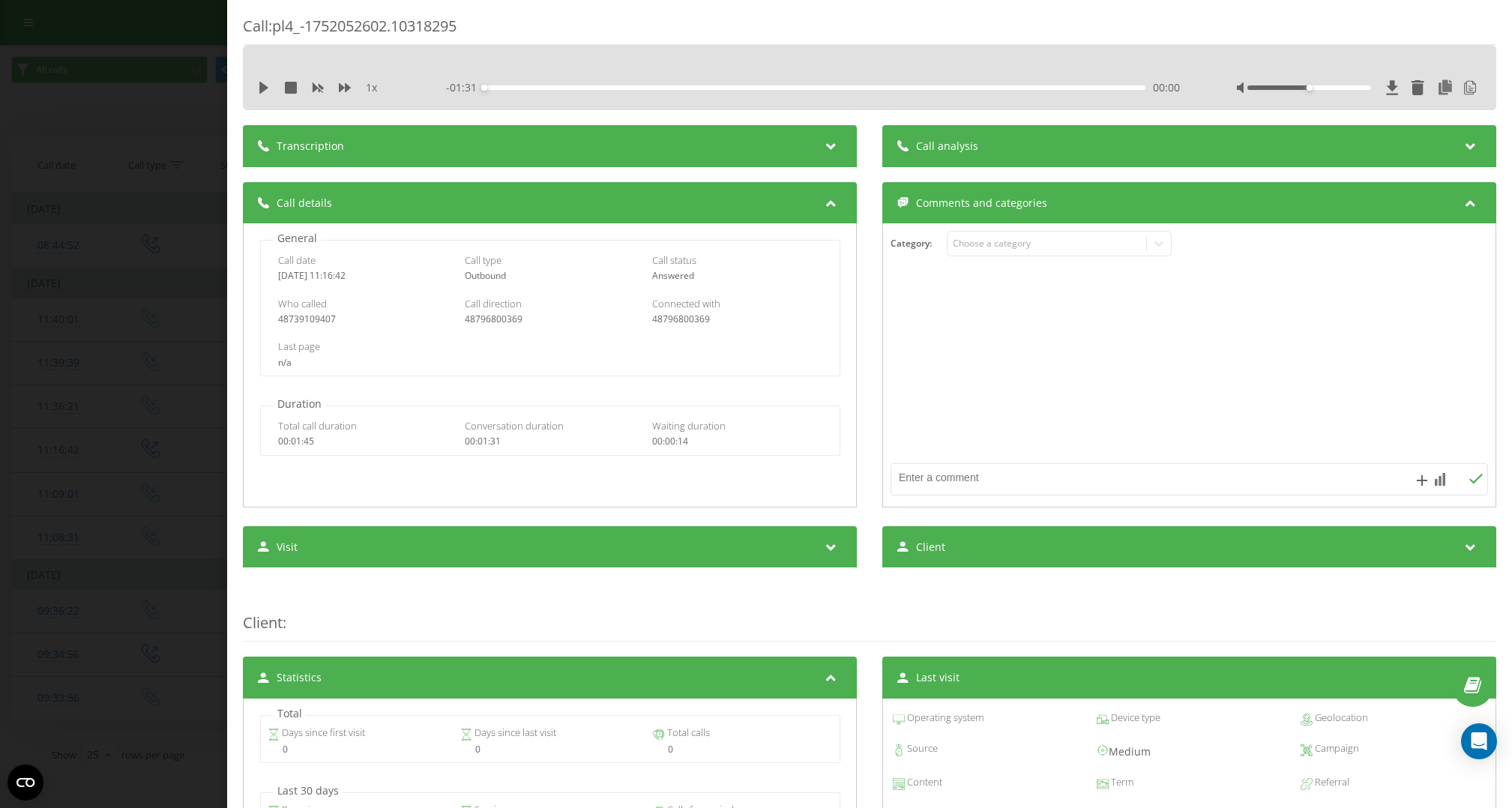 scroll, scrollTop: 0, scrollLeft: 0, axis: both 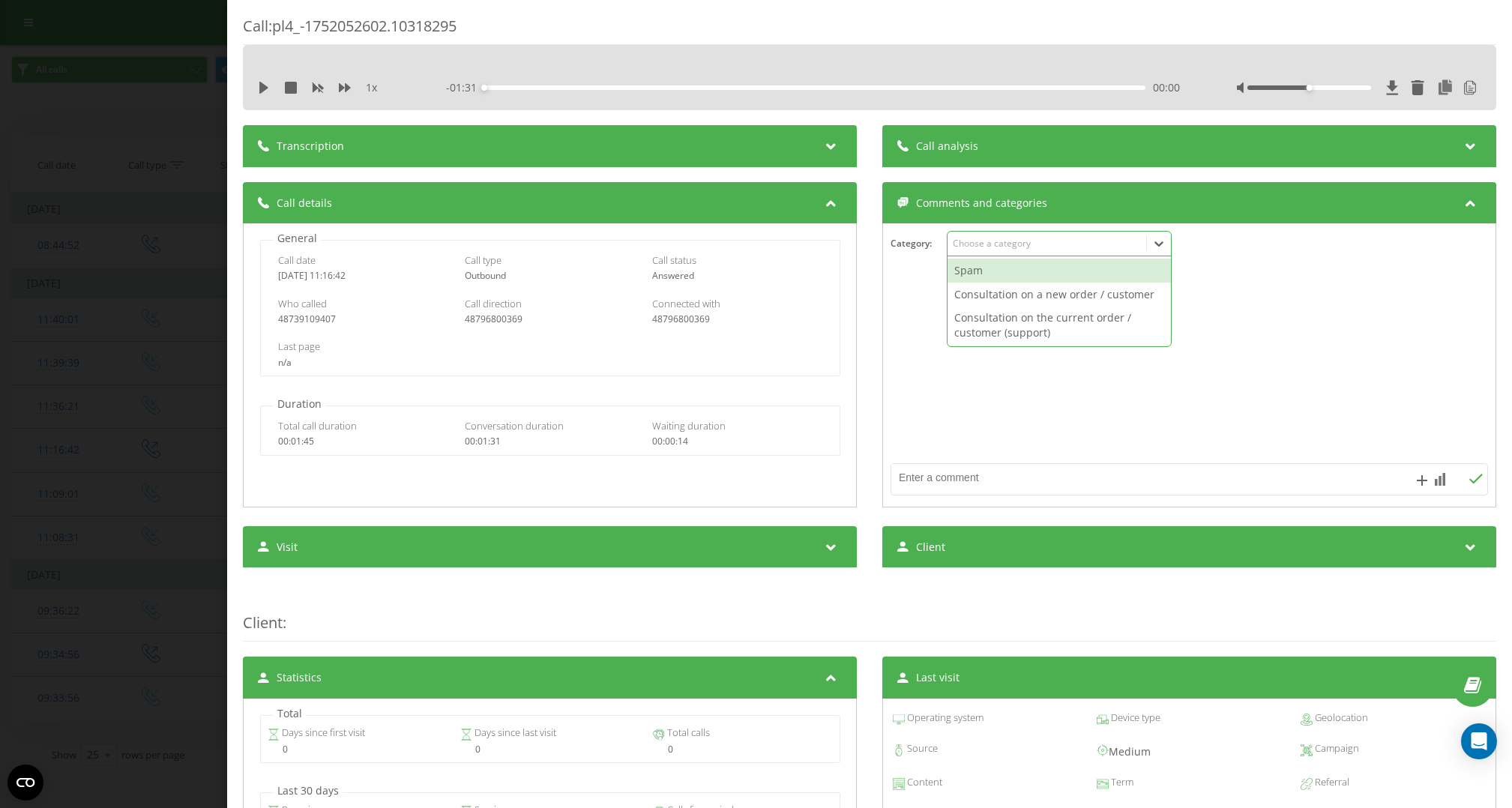 click on "Choose a category" at bounding box center [1059, 244] 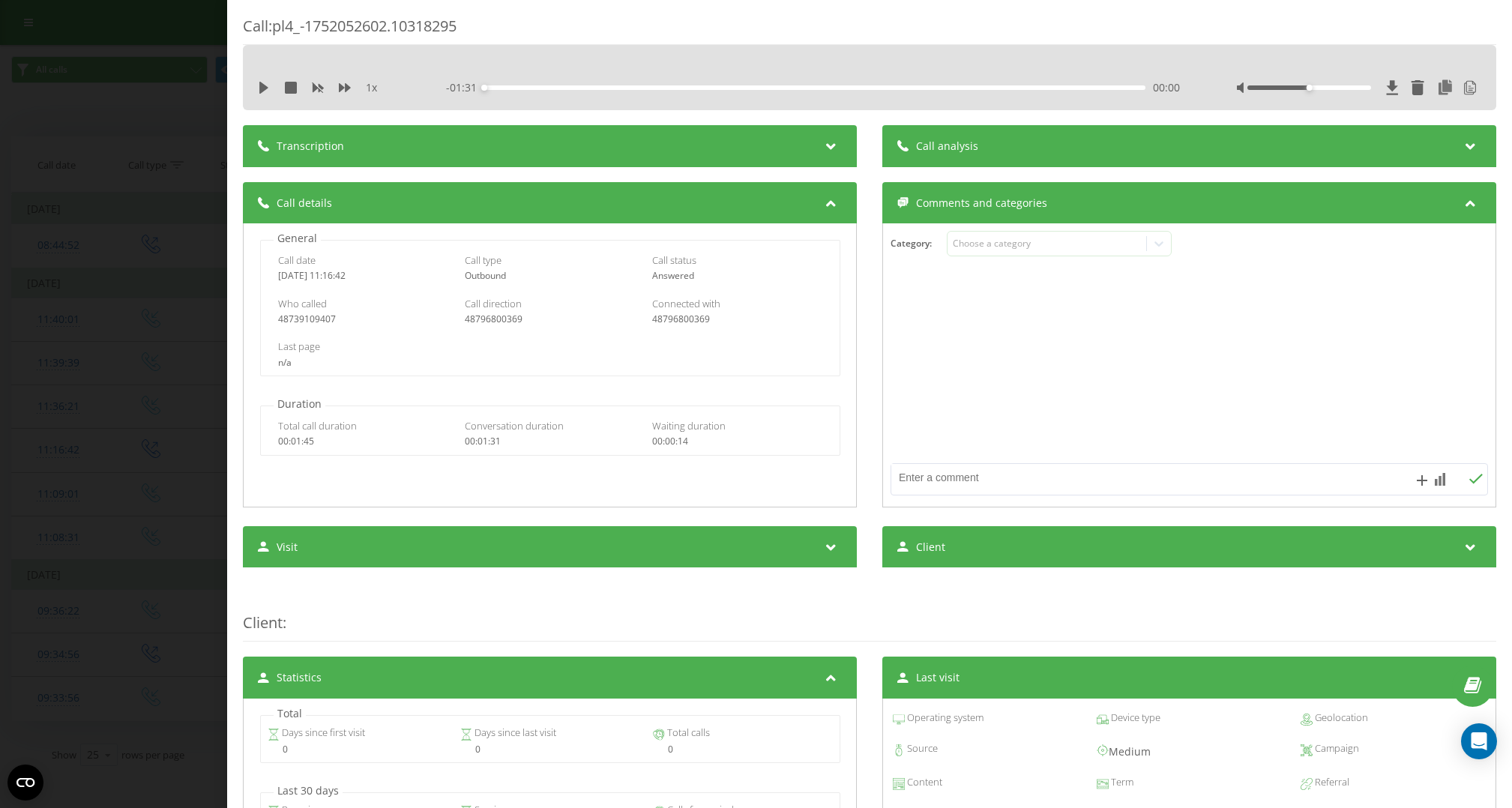 click at bounding box center [1189, 366] 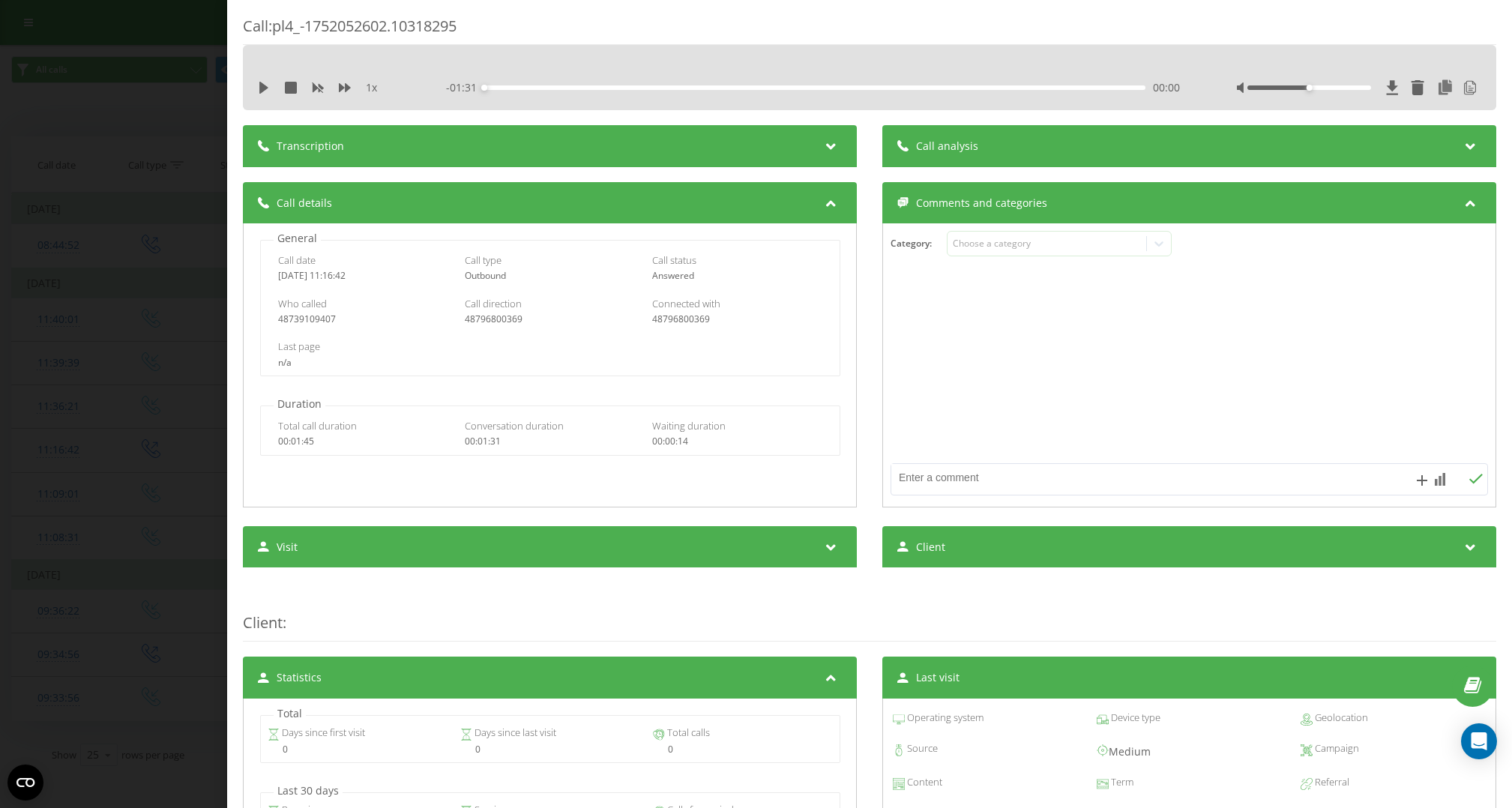 click on "Call analysis" at bounding box center (1189, 146) 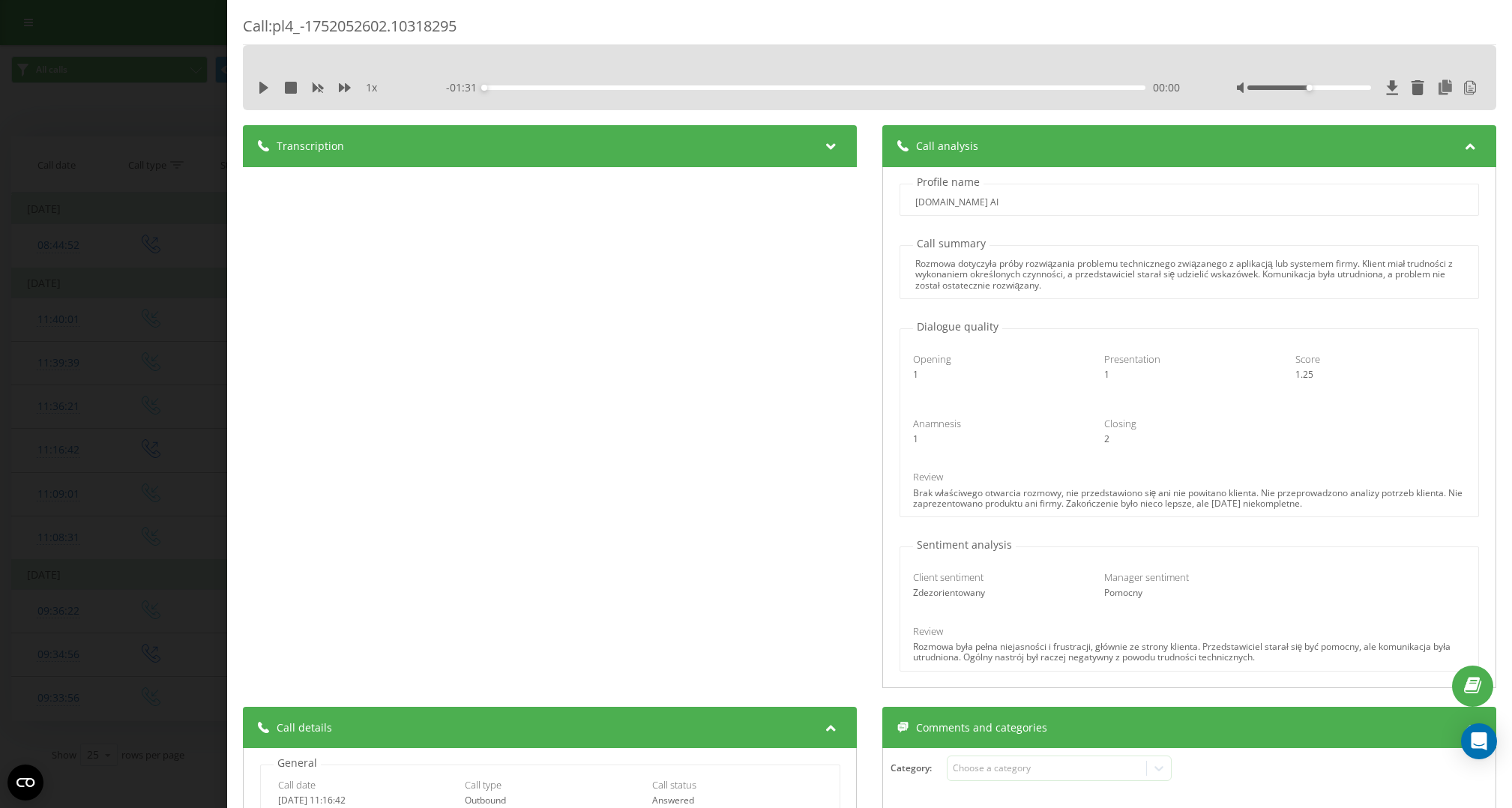 click on "Call analysis" at bounding box center [1189, 146] 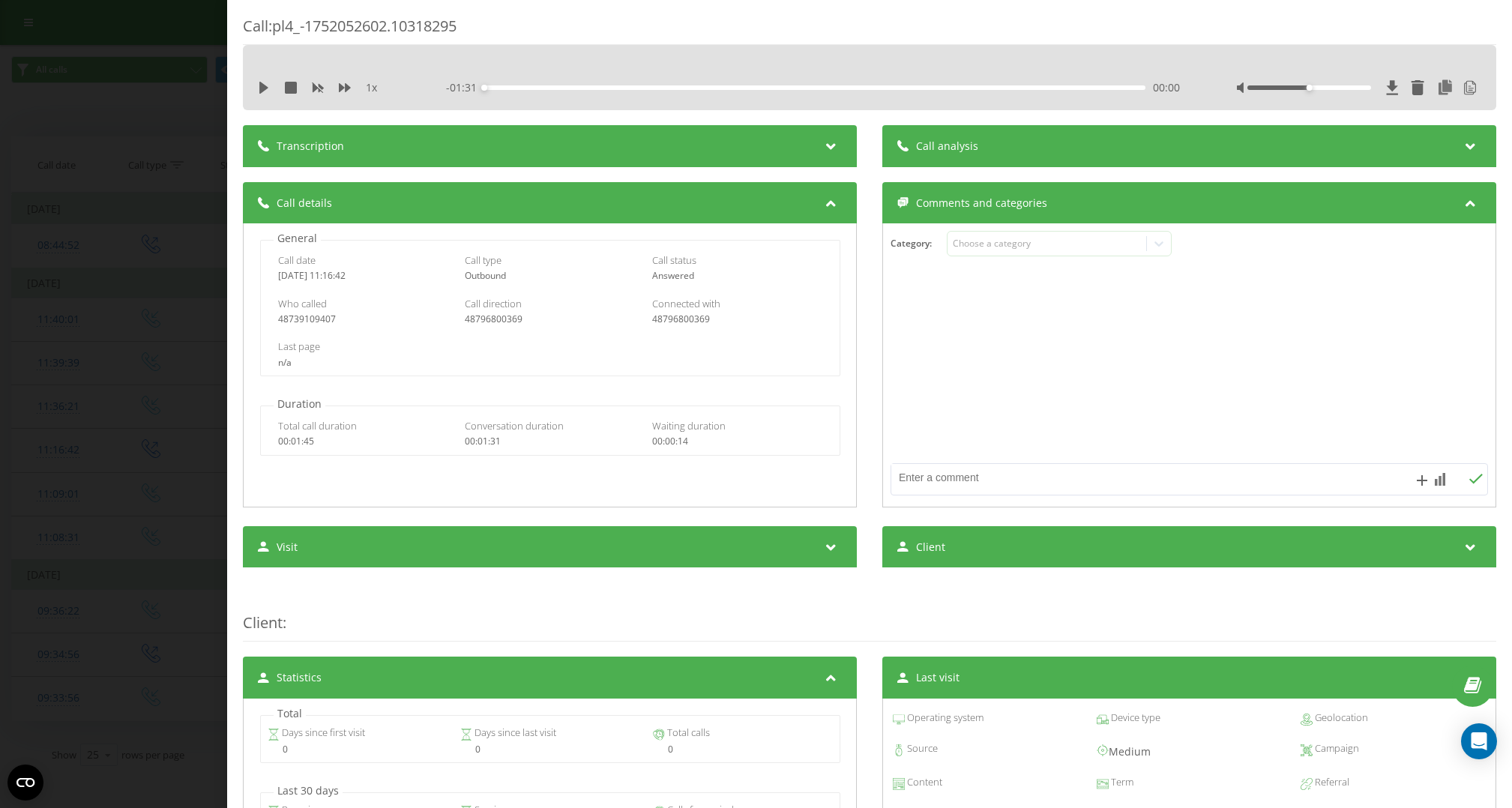 click on "Comments and categories" at bounding box center (1189, 203) 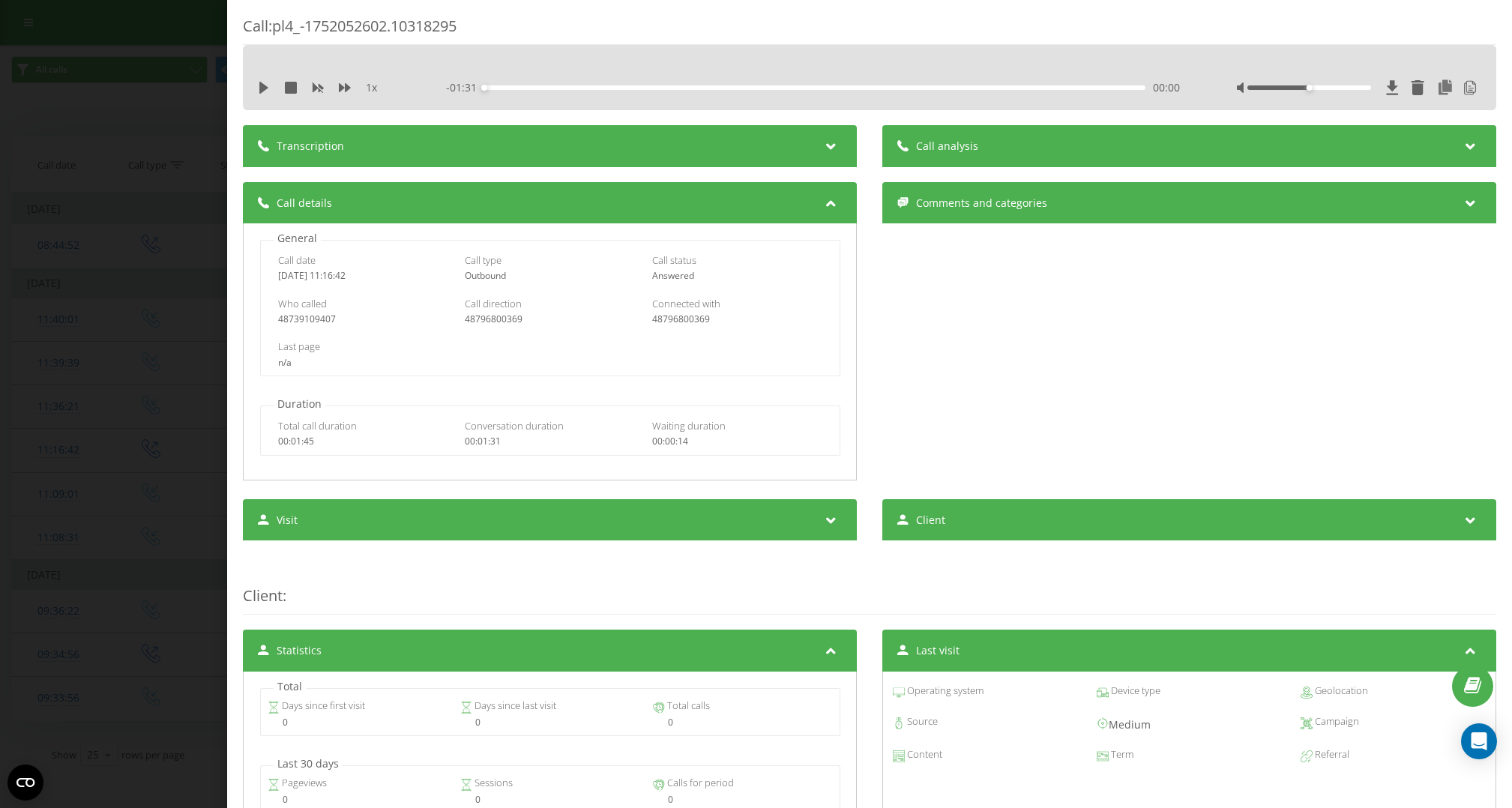 click on "Visit" at bounding box center [549, 520] 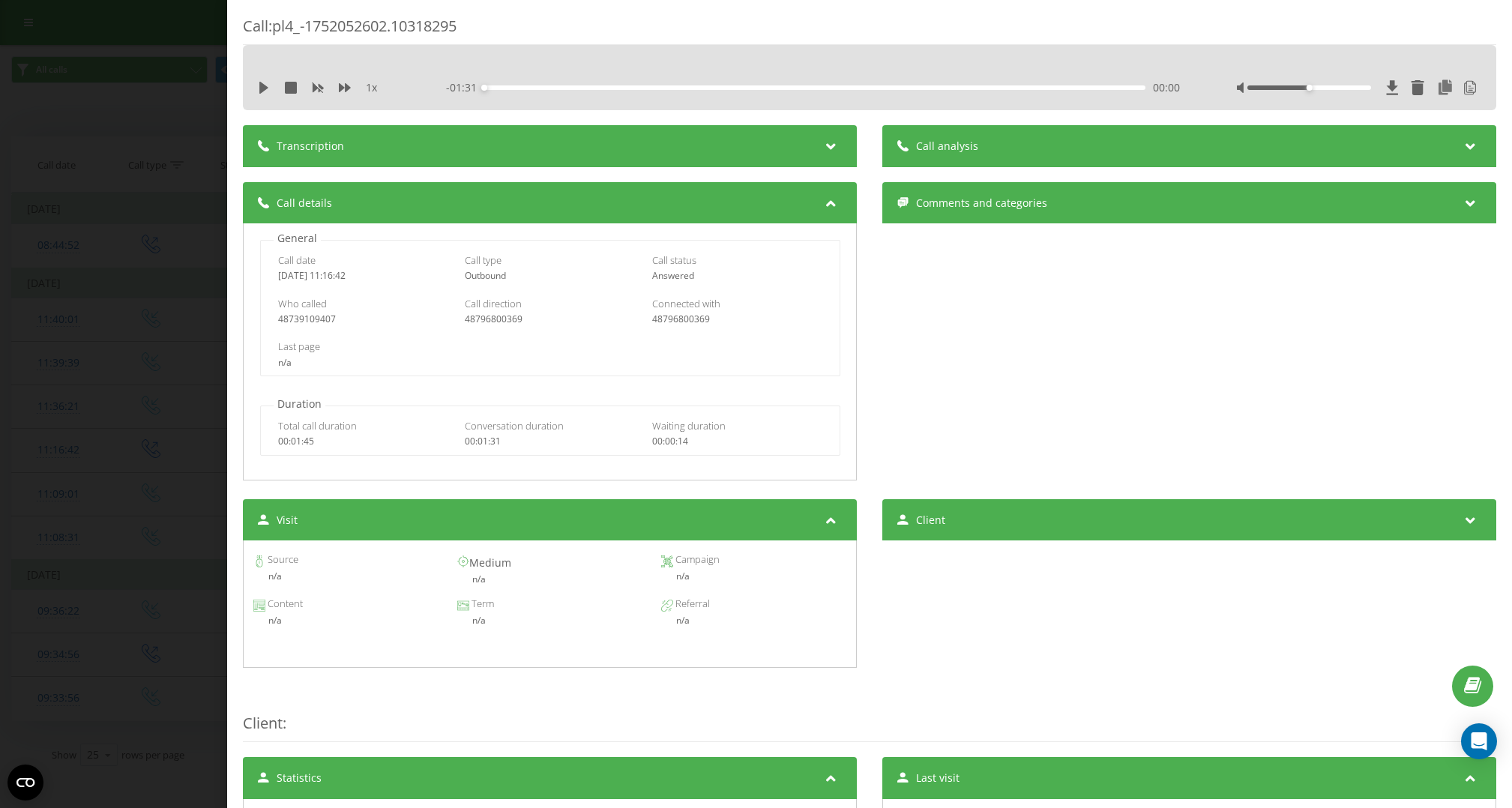 click on "Visit" at bounding box center [549, 520] 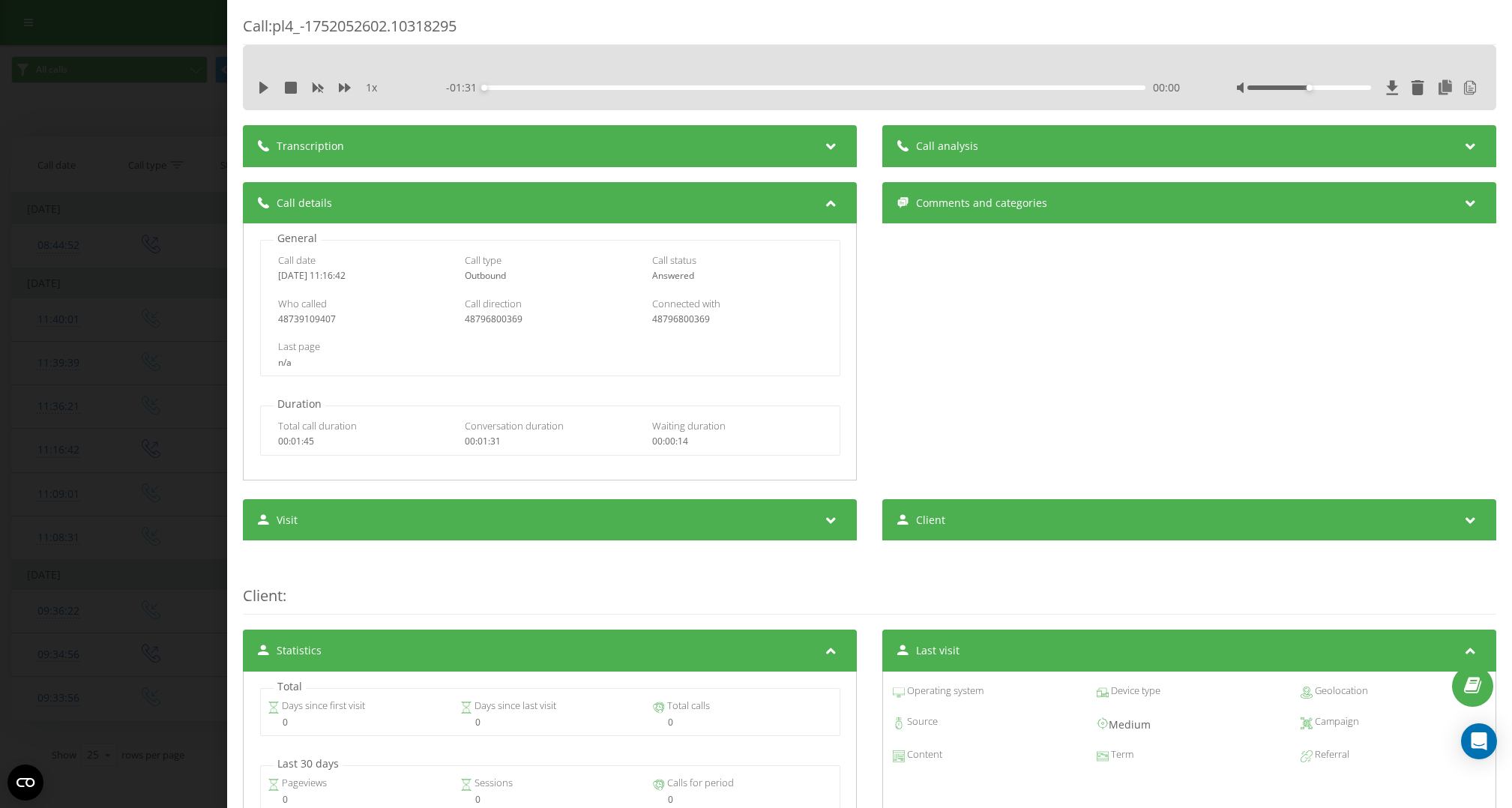 click on "Call details" at bounding box center [549, 203] 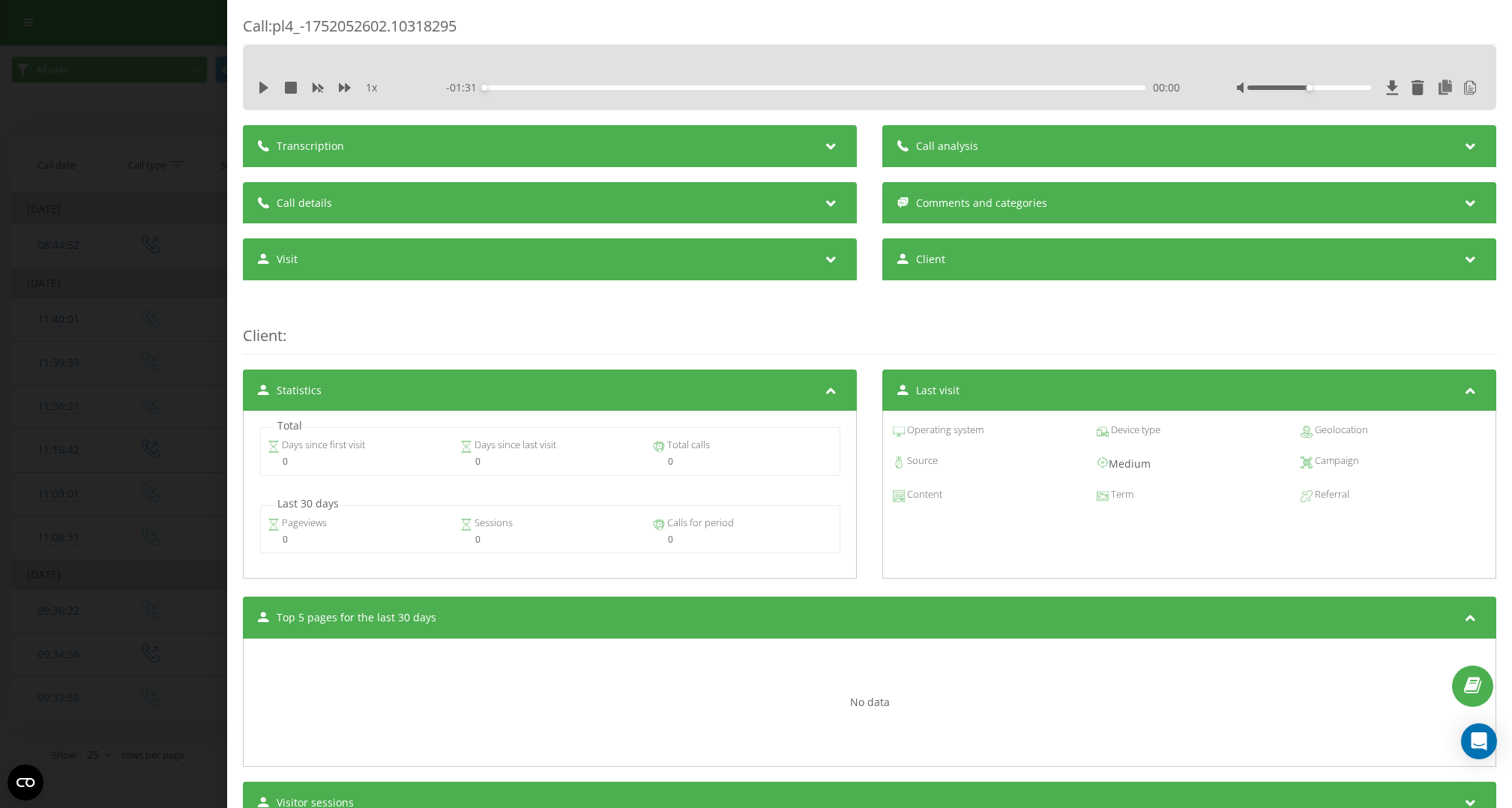click on "Total Days since first visit 0 Days since last visit 0 Total calls 0 Last 30 days Pageviews 0 Sessions 0 Calls for period 0" at bounding box center (549, 494) 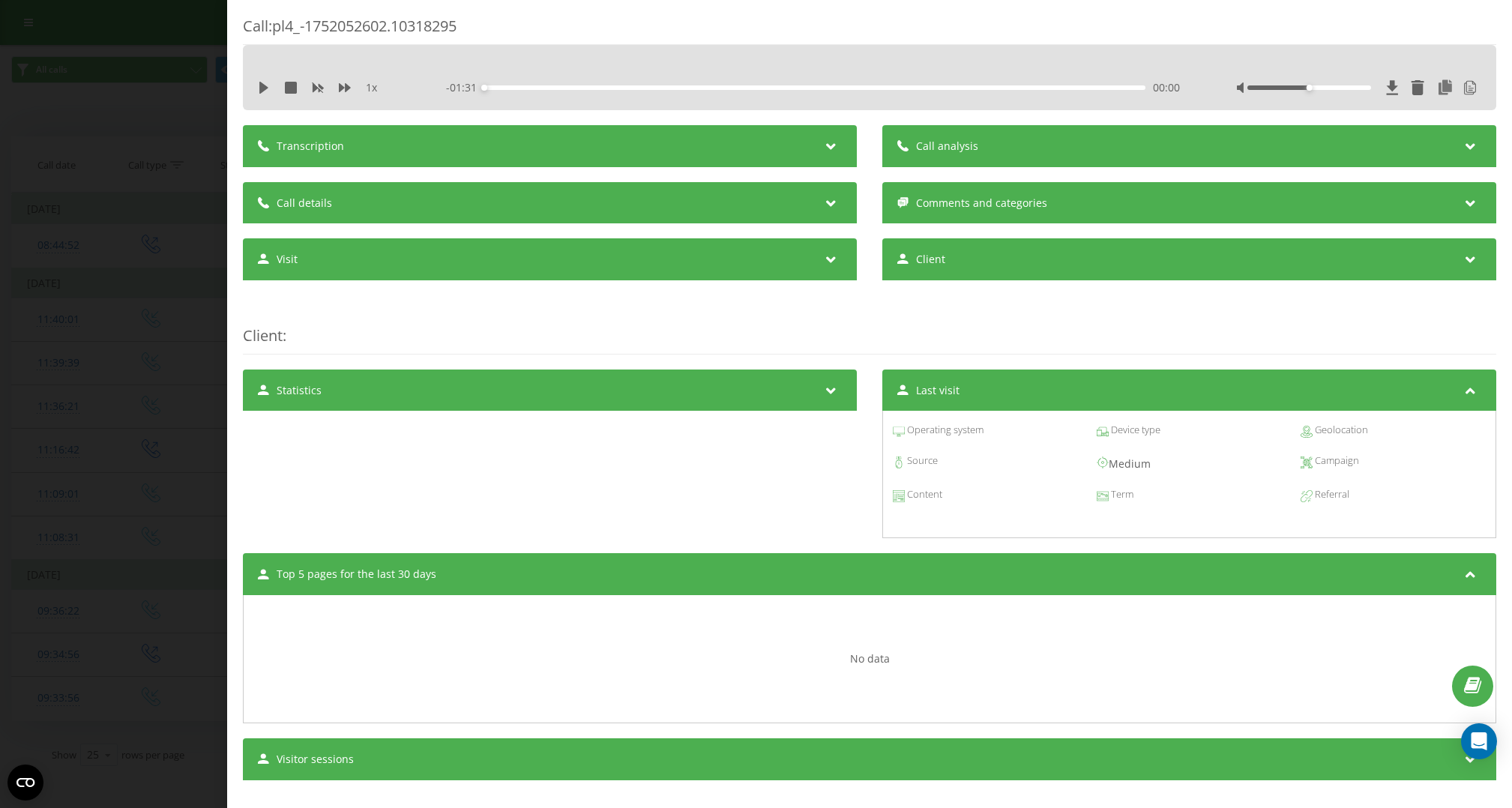 click on "Last visit" at bounding box center [1189, 391] 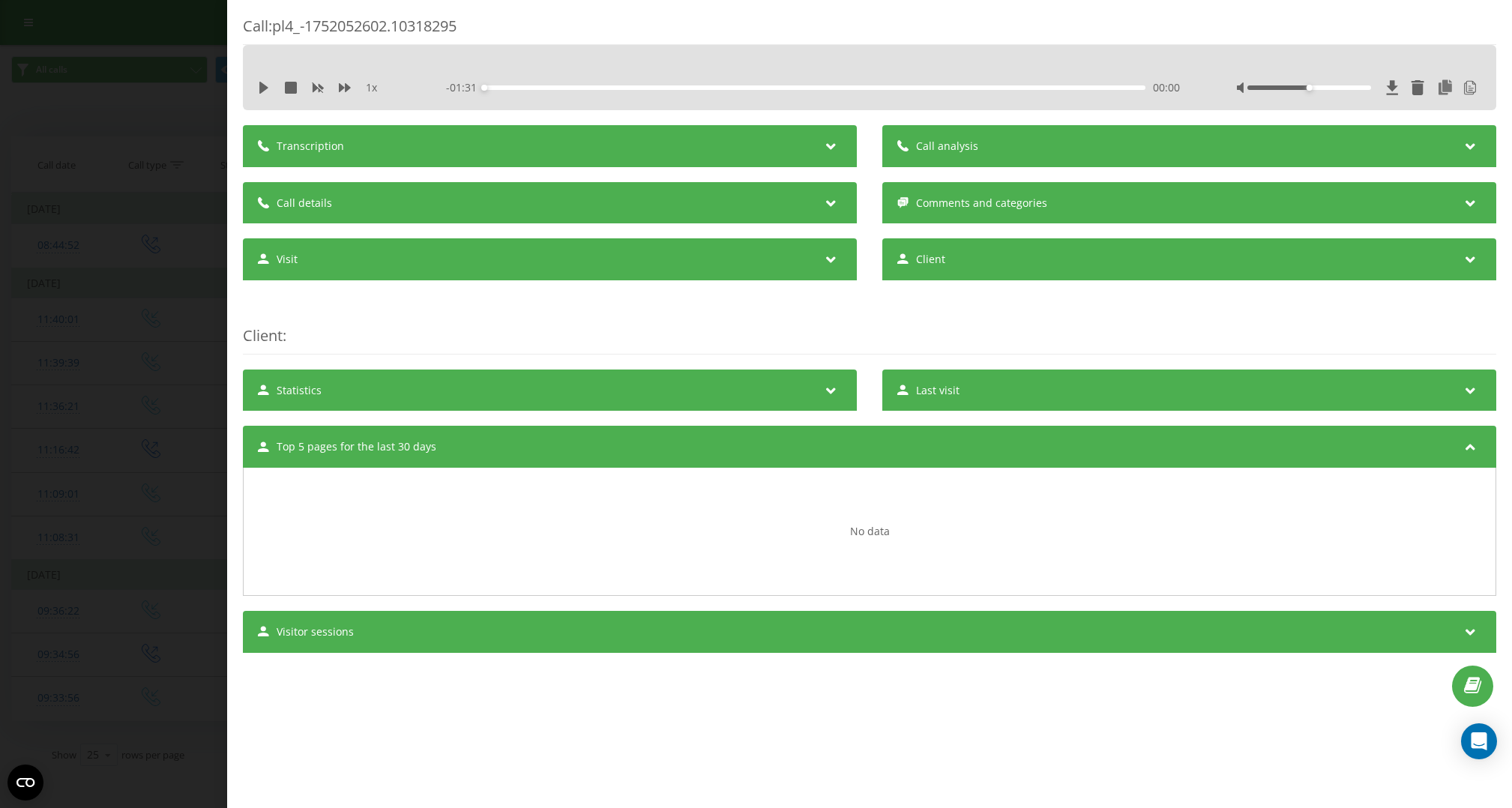 click on "Visitor sessions" at bounding box center (870, 632) 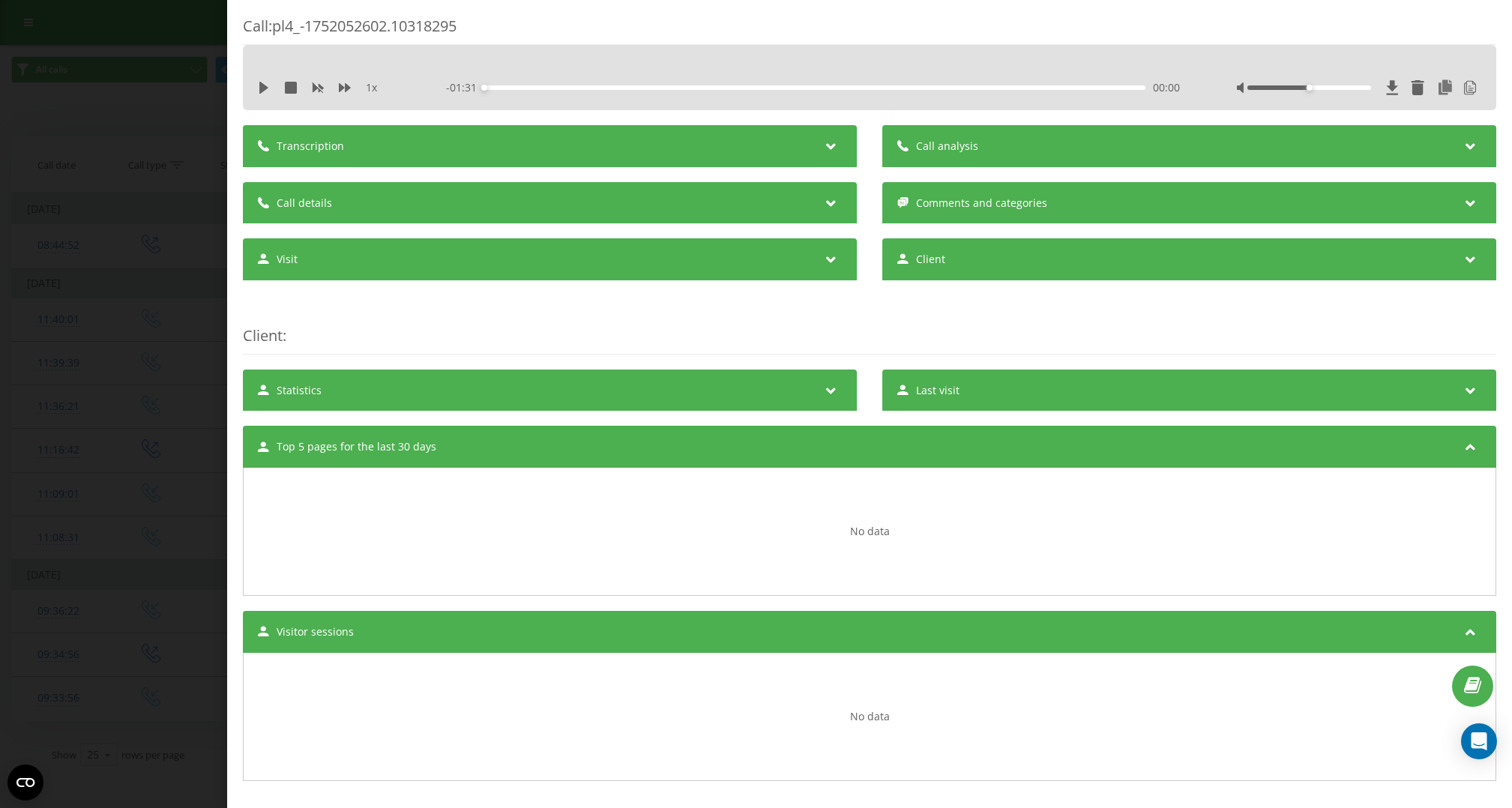 click on "Visitor sessions" at bounding box center (870, 632) 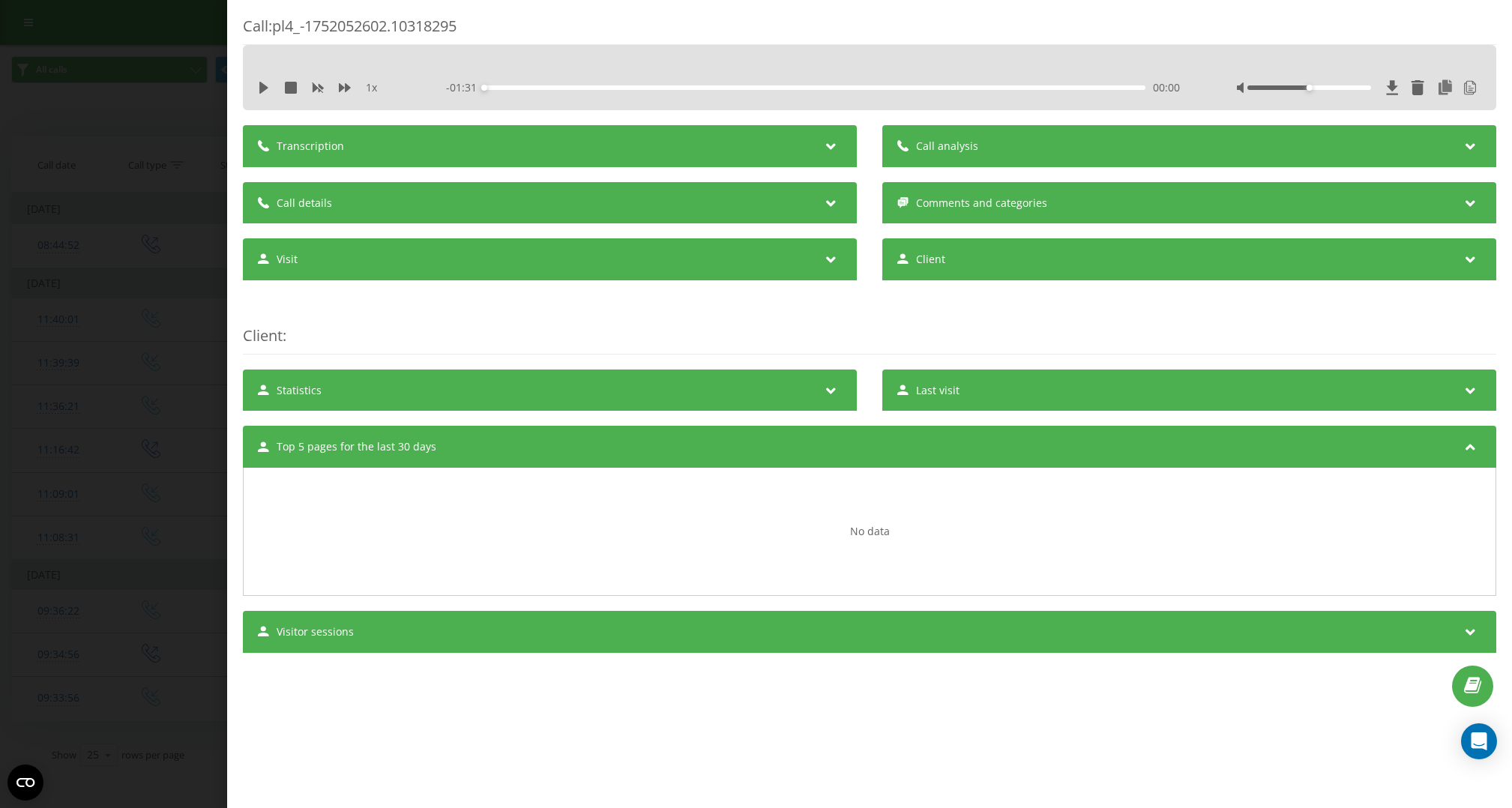 click on "Comments and categories" at bounding box center [1189, 203] 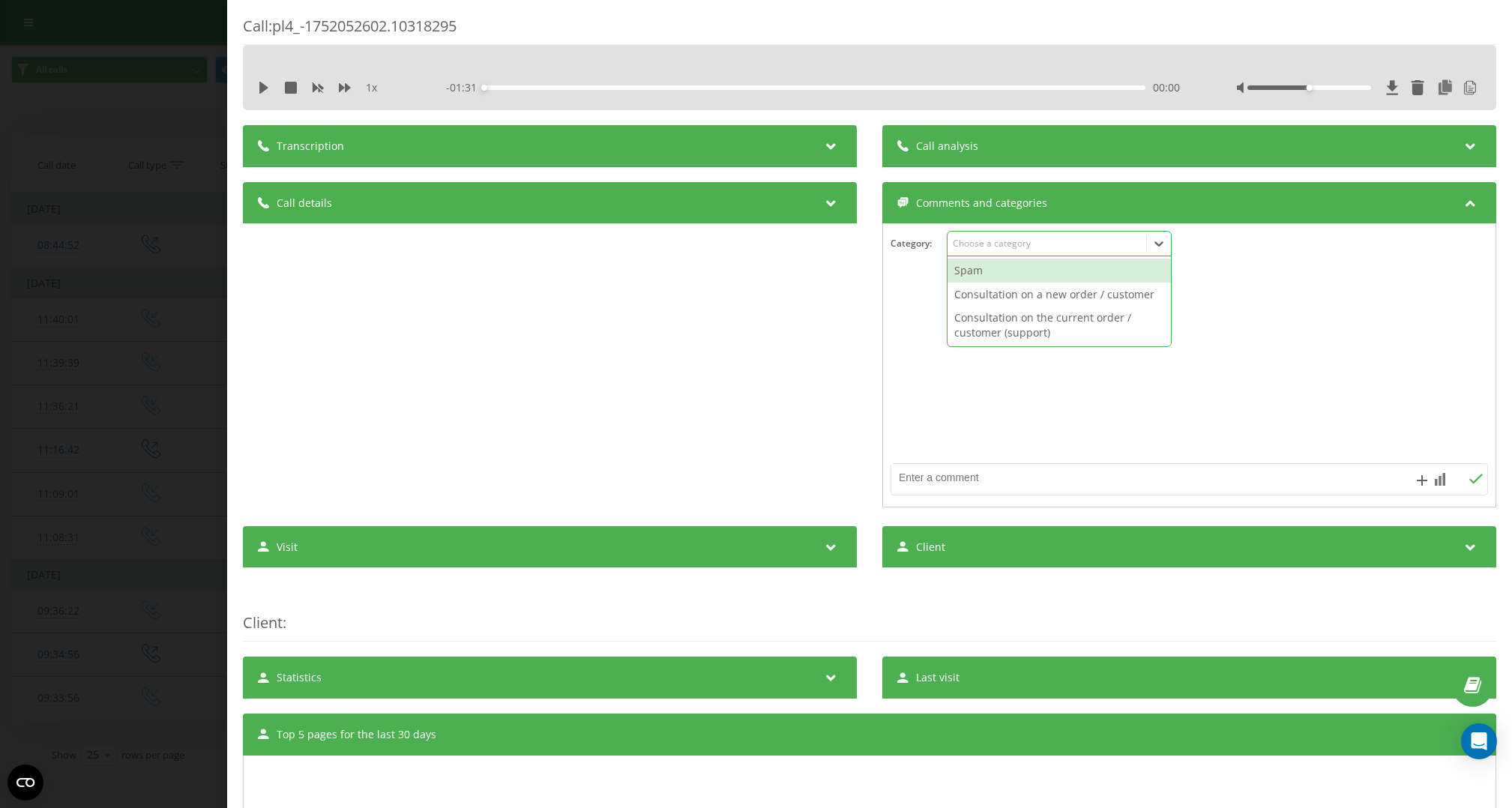 click on "Choose a category" at bounding box center (1046, 244) 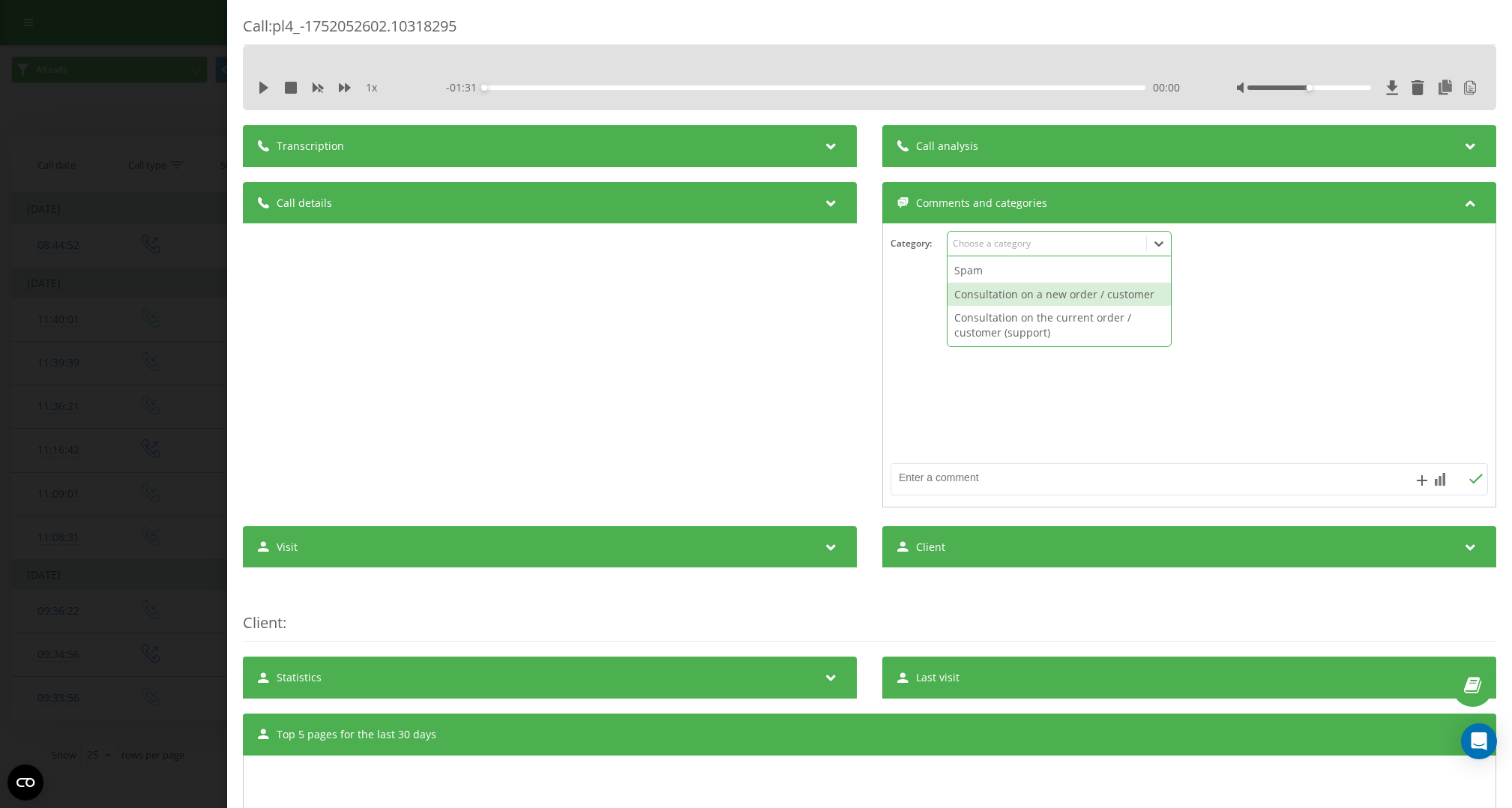 scroll, scrollTop: 22, scrollLeft: 0, axis: vertical 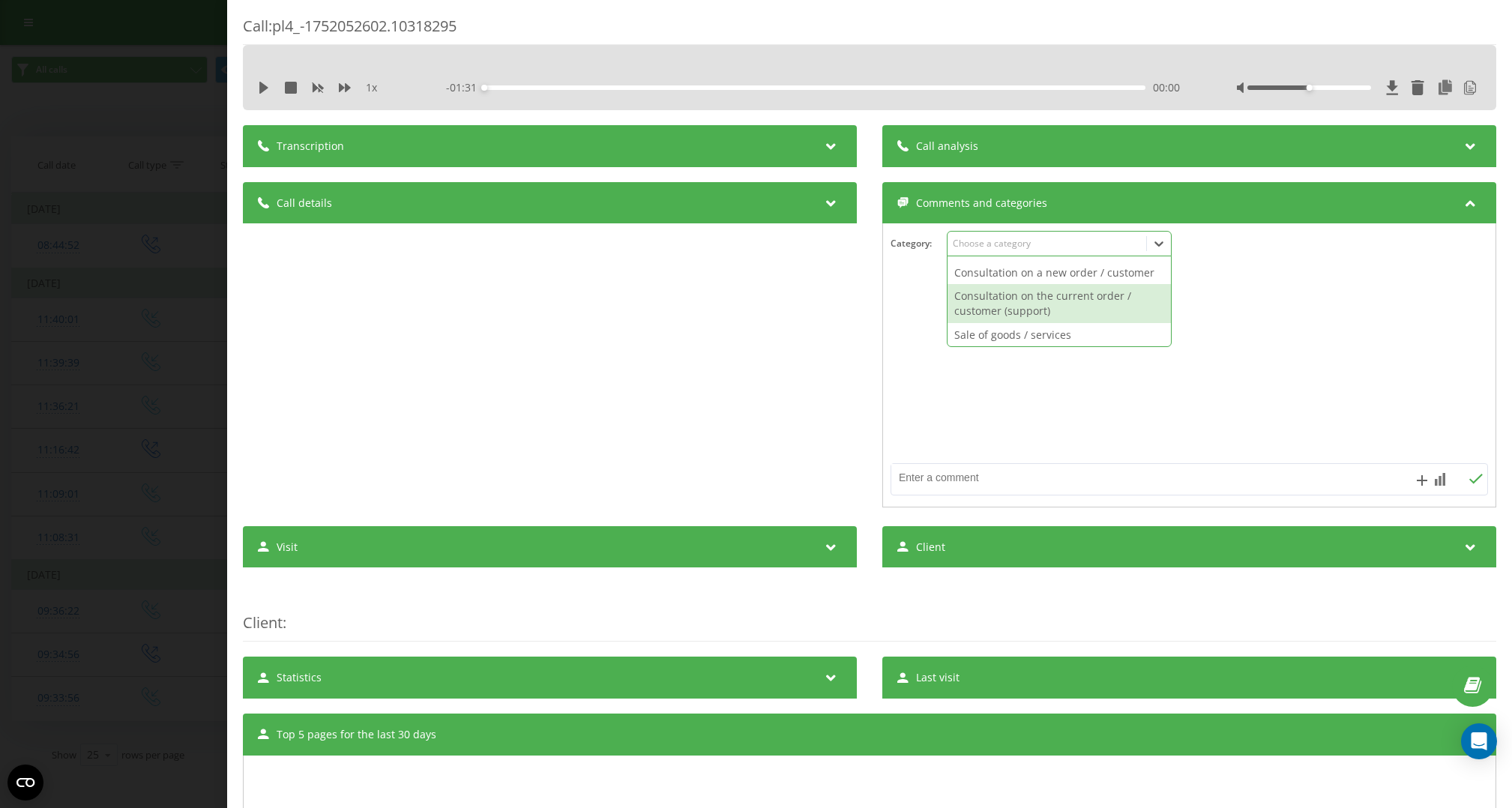 click at bounding box center [1189, 366] 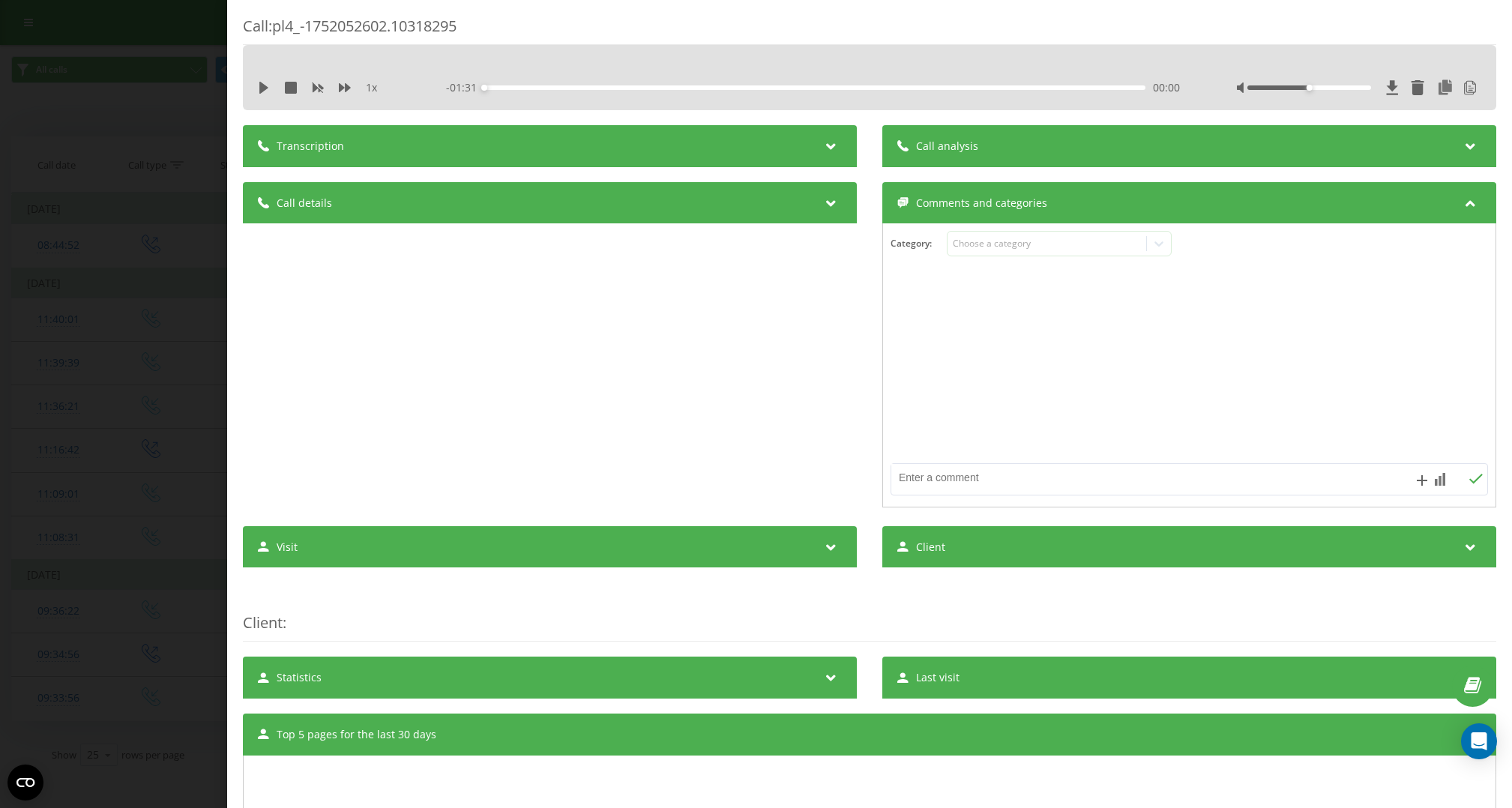 scroll, scrollTop: 0, scrollLeft: 0, axis: both 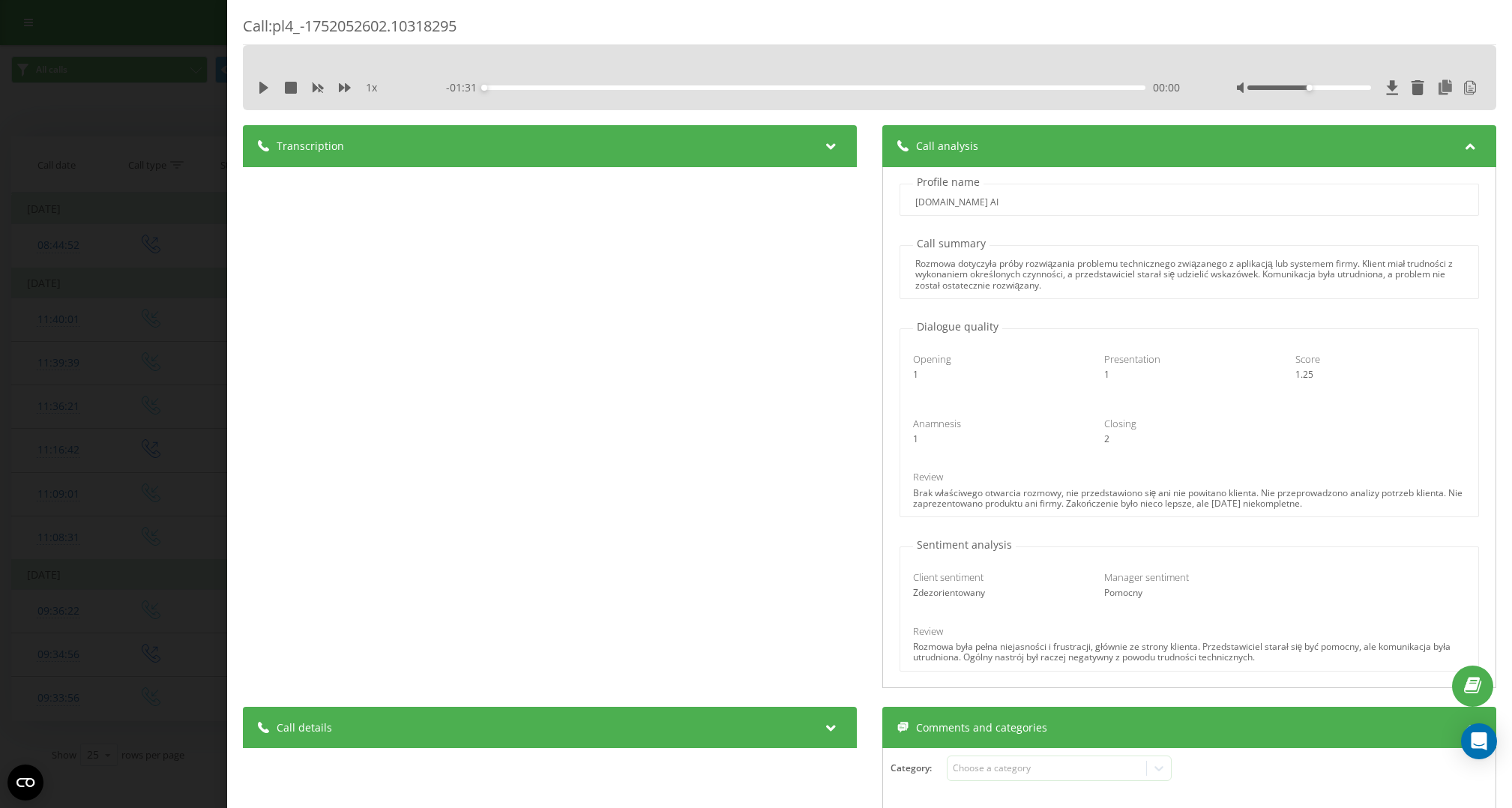 click on "Transcription 00:00 Super. 00:01 Super. 00:01 Zostawmy sobie chwilę na linii. 00:01 Zostaniemy sobie chwilę na linii. 00:03 Dobrze. 00:03 Pani Weroniko, proszę spojrzeć na ekran. 00:06 Na ekran telefonu rozumiem. 00:07 Tam jest taka słuchawka ze strzałką. 00:10 Na ekran. 00:12 Proszę 00:14 Słuchawka ze strzałką. 00:19 Dobrze. 00:19 to kliknąć i przekazać do Pani Marii w połączeniu. 00:22 Dobrze. 00:24 Działy. 00:26 Strzały. 00:28 Nie musi być działe, tam w pracownicy chyba. 00:30 Poczeka Pani chwilkę, bo nie słyszę. 00:32 Jeszcze raz. 00:32 Niekoniecznie działe, tam powinno być w pracownicy, Pani Maria, powinna być widoczna. 00:36 W pracownikach jestem tylko ja. 00:37 W pracownikach jestem tylko ja. 00:40 Ja już Pani pokazuję, w pracownikach jestem tylko ja. 00:40 Ja już Pani pokazuję, w pracownikach jestem tylko ja. 00:44 Jeszcze Pani powie teraz. 00:46 Tylko jeśli to widać. 00:48 Okej. 00:51 A jakby Pani odhaczyła online? 00:54 Tam jest takie online. 00:58 Dobrze. 00:59" at bounding box center (549, 408) 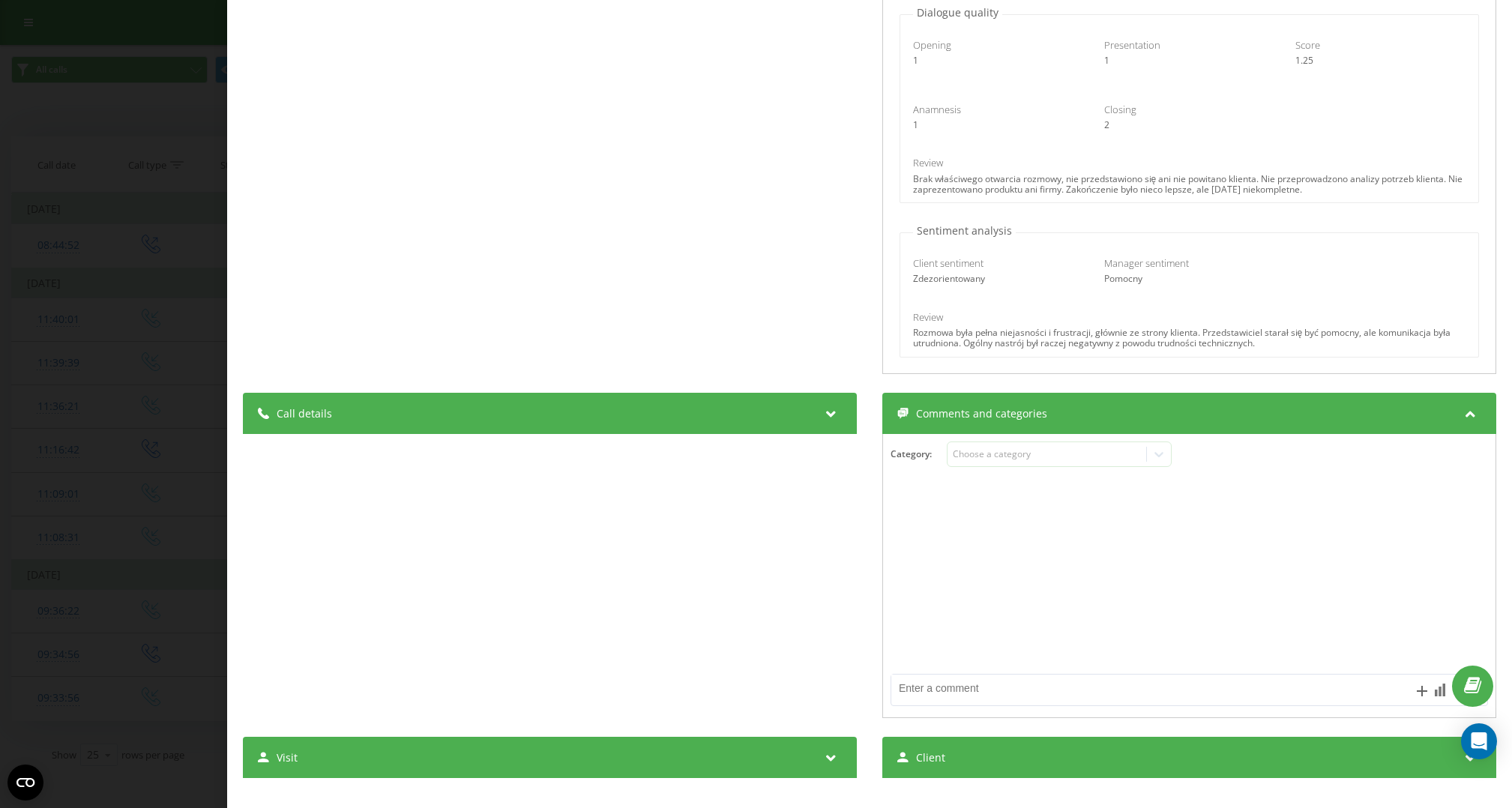 scroll, scrollTop: 0, scrollLeft: 0, axis: both 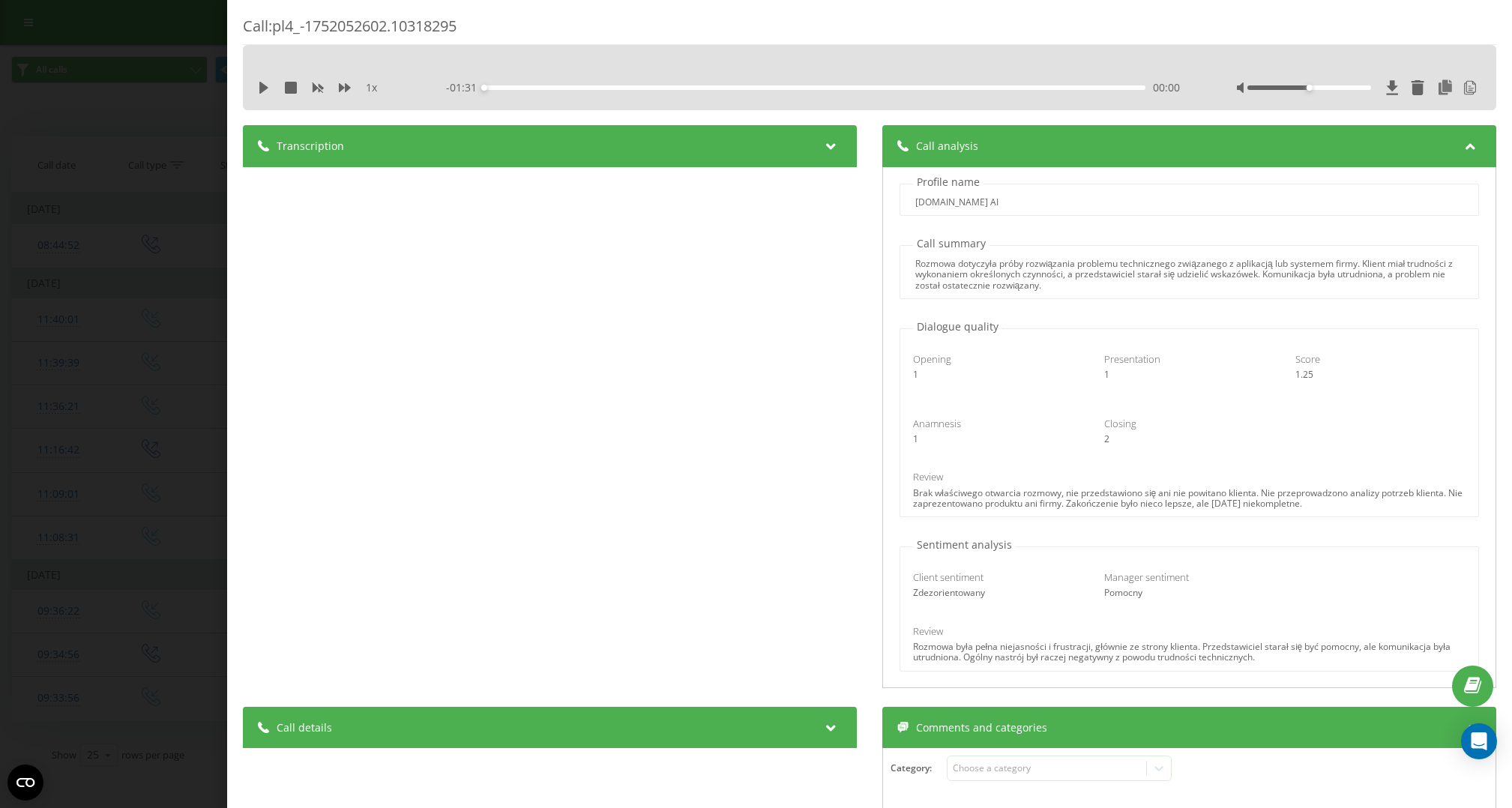 click on "Transcription 00:00 Super. 00:01 Super. 00:01 Zostawmy sobie chwilę na linii. 00:01 Zostaniemy sobie chwilę na linii. 00:03 Dobrze. 00:03 Pani Weroniko, proszę spojrzeć na ekran. 00:06 Na ekran telefonu rozumiem. 00:07 Tam jest taka słuchawka ze strzałką. 00:10 Na ekran. 00:12 Proszę 00:14 Słuchawka ze strzałką. 00:19 Dobrze. 00:19 to kliknąć i przekazać do Pani Marii w połączeniu. 00:22 Dobrze. 00:24 Działy. 00:26 Strzały. 00:28 Nie musi być działe, tam w pracownicy chyba. 00:30 Poczeka Pani chwilkę, bo nie słyszę. 00:32 Jeszcze raz. 00:32 Niekoniecznie działe, tam powinno być w pracownicy, Pani Maria, powinna być widoczna. 00:36 W pracownikach jestem tylko ja. 00:37 W pracownikach jestem tylko ja. 00:40 Ja już Pani pokazuję, w pracownikach jestem tylko ja. 00:40 Ja już Pani pokazuję, w pracownikach jestem tylko ja. 00:44 Jeszcze Pani powie teraz. 00:46 Tylko jeśli to widać. 00:48 Okej. 00:51 A jakby Pani odhaczyła online? 00:54 Tam jest takie online. 00:58 Dobrze. 00:59" at bounding box center [549, 408] 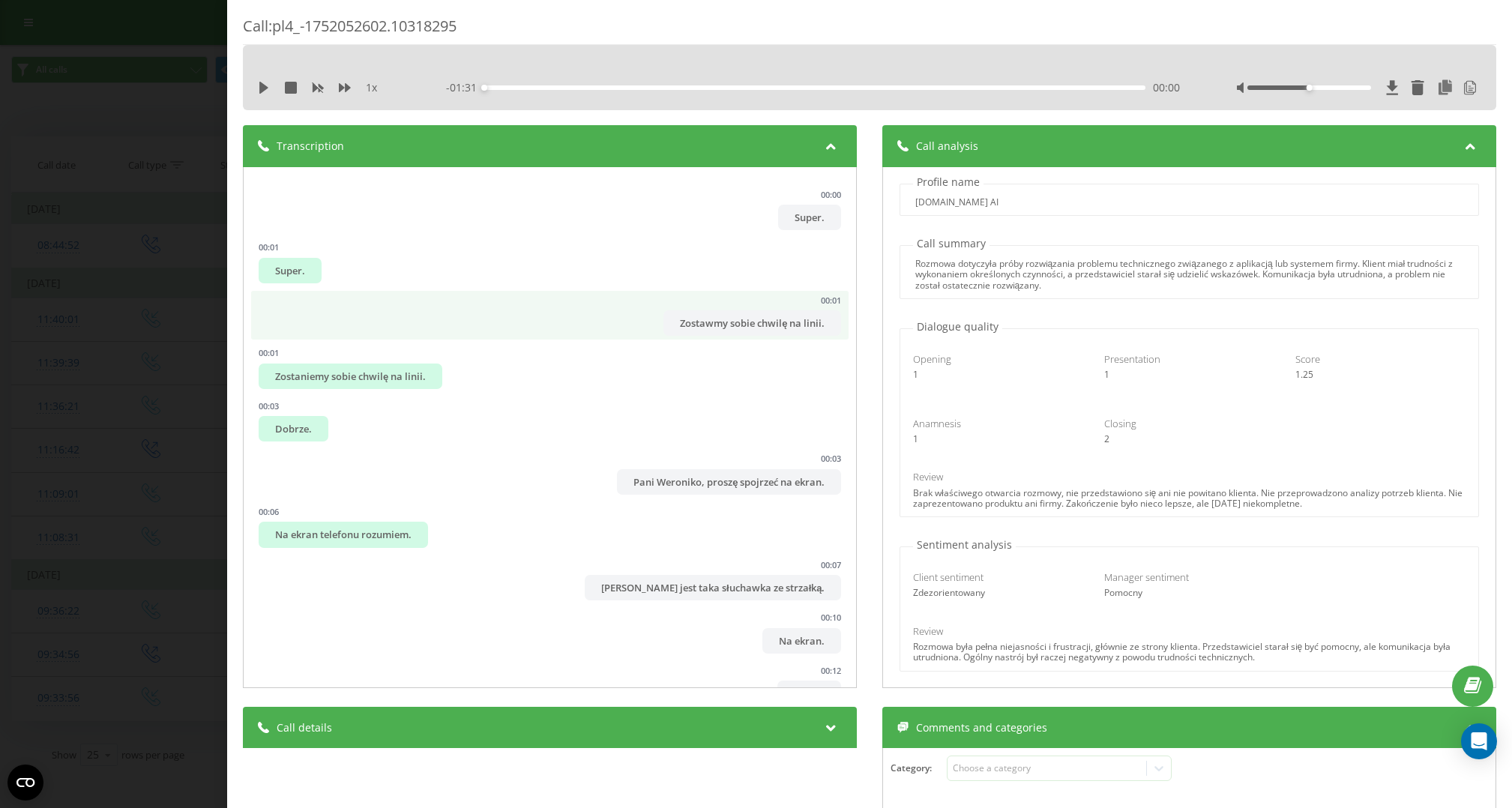 click on "00:01 Zostawmy sobie chwilę na linii." at bounding box center [549, 316] 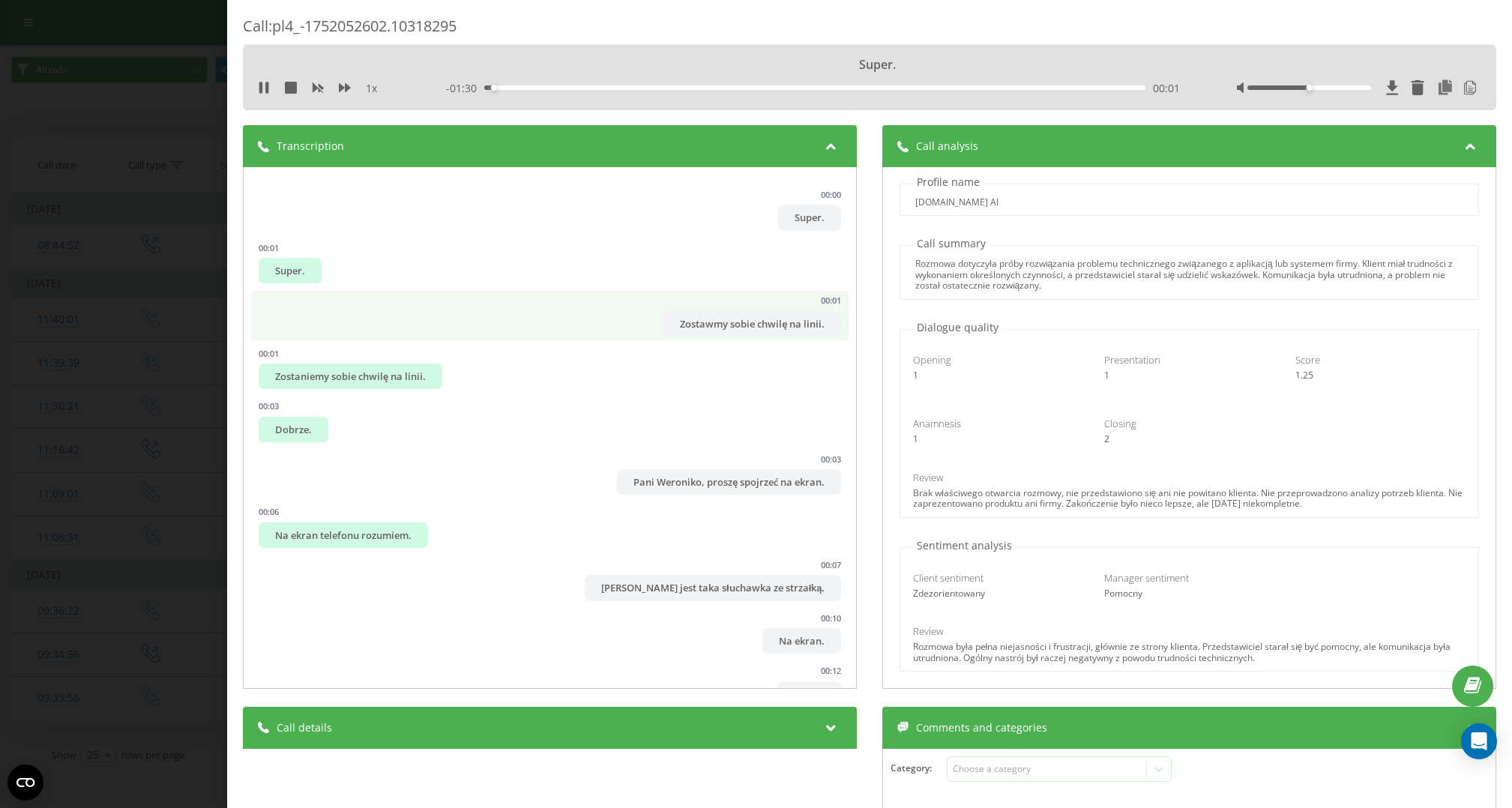 scroll, scrollTop: 1, scrollLeft: 0, axis: vertical 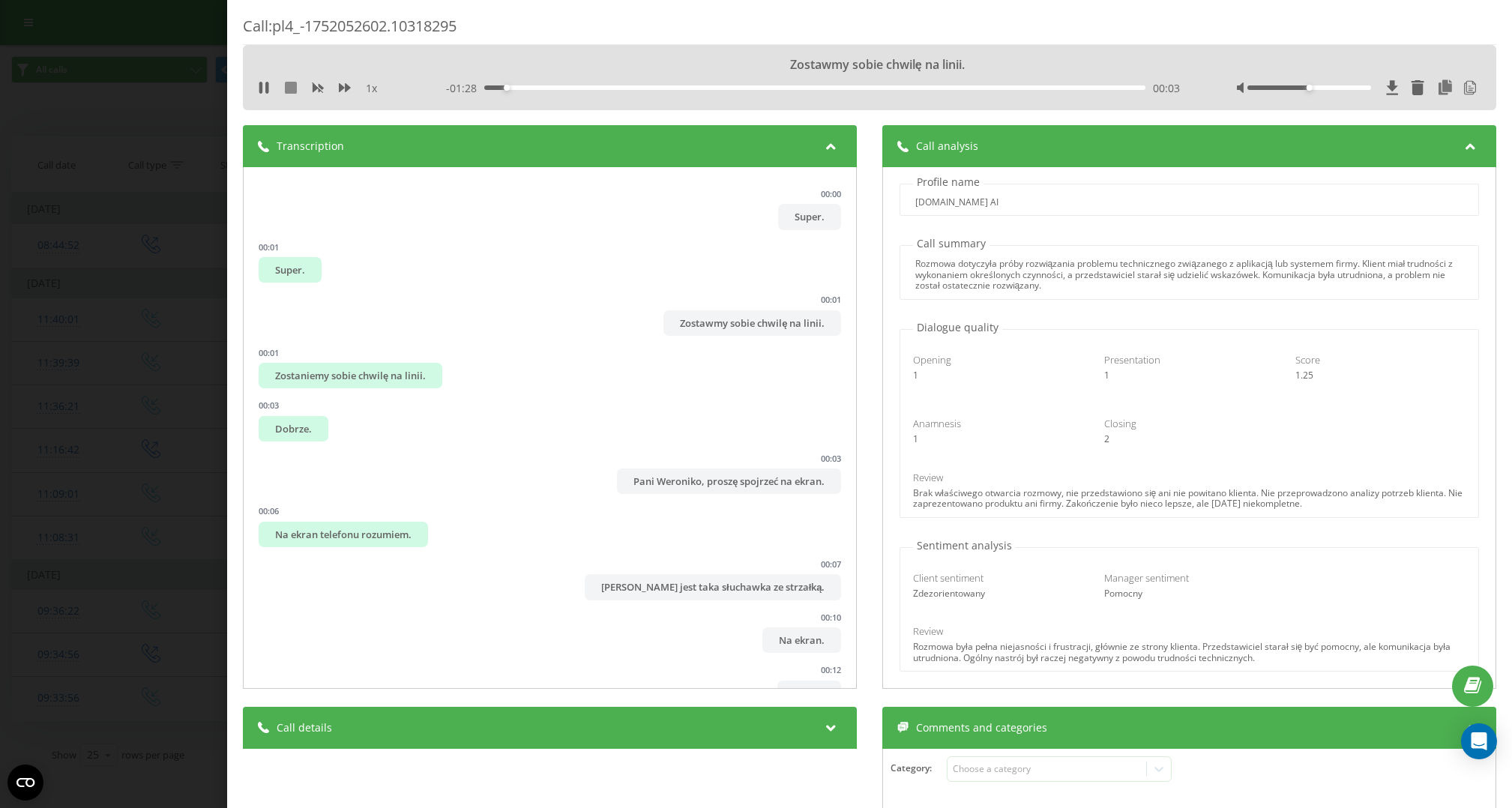 click 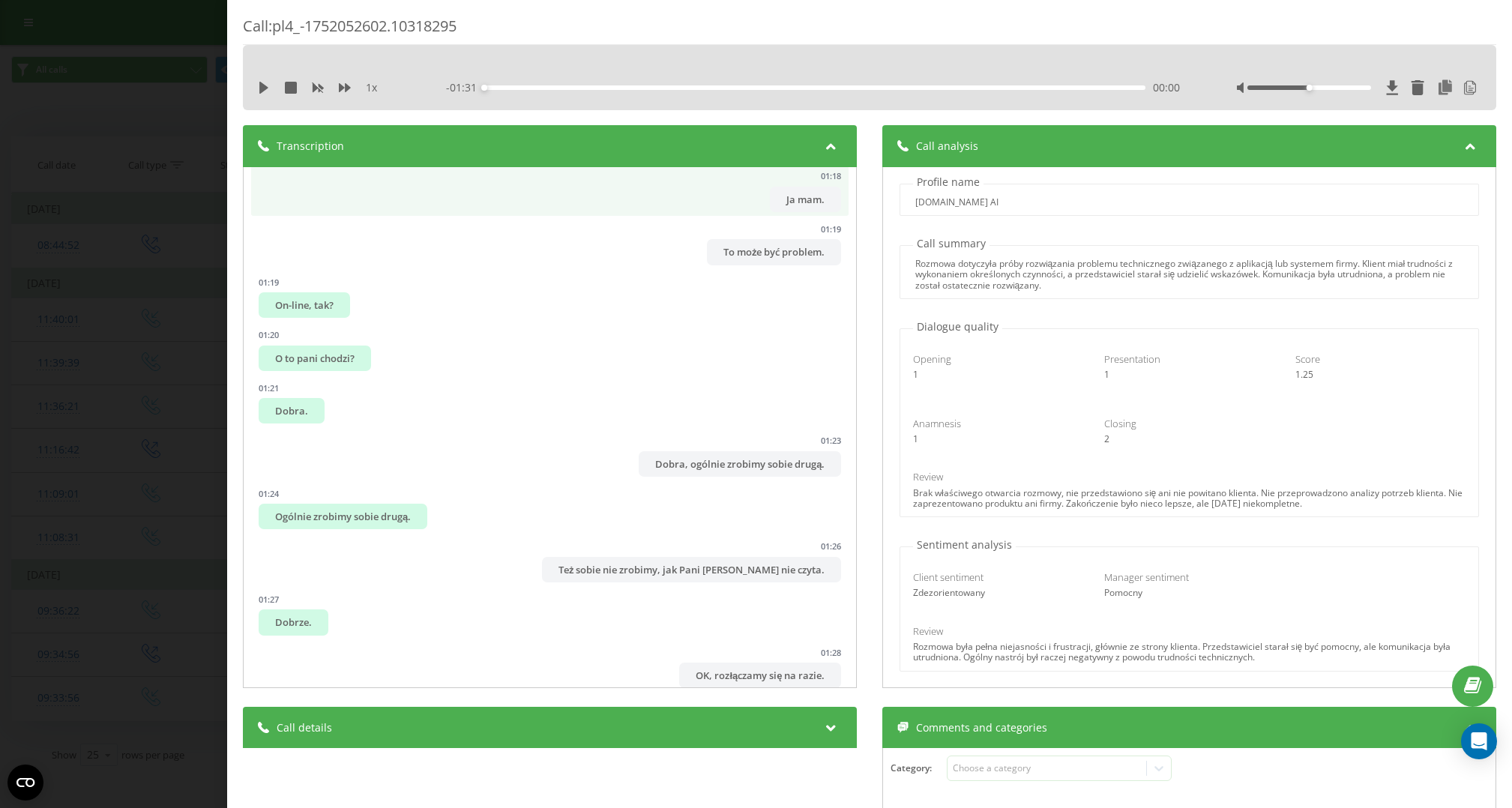 scroll, scrollTop: 2372, scrollLeft: 0, axis: vertical 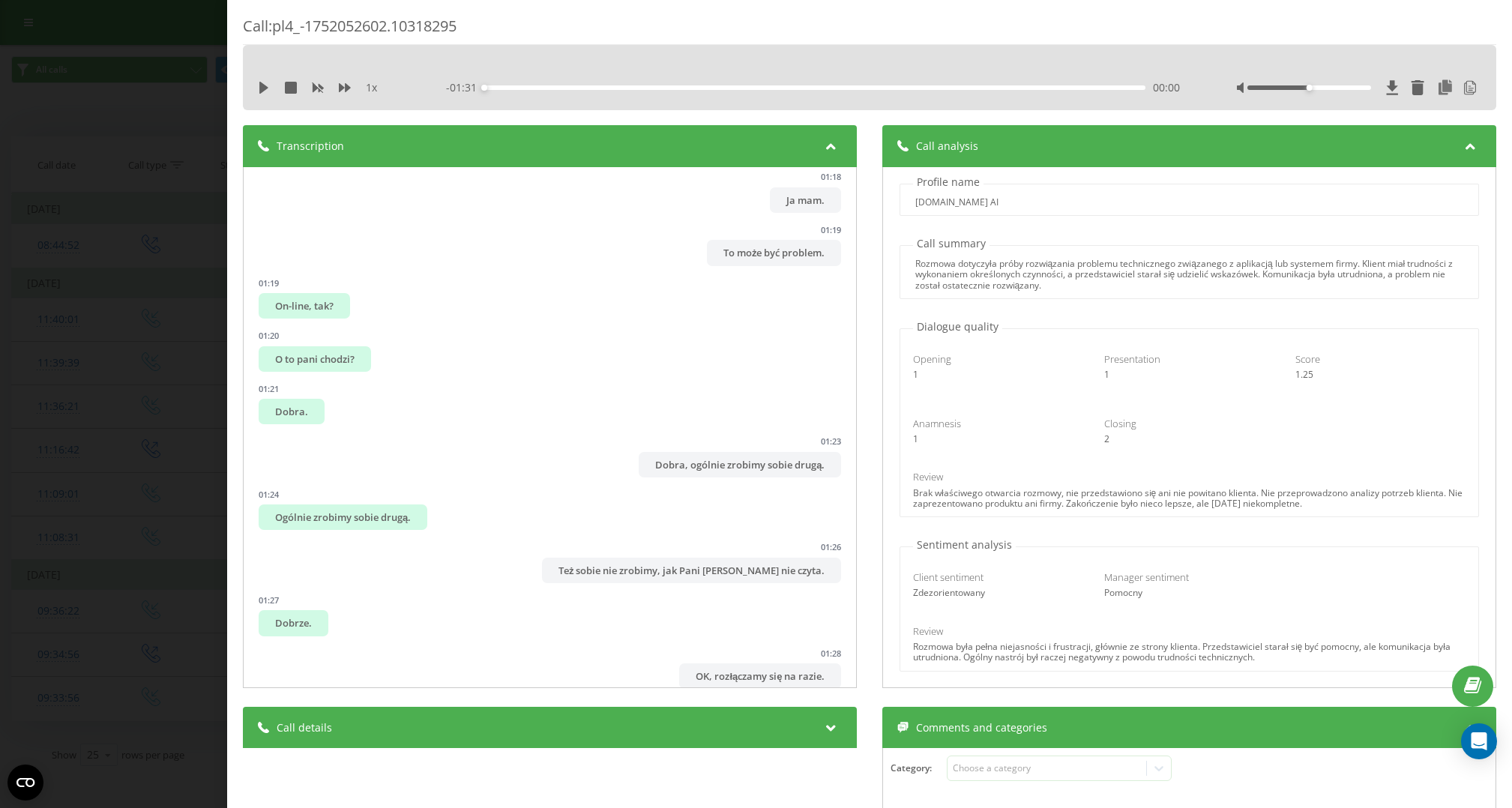 click at bounding box center [831, 144] 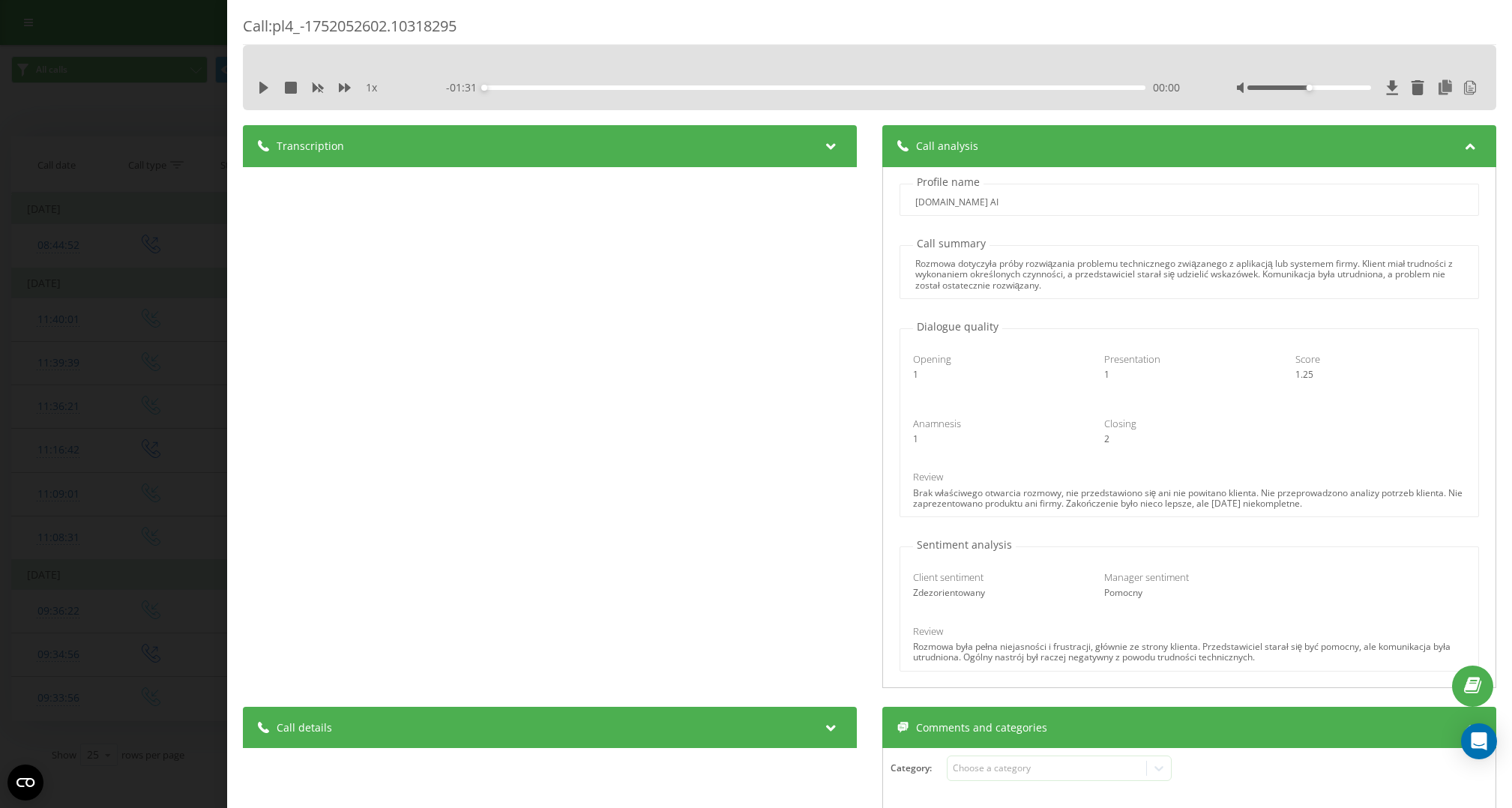 click at bounding box center (1470, 144) 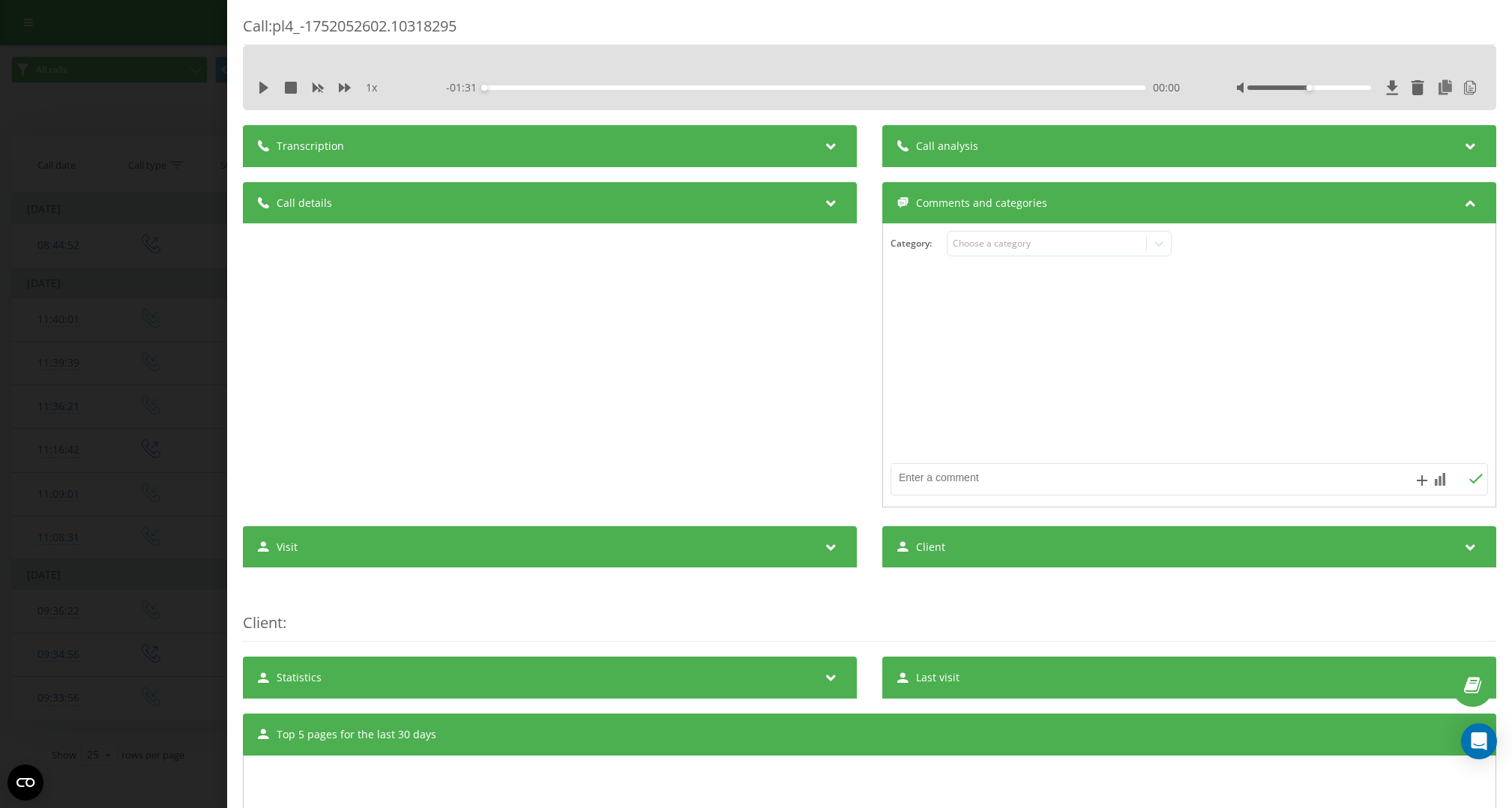 scroll, scrollTop: -1, scrollLeft: 0, axis: vertical 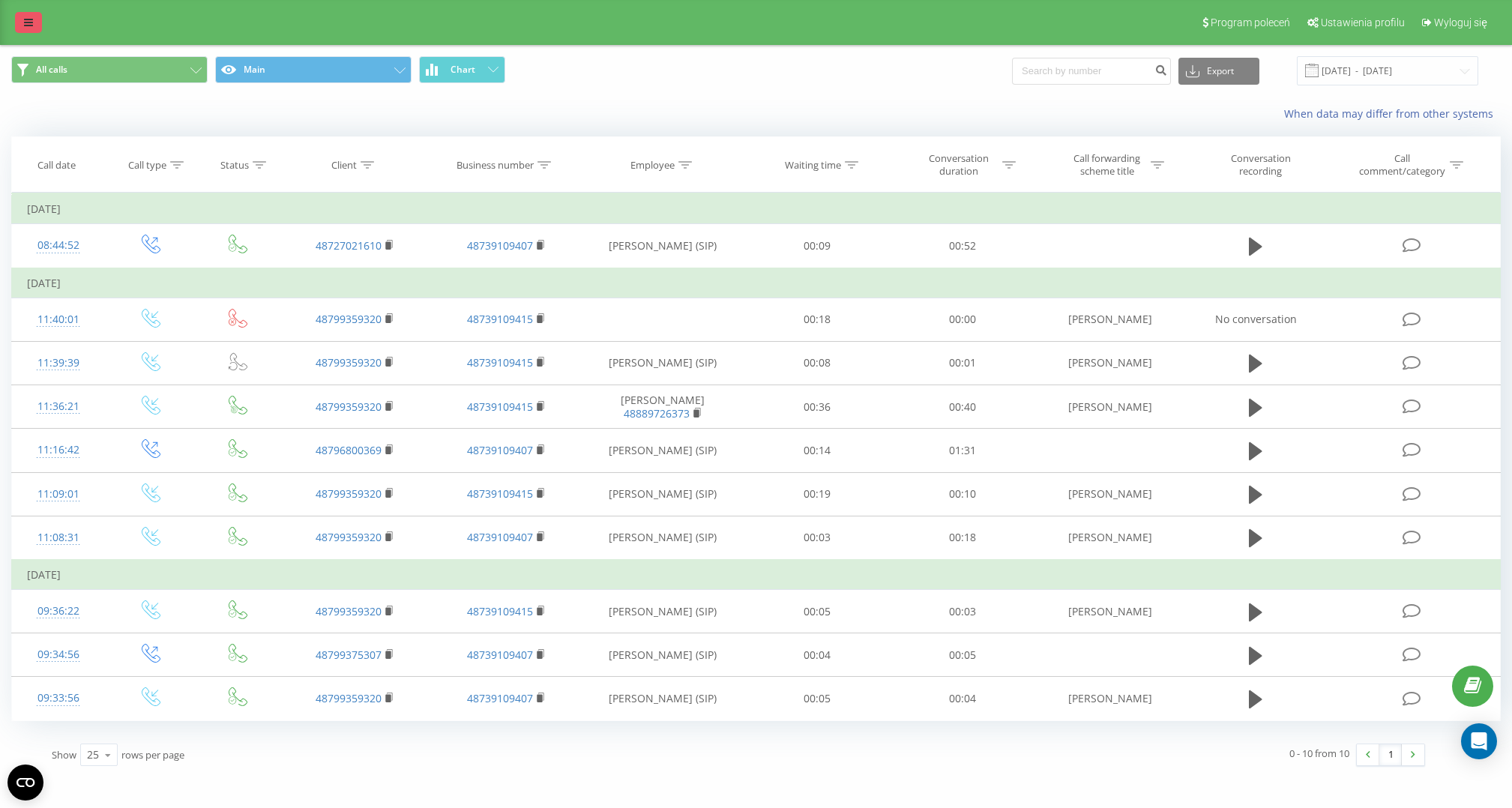 click at bounding box center [28, 22] 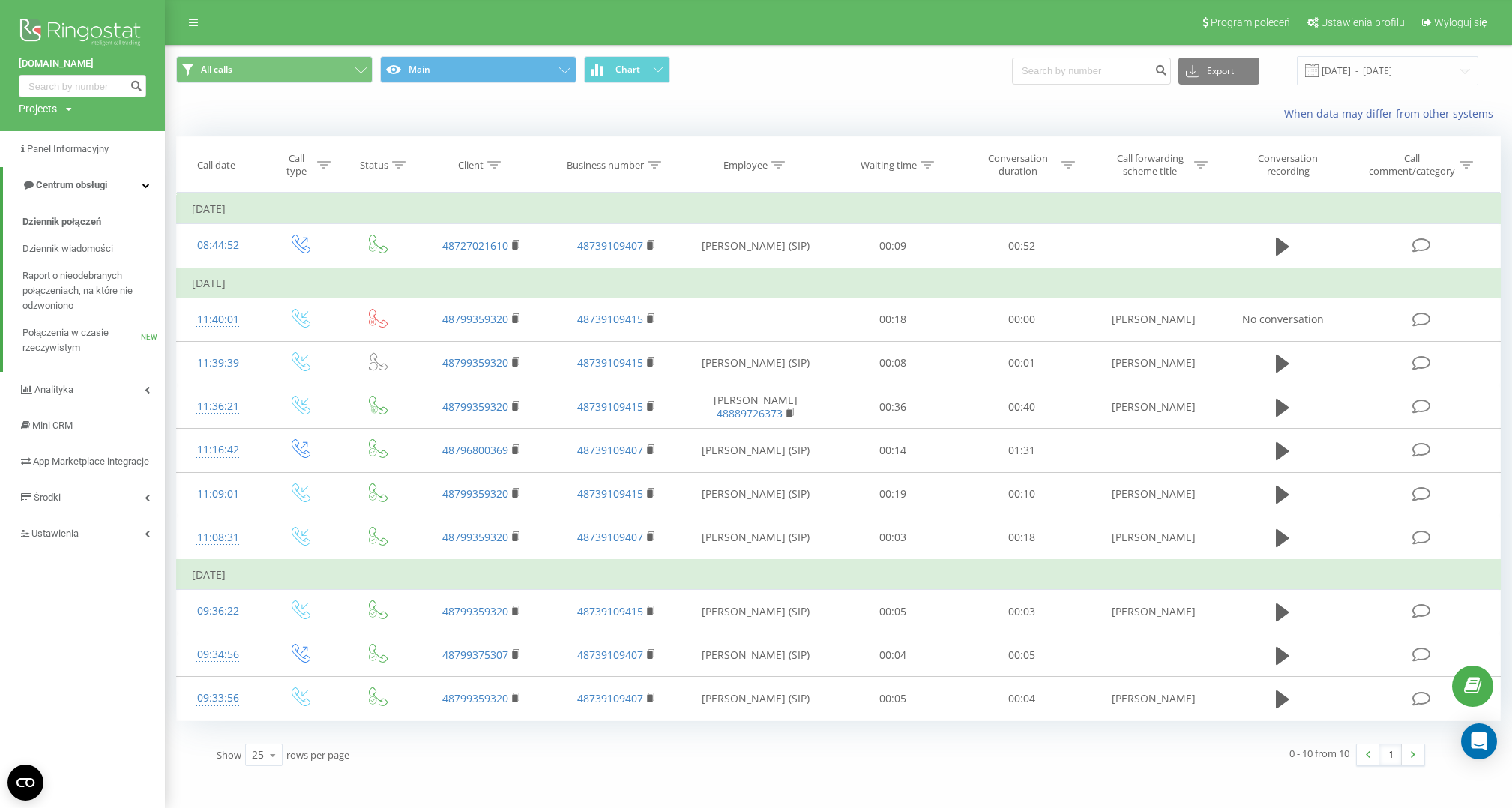 click on "When data may differ from other systems" at bounding box center [838, 114] 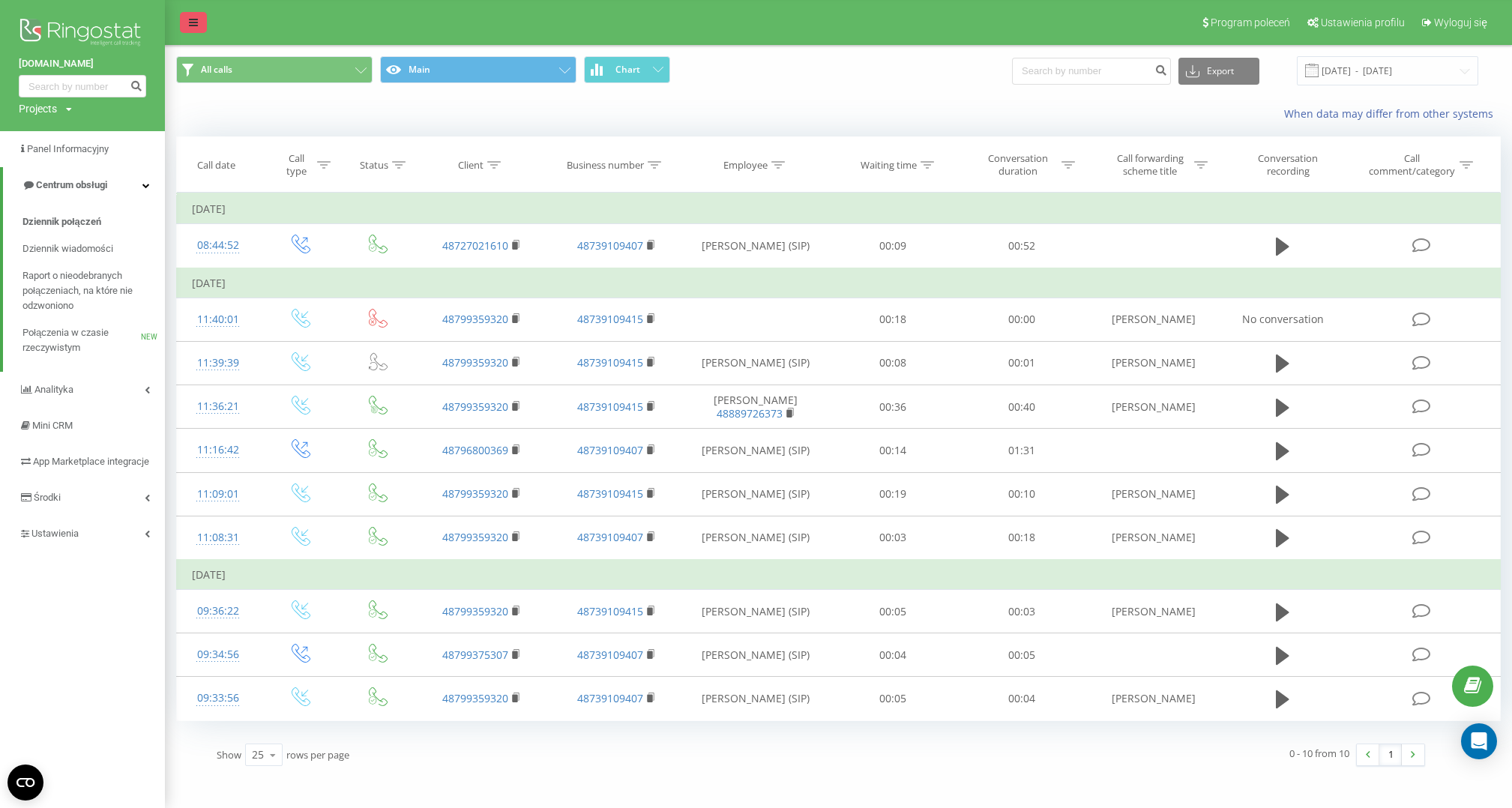 click at bounding box center [193, 22] 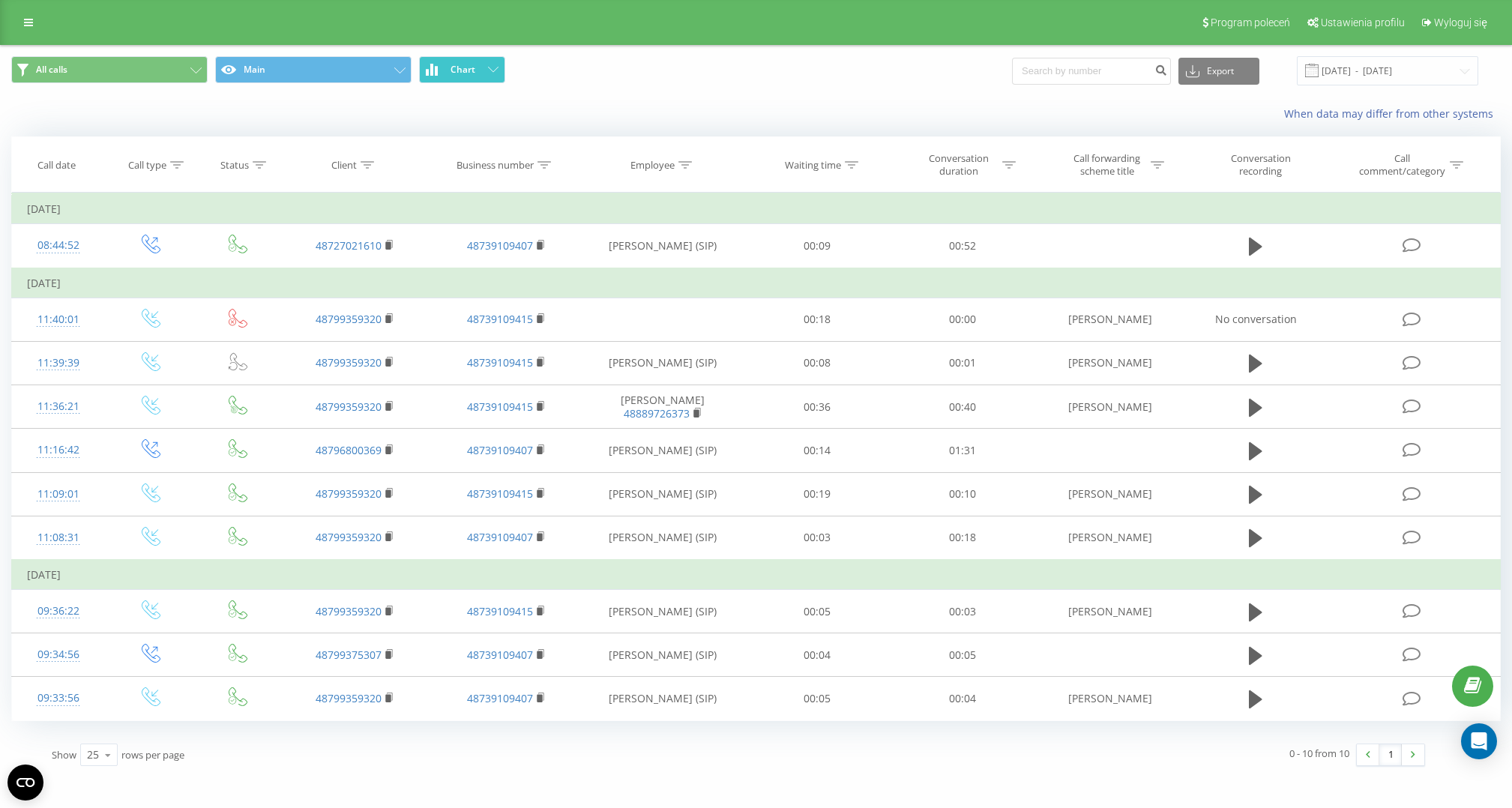 click on "Chart" at bounding box center [463, 70] 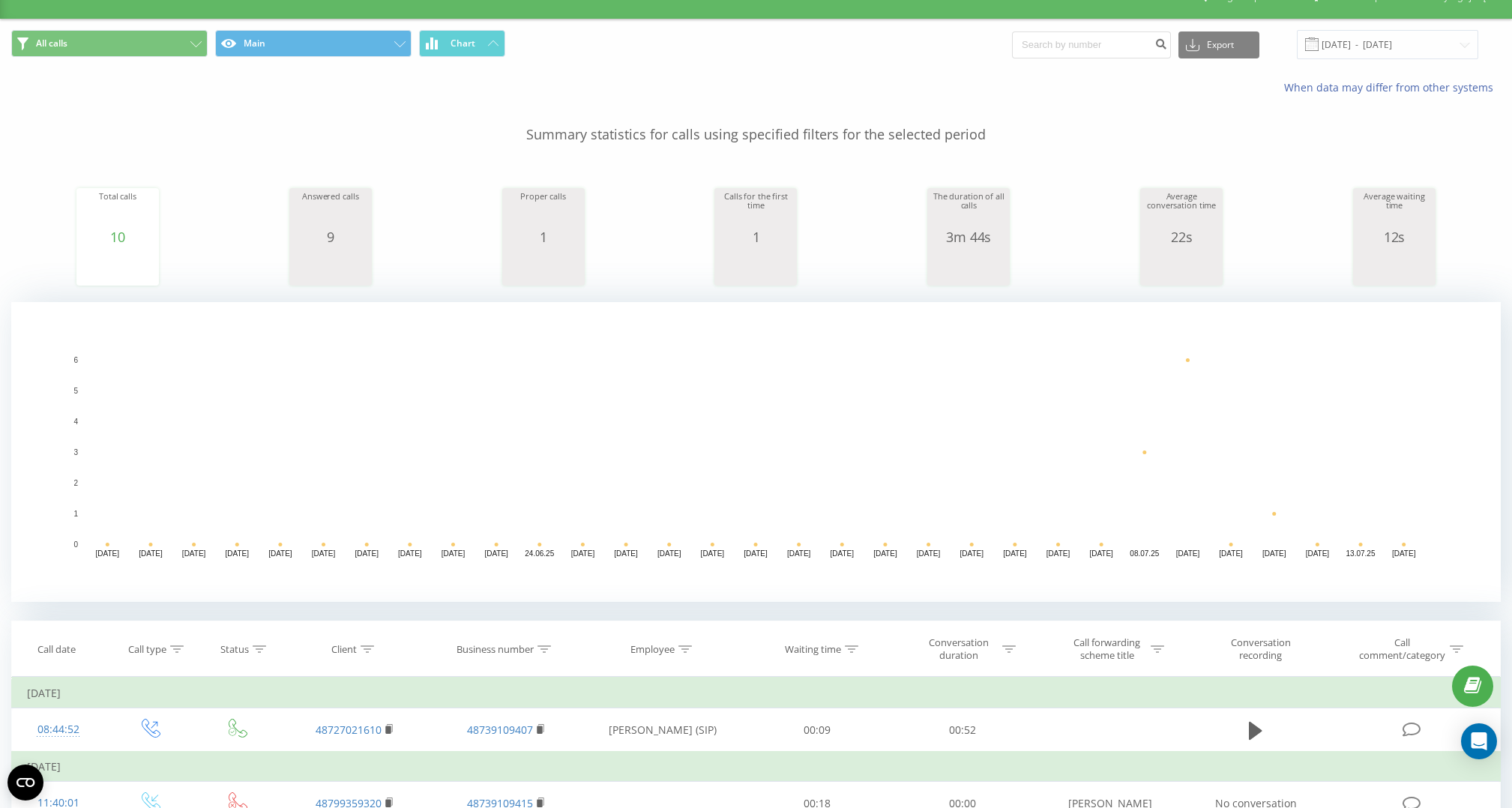 scroll, scrollTop: 26, scrollLeft: 1, axis: both 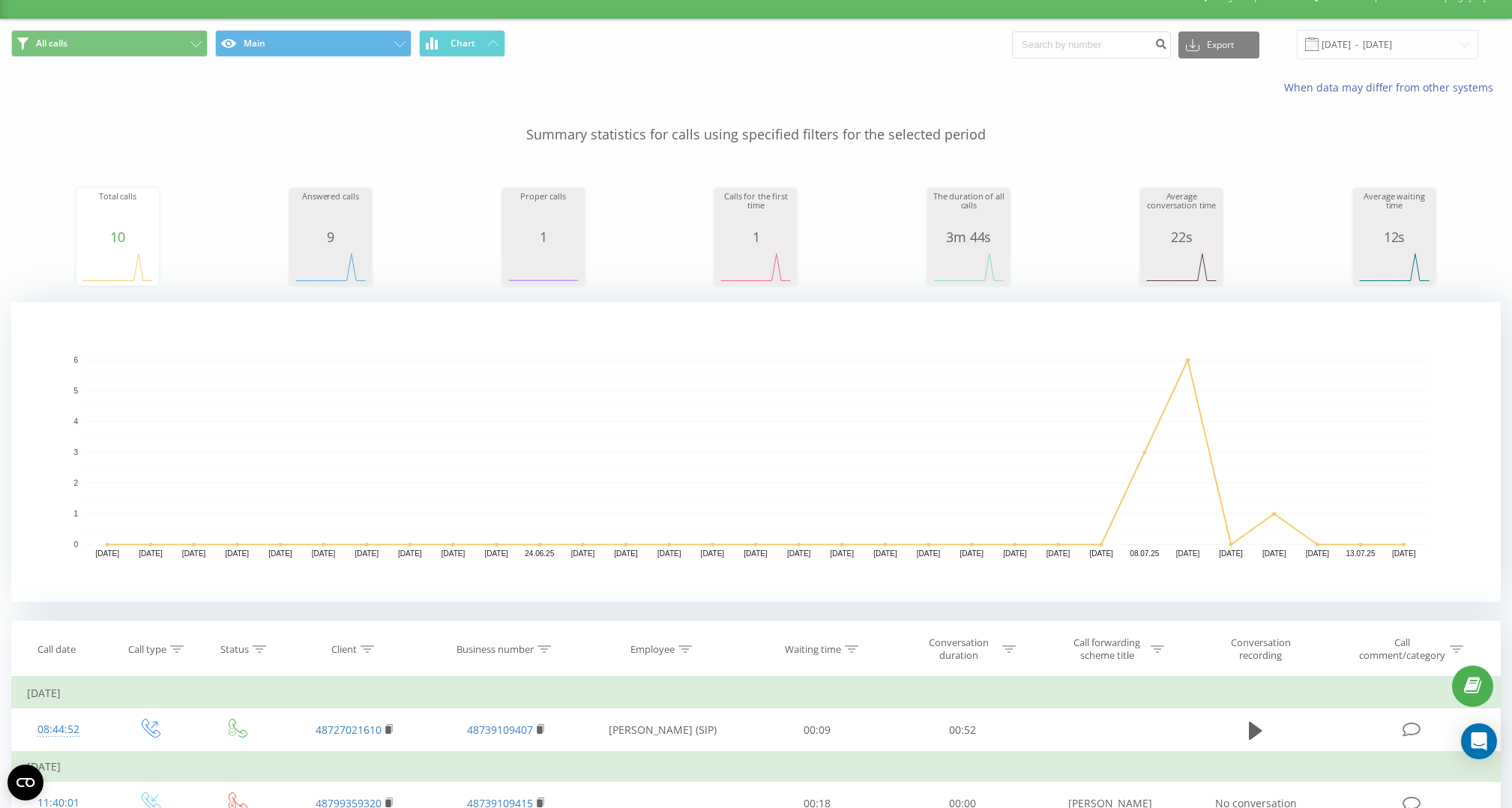 click 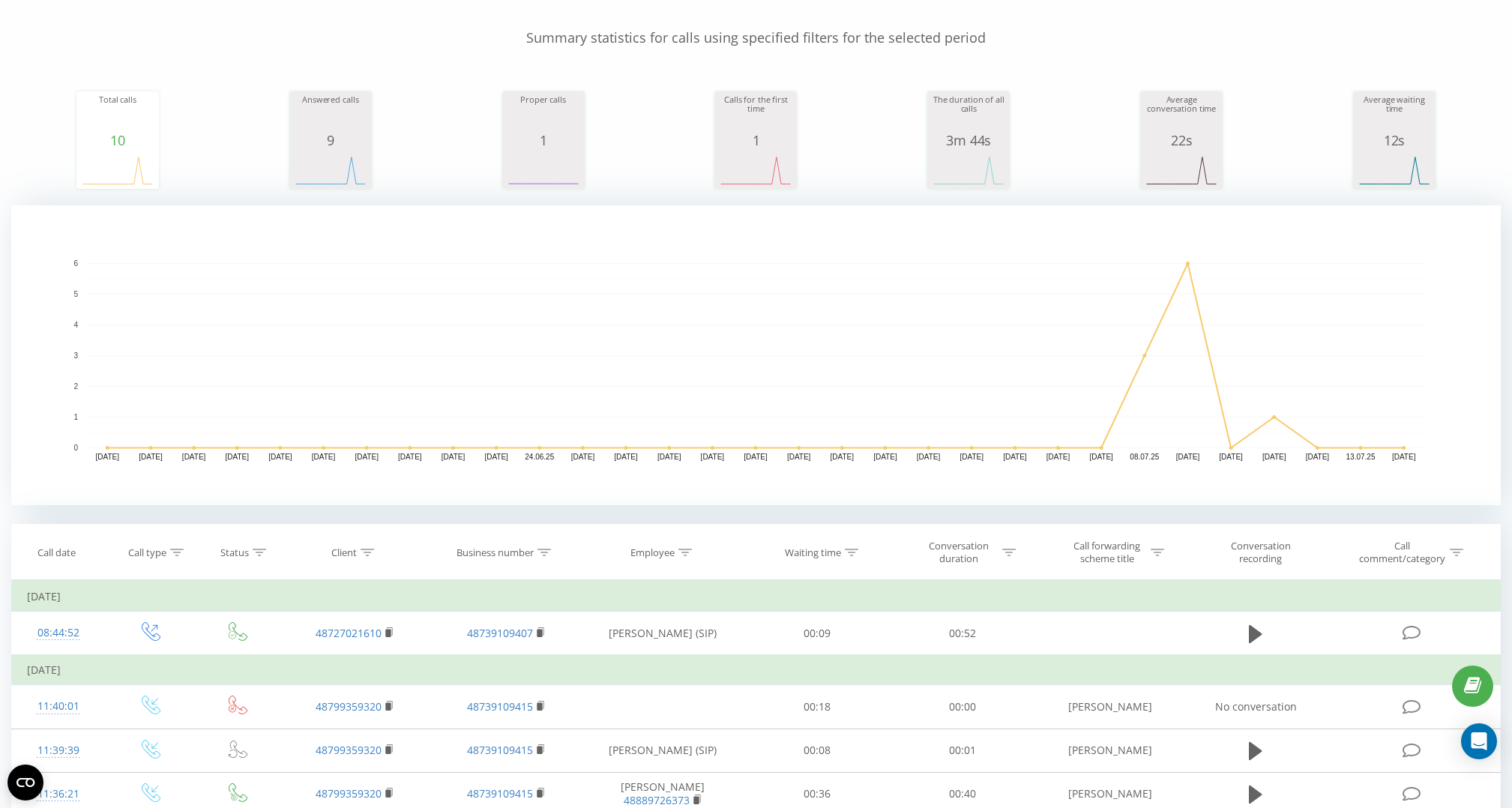 scroll, scrollTop: 151, scrollLeft: 0, axis: vertical 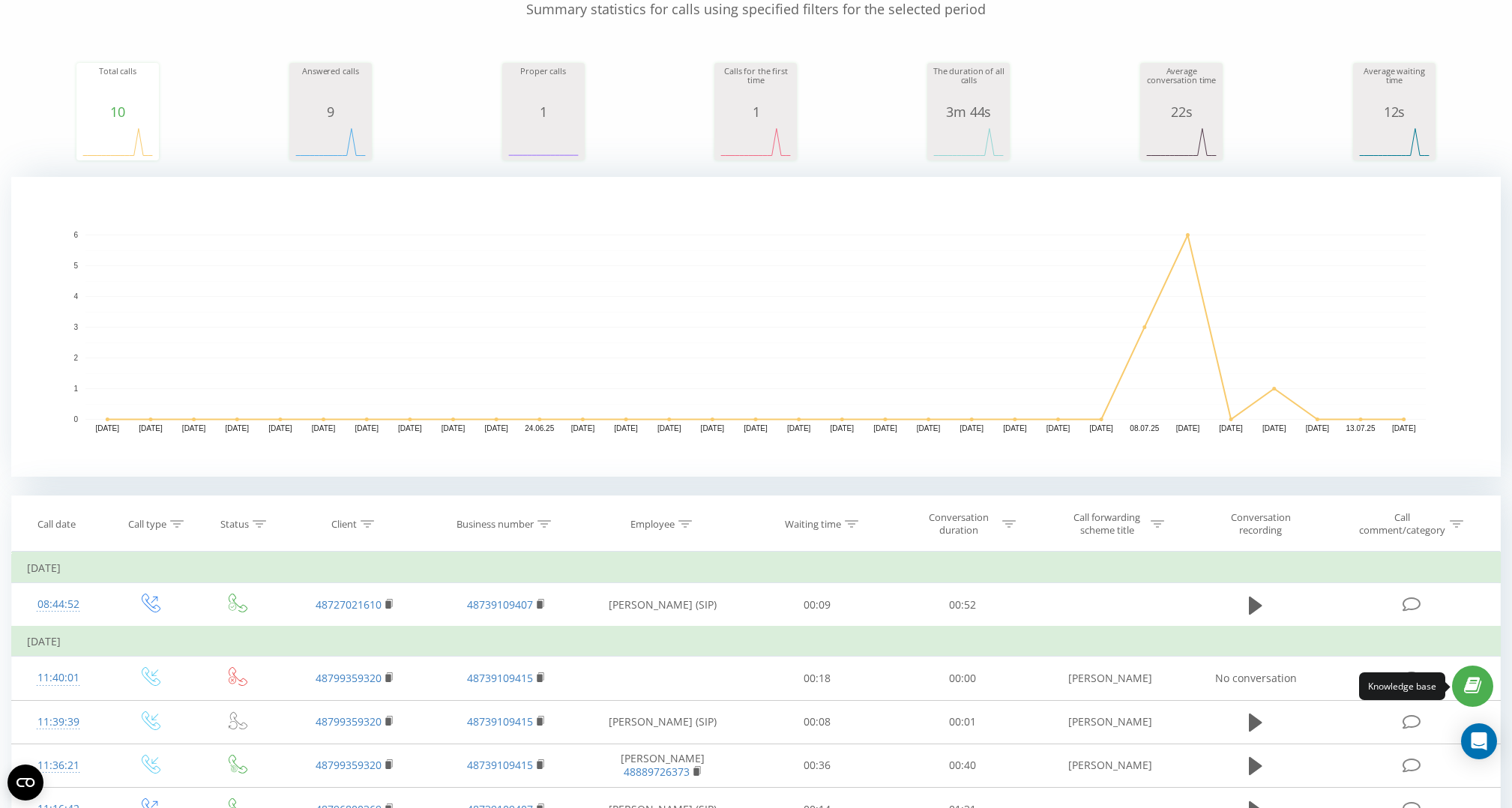 click at bounding box center [1472, 686] 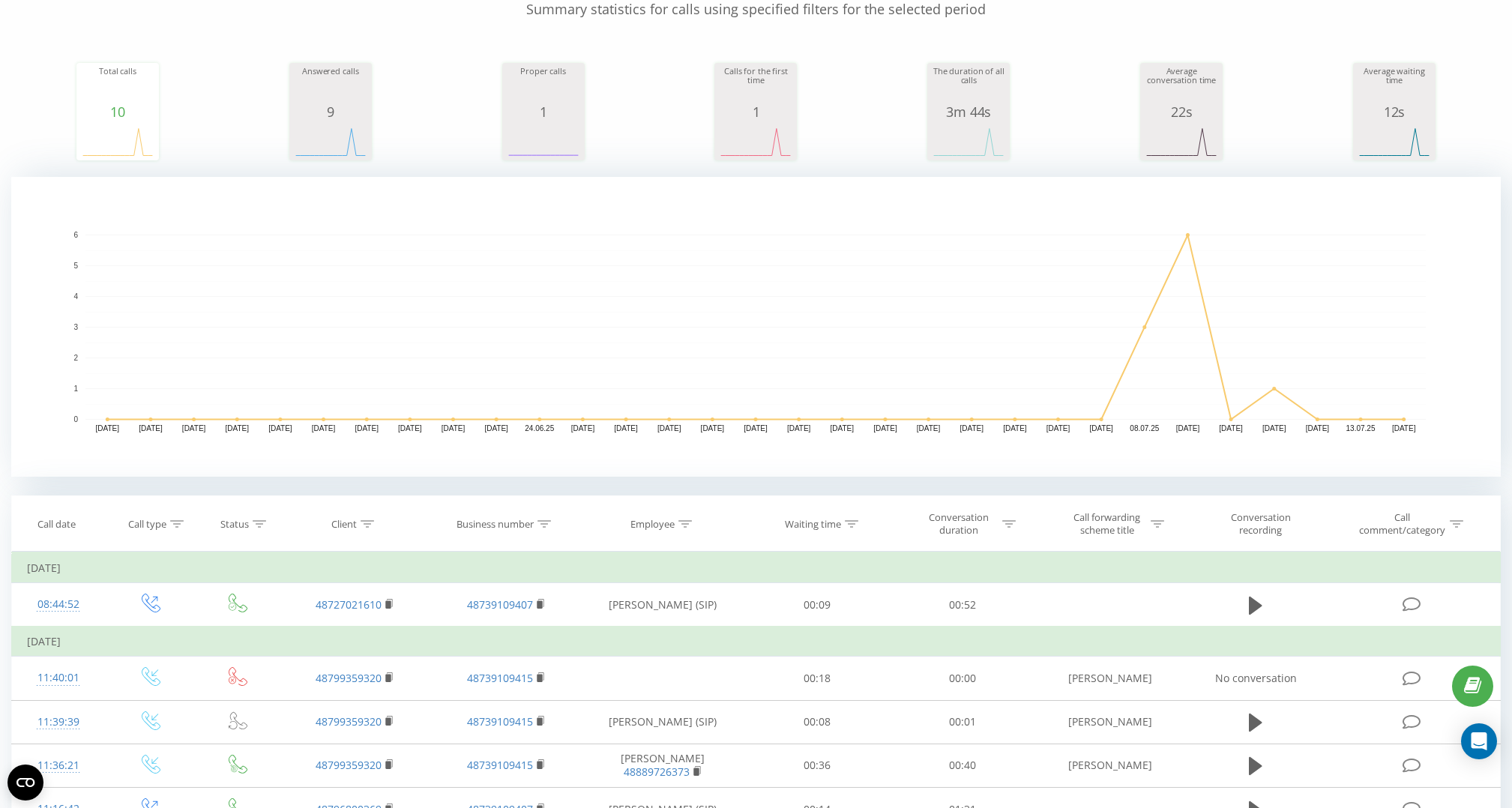 click 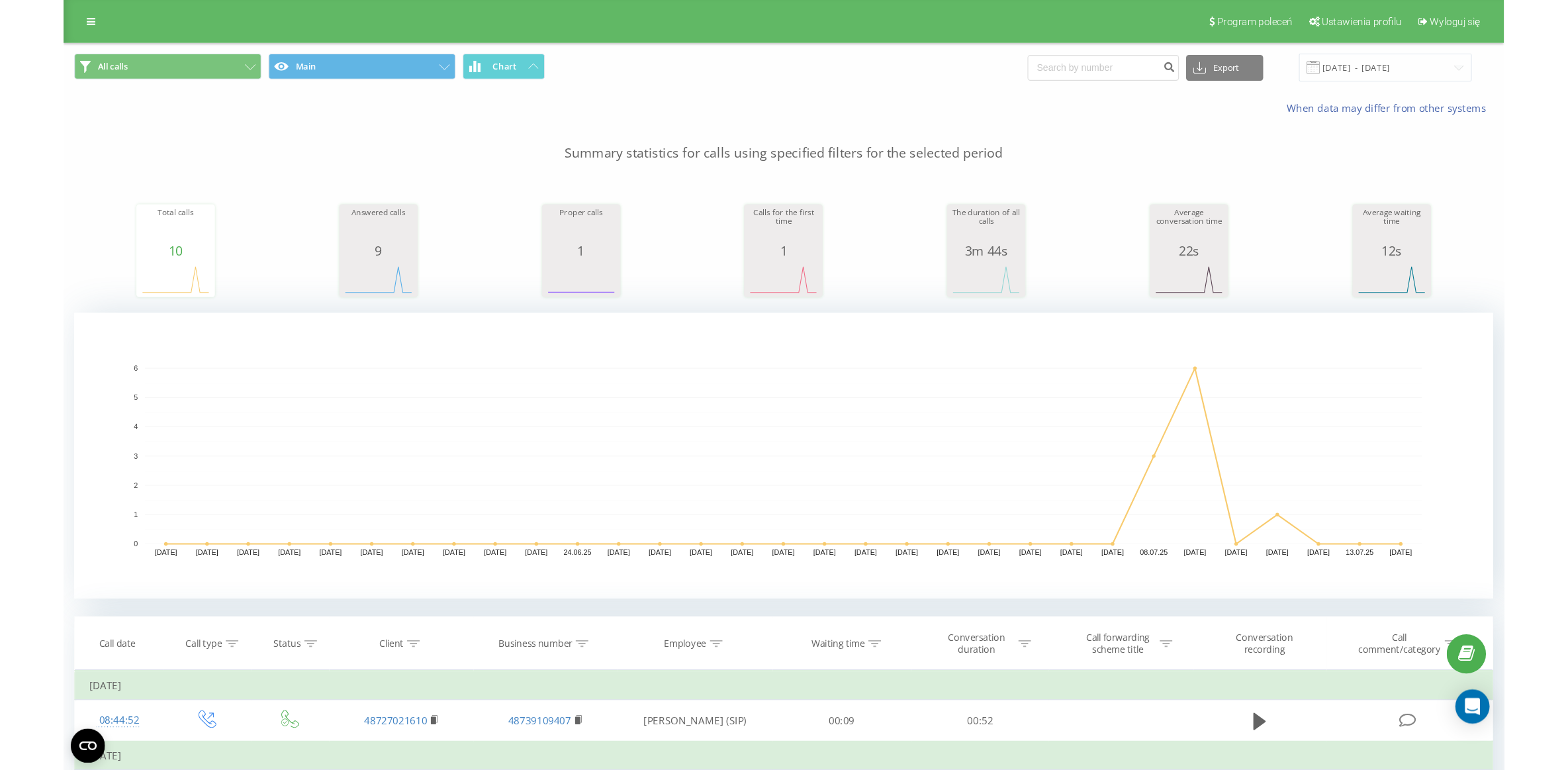 scroll, scrollTop: 0, scrollLeft: 0, axis: both 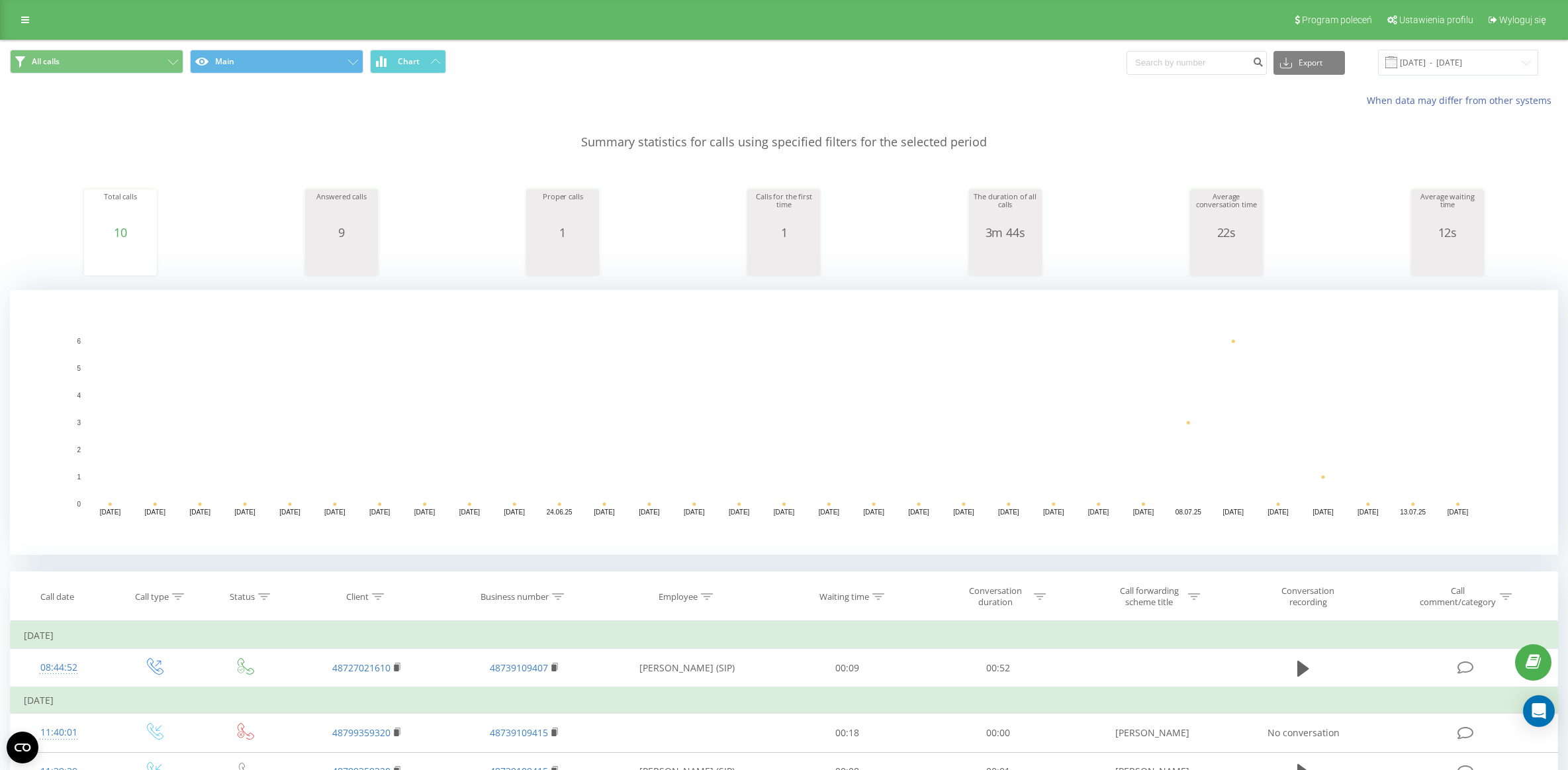 click on "Program poleceń Ustawienia profilu Wyloguj się" at bounding box center (784, 20) 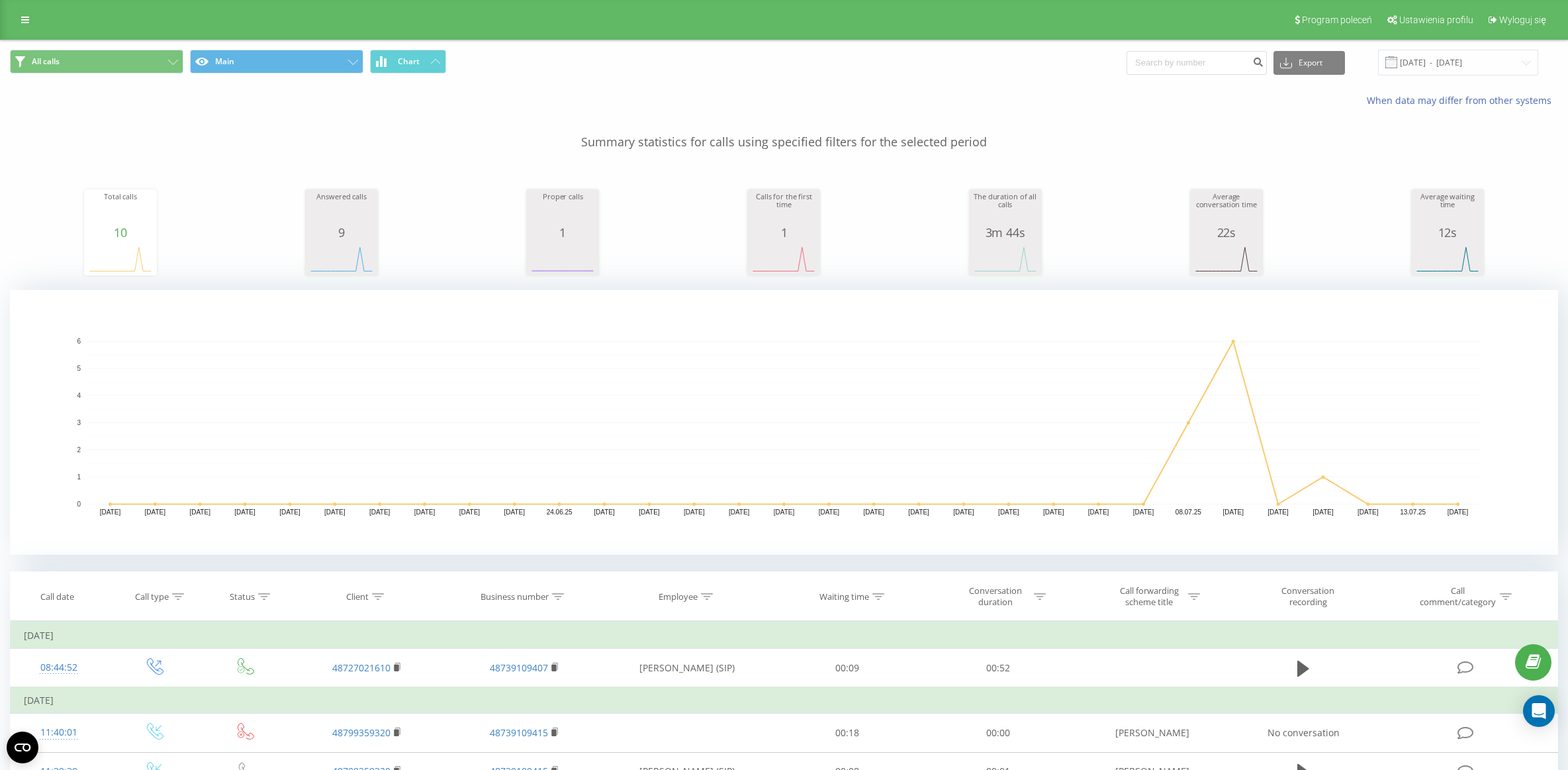 click on "Program poleceń Ustawienia profilu Wyloguj się" at bounding box center [784, 20] 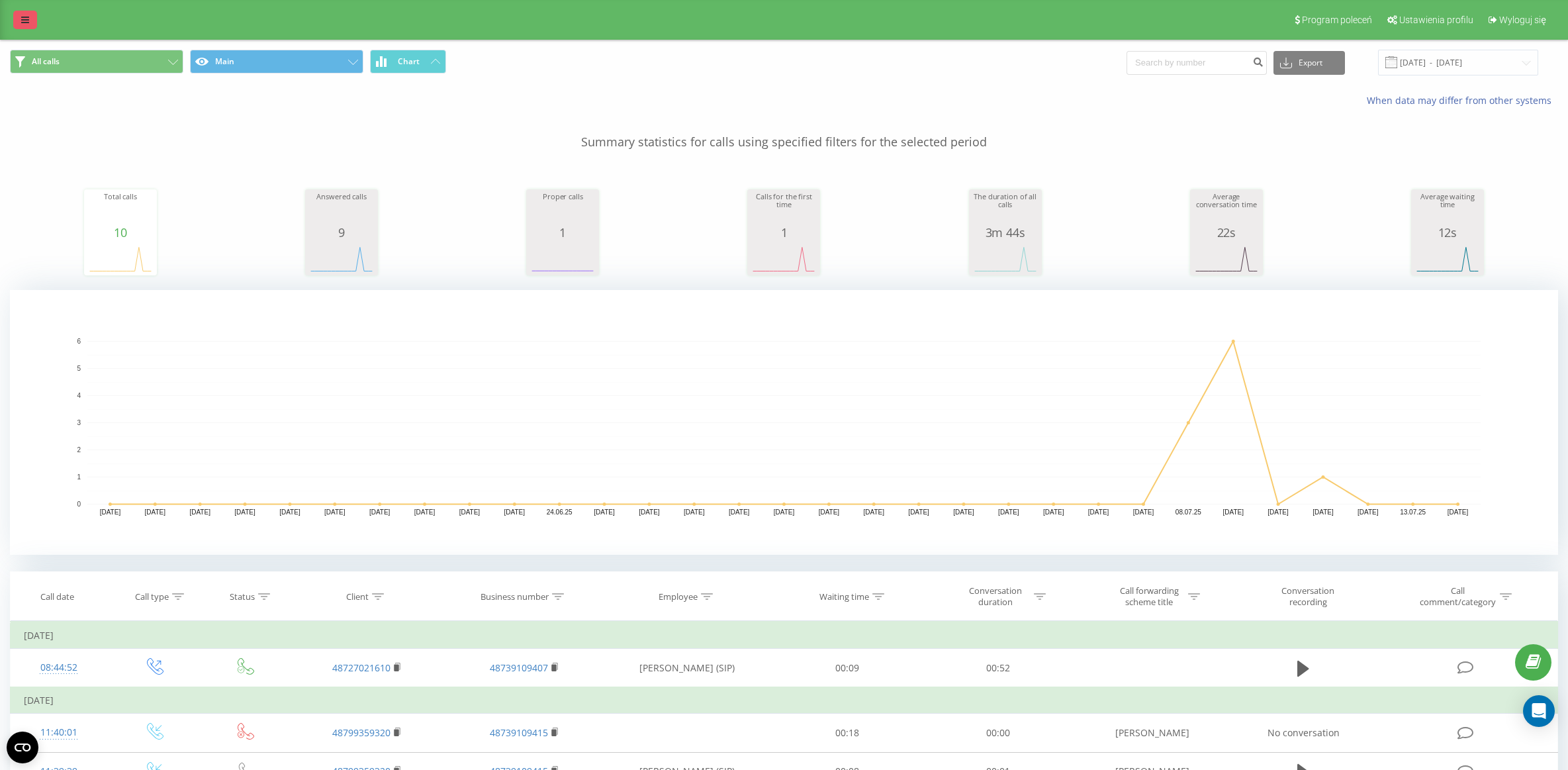 click at bounding box center [25, 20] 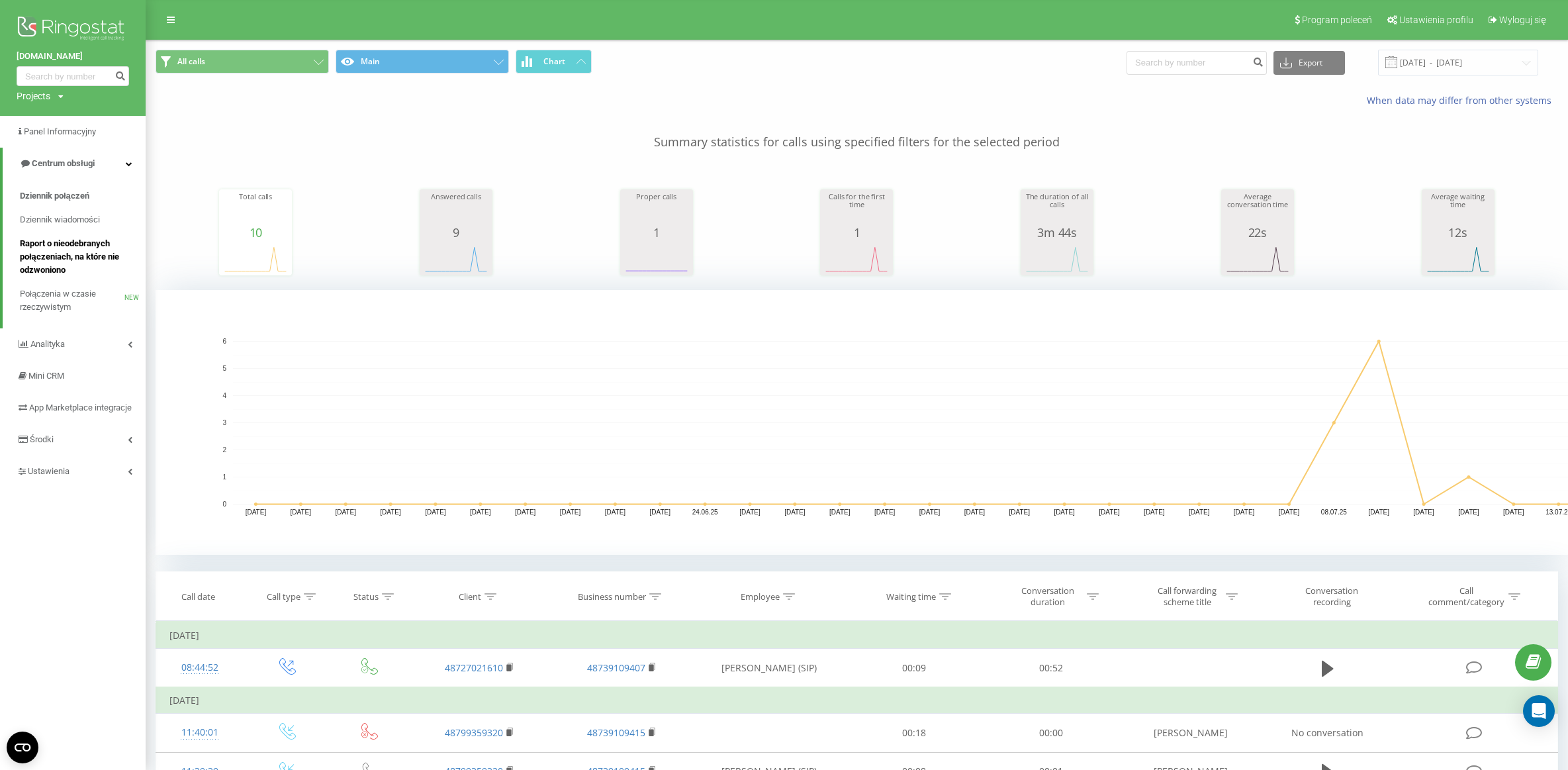 scroll, scrollTop: 0, scrollLeft: 0, axis: both 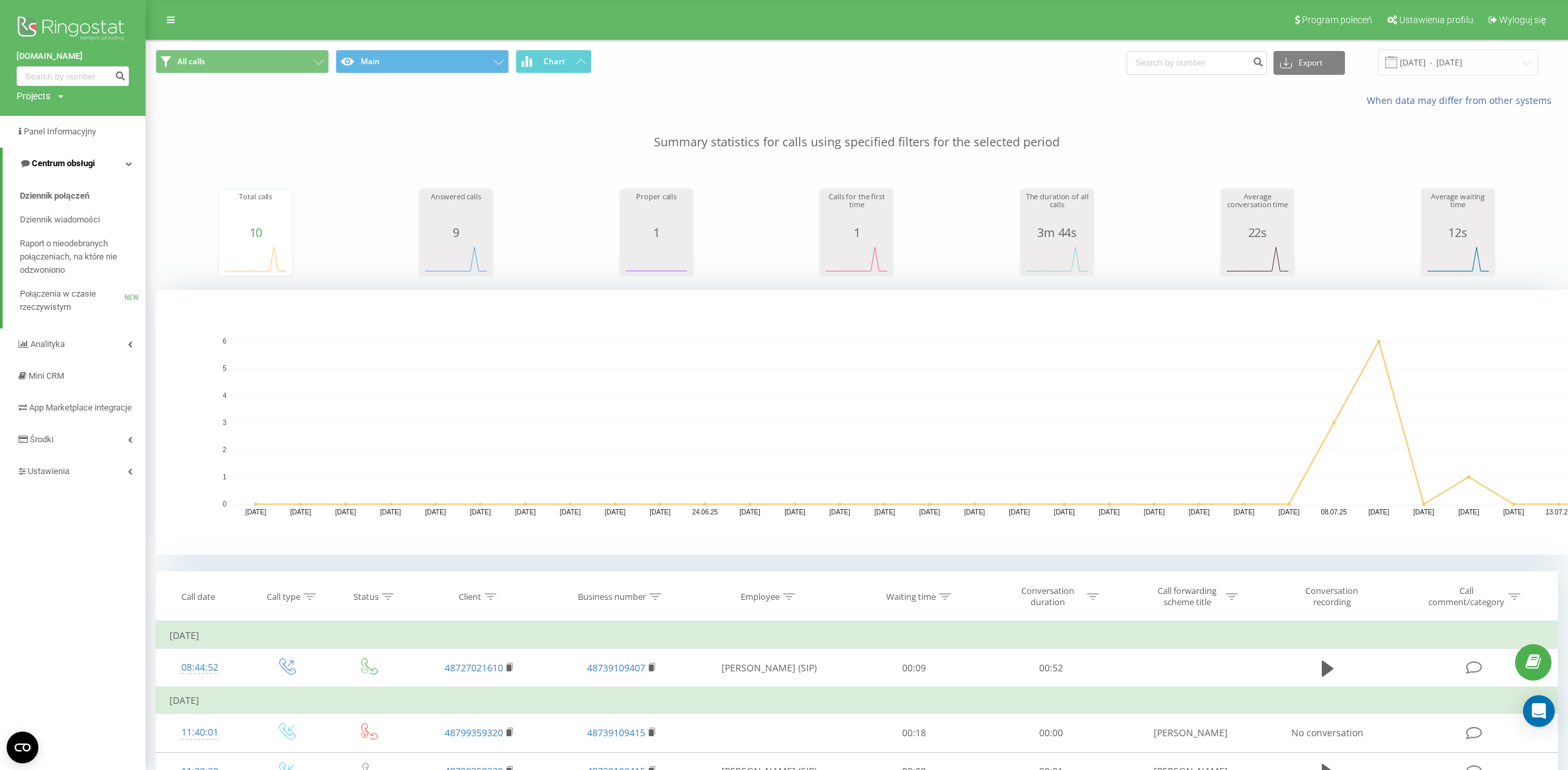 click on "Centrum obsługi" at bounding box center [74, 164] 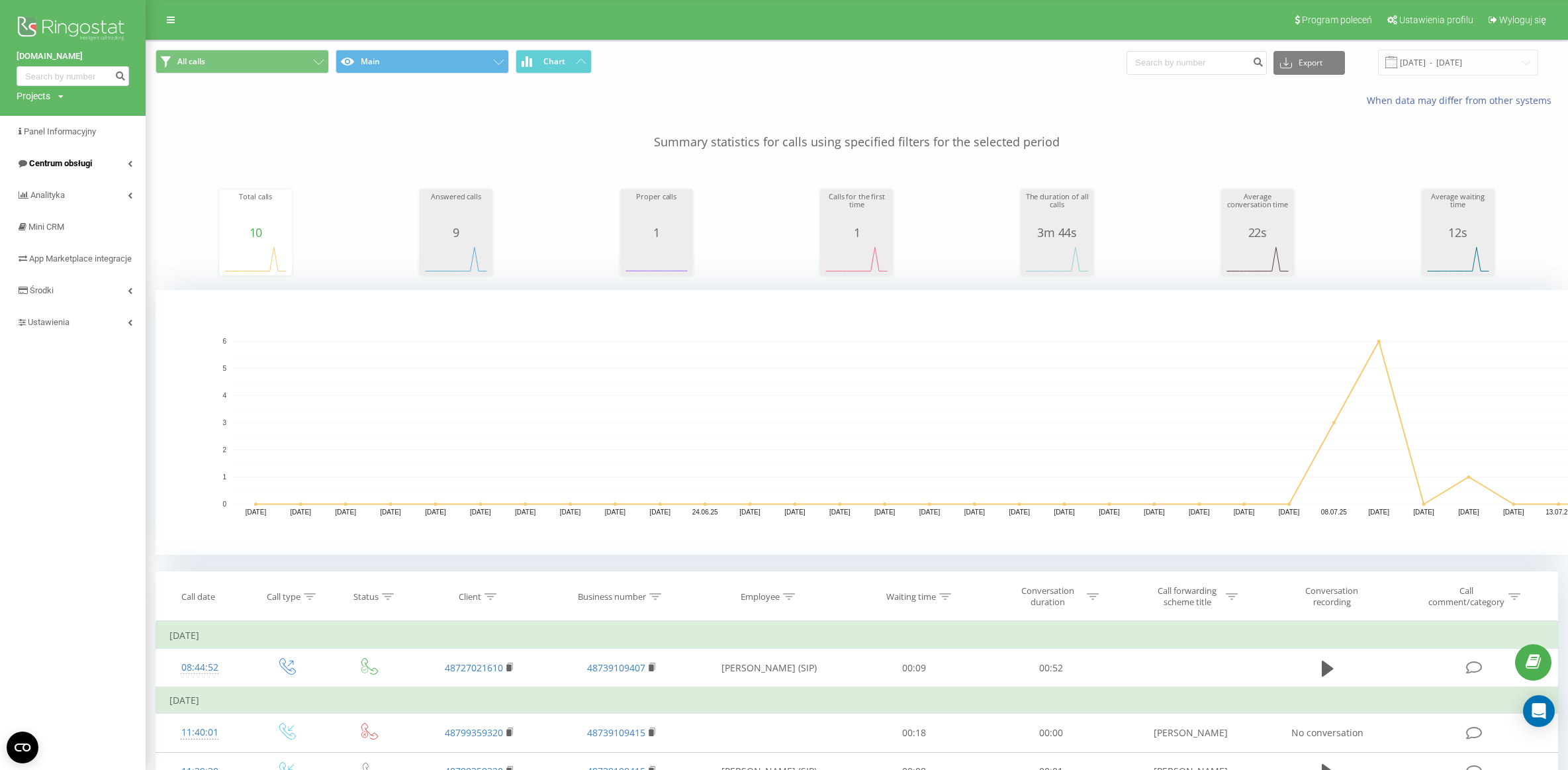 click on "Centrum obsługi" at bounding box center (73, 164) 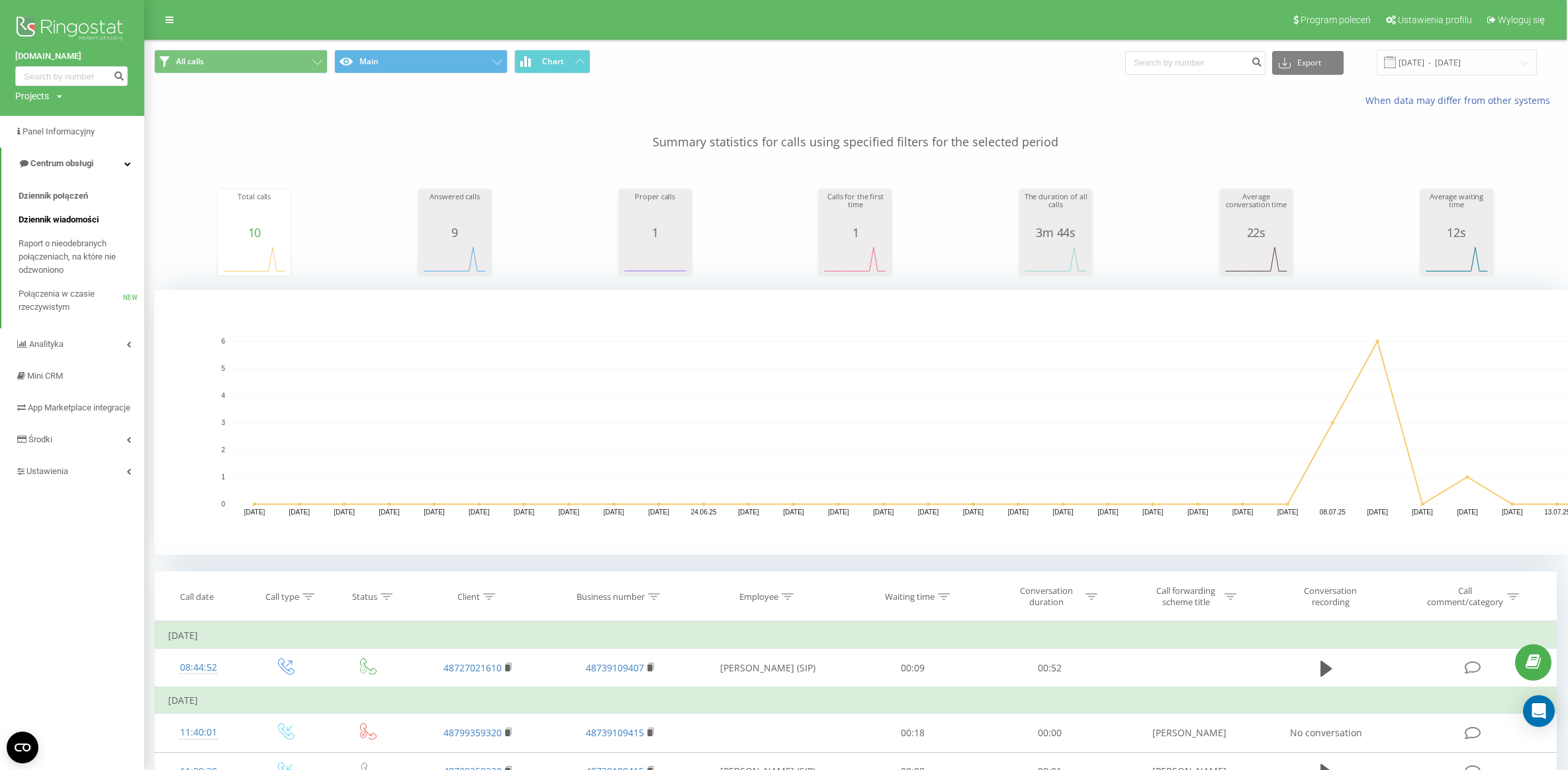 scroll, scrollTop: 0, scrollLeft: 5, axis: horizontal 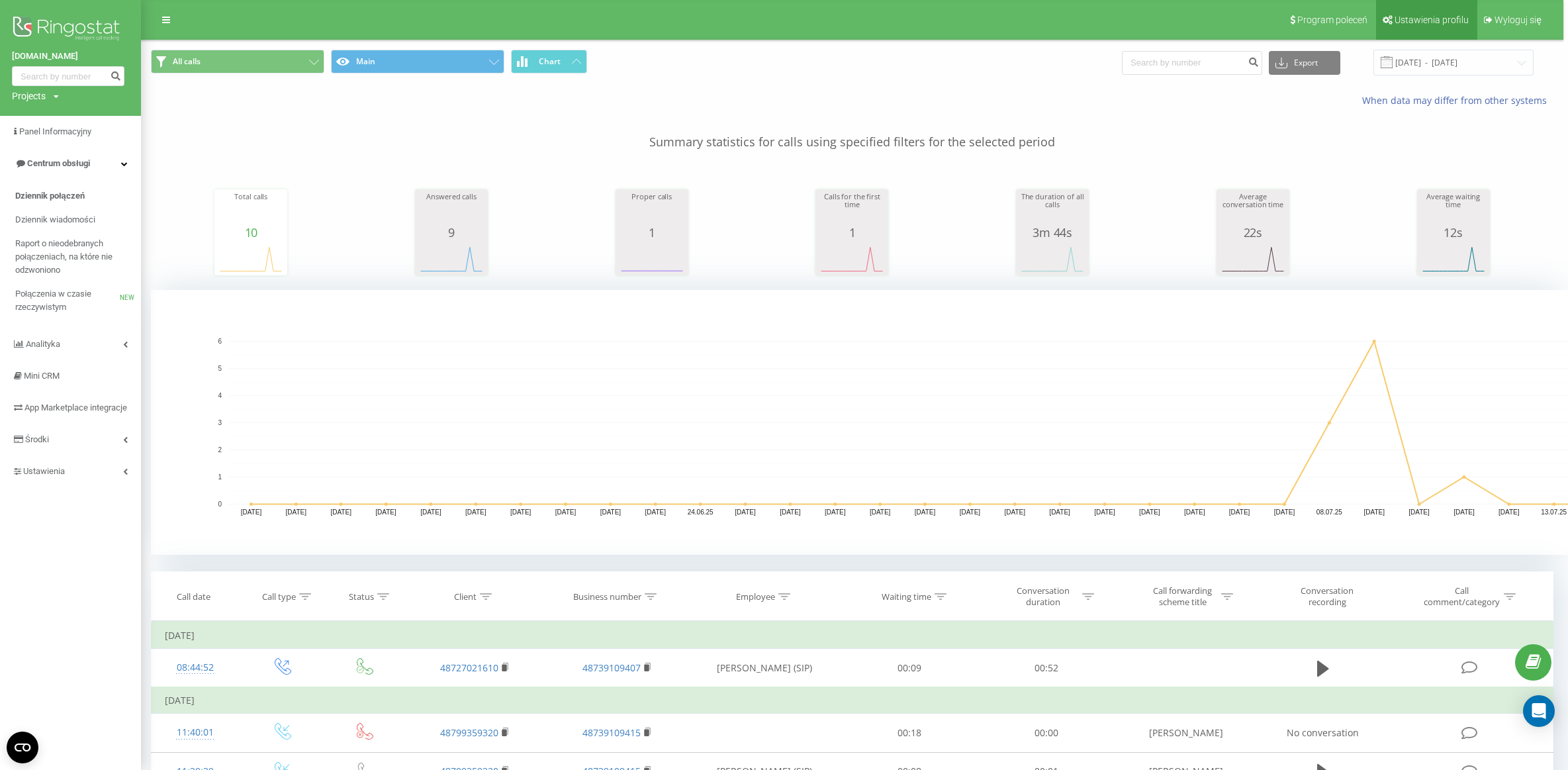 click on "Ustawienia profilu" at bounding box center (1426, 20) 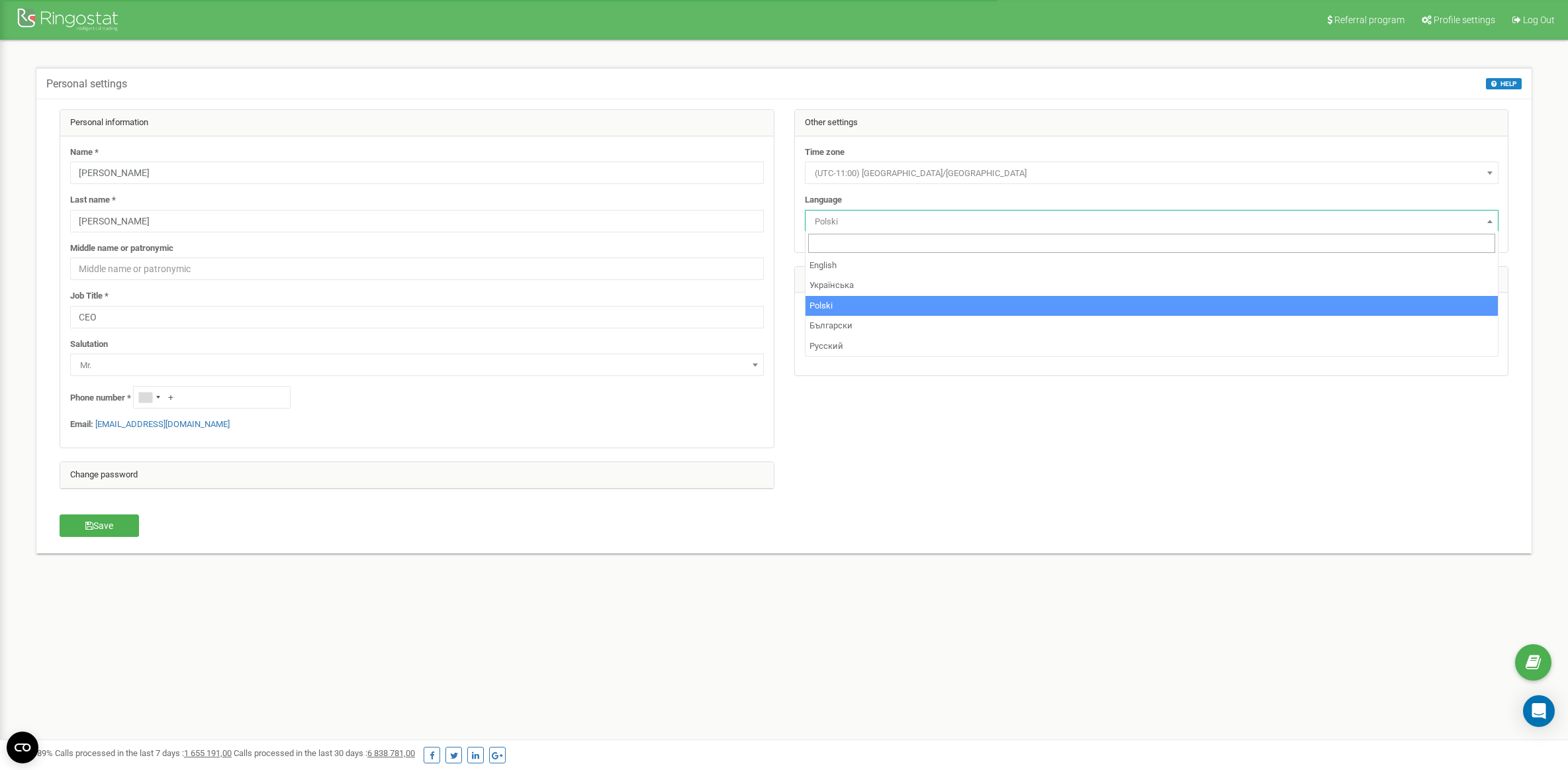 scroll, scrollTop: 0, scrollLeft: 0, axis: both 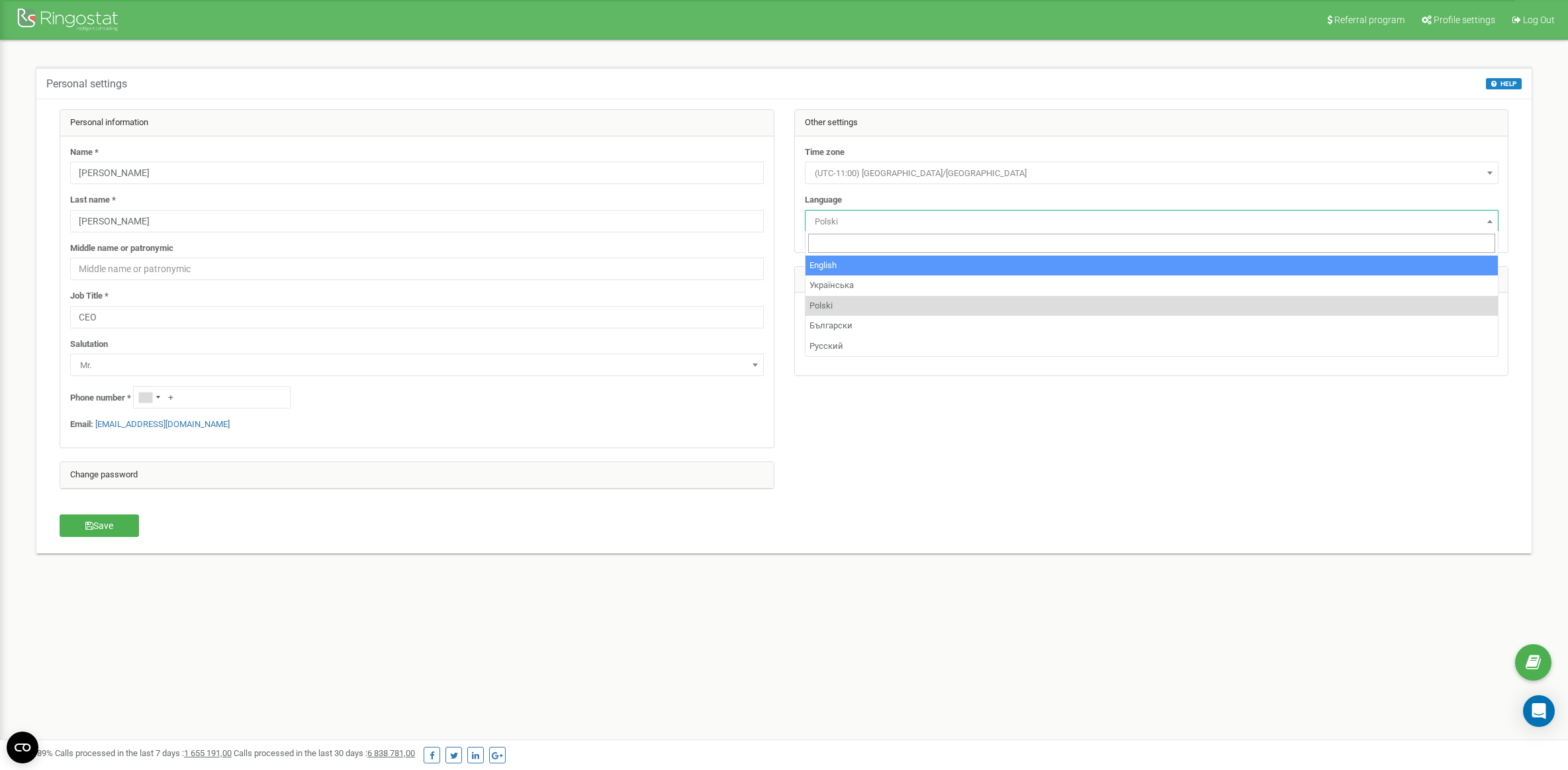 select on "eng" 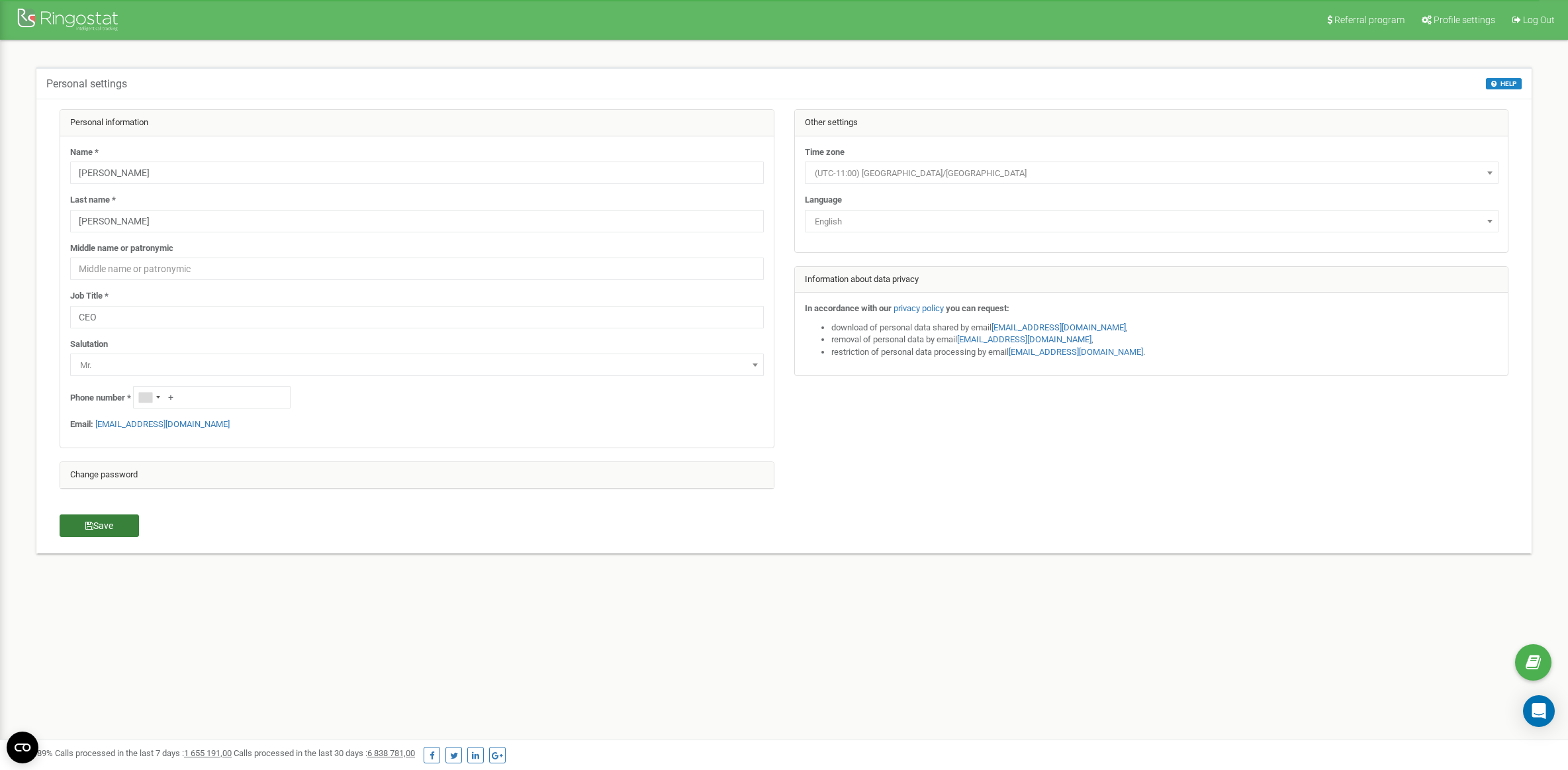 click on "Save" at bounding box center (99, 526) 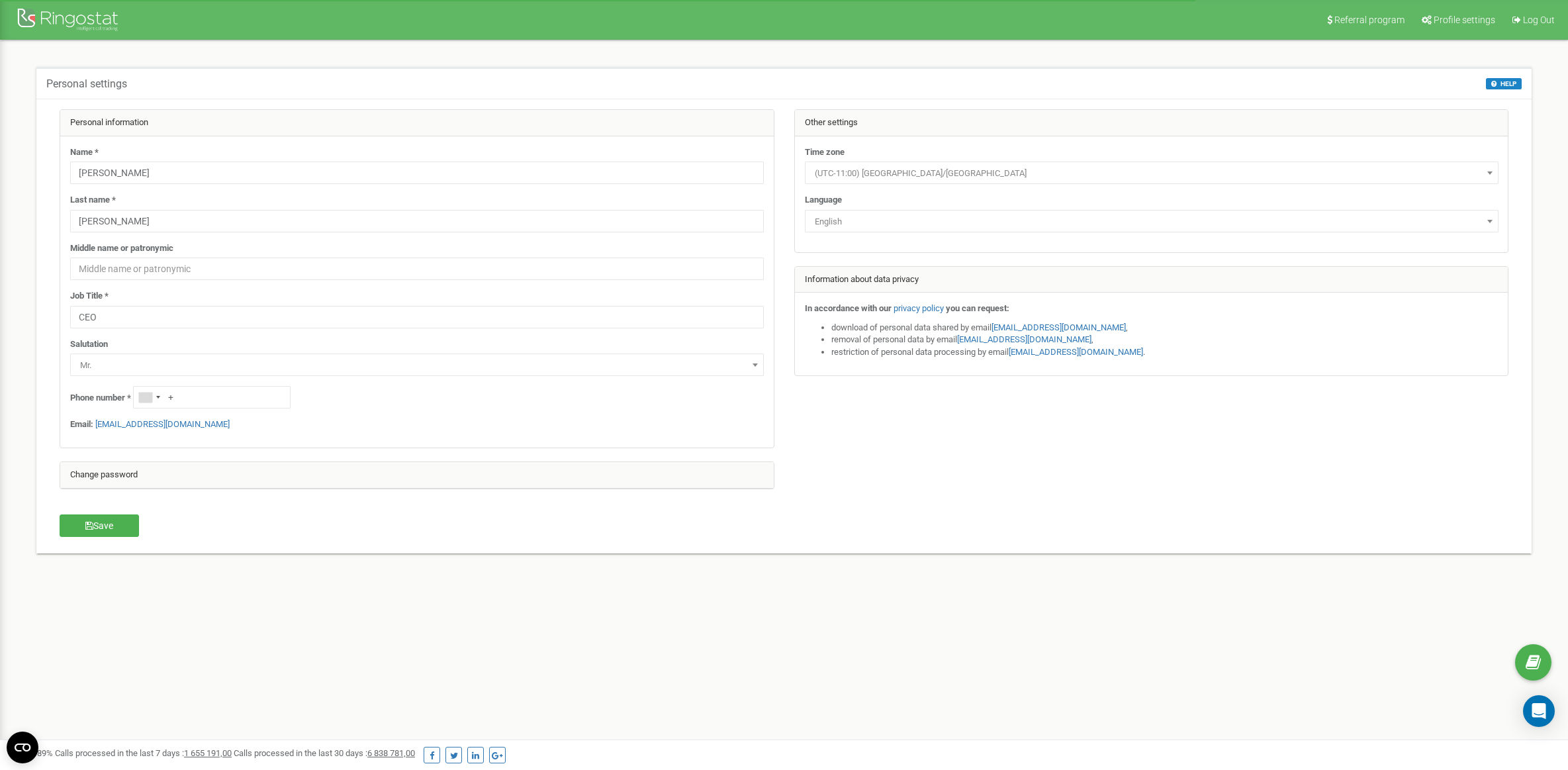 scroll, scrollTop: 0, scrollLeft: 0, axis: both 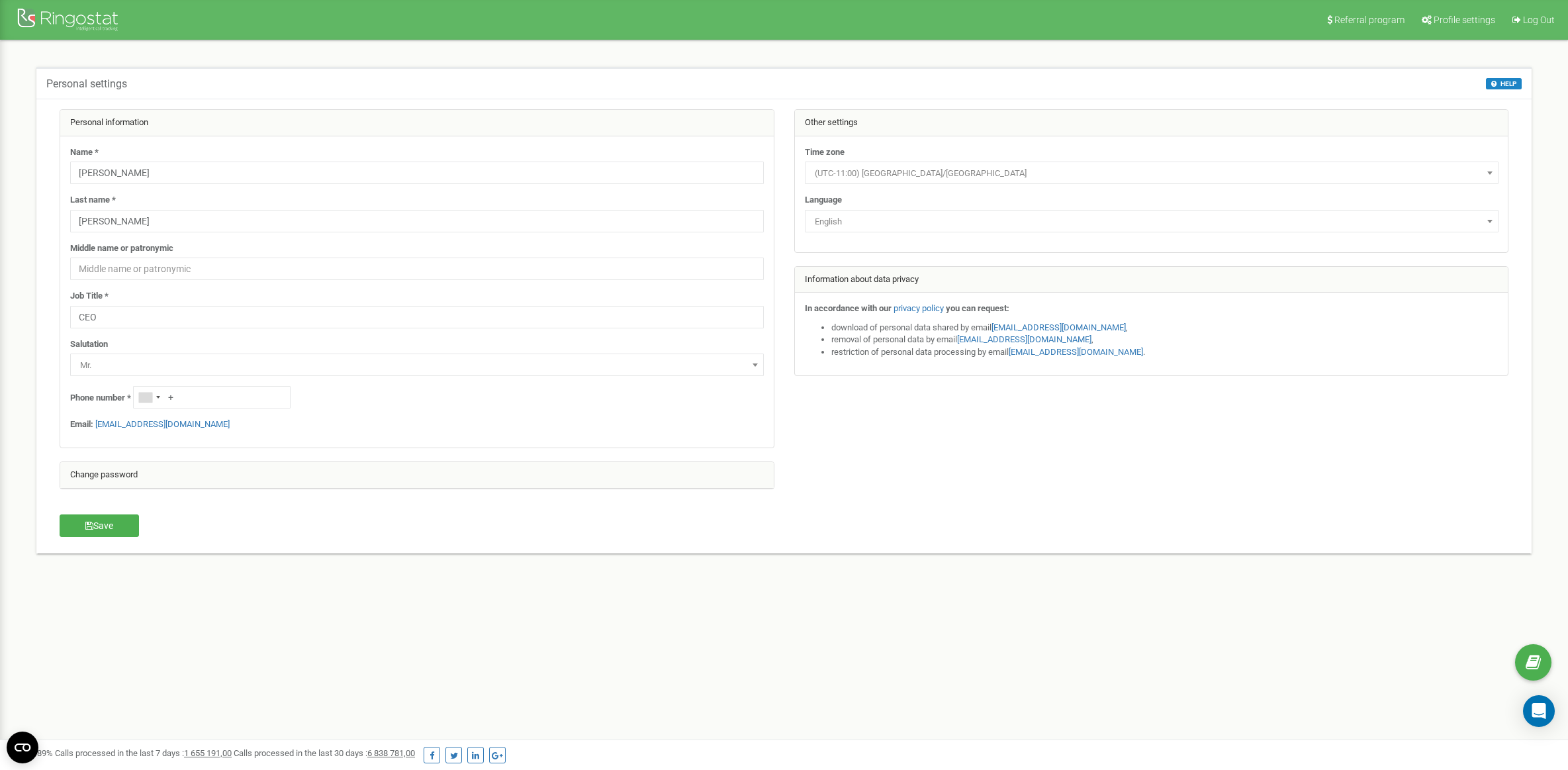 click at bounding box center (69, 21) 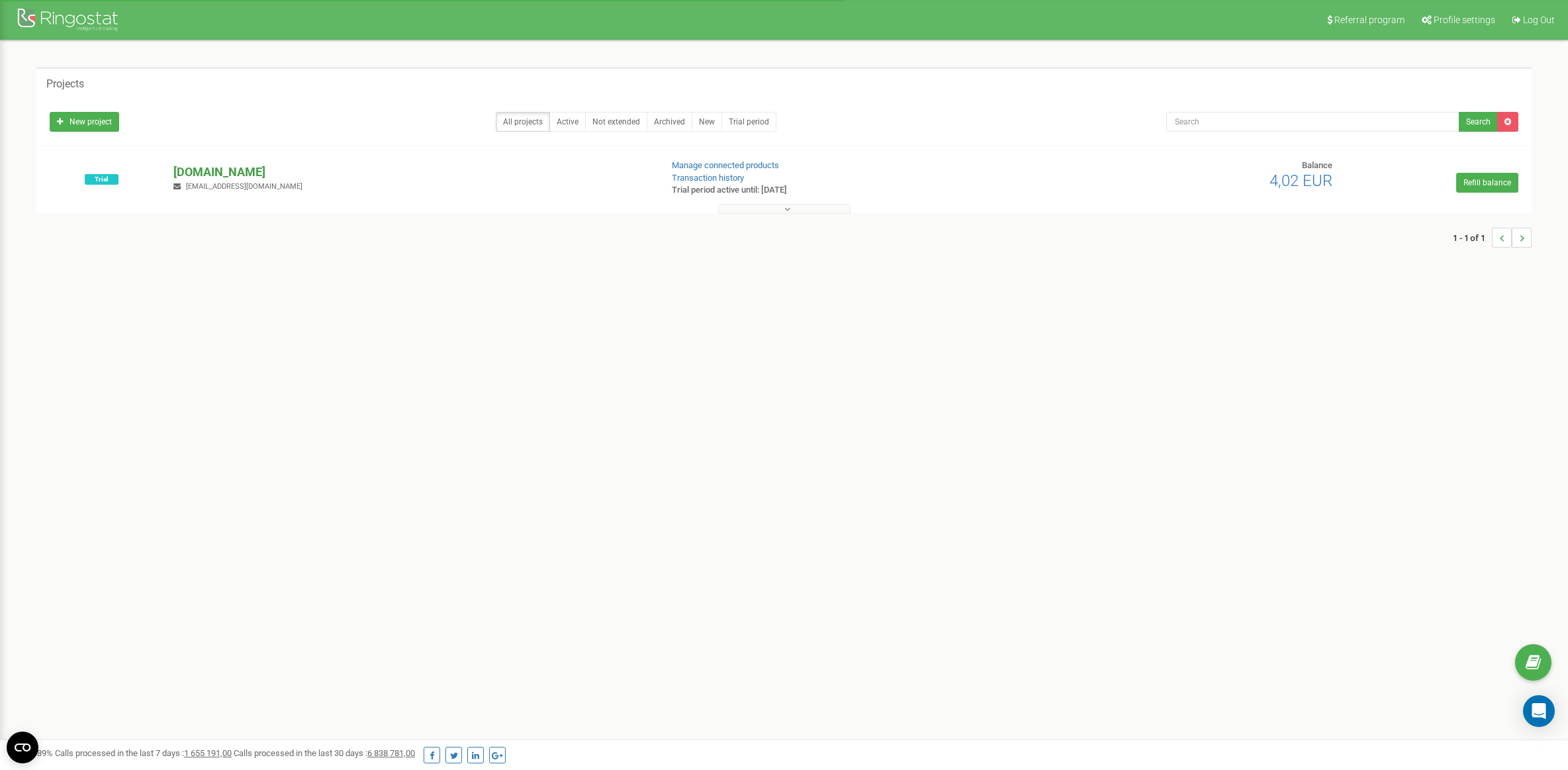 scroll, scrollTop: 0, scrollLeft: 0, axis: both 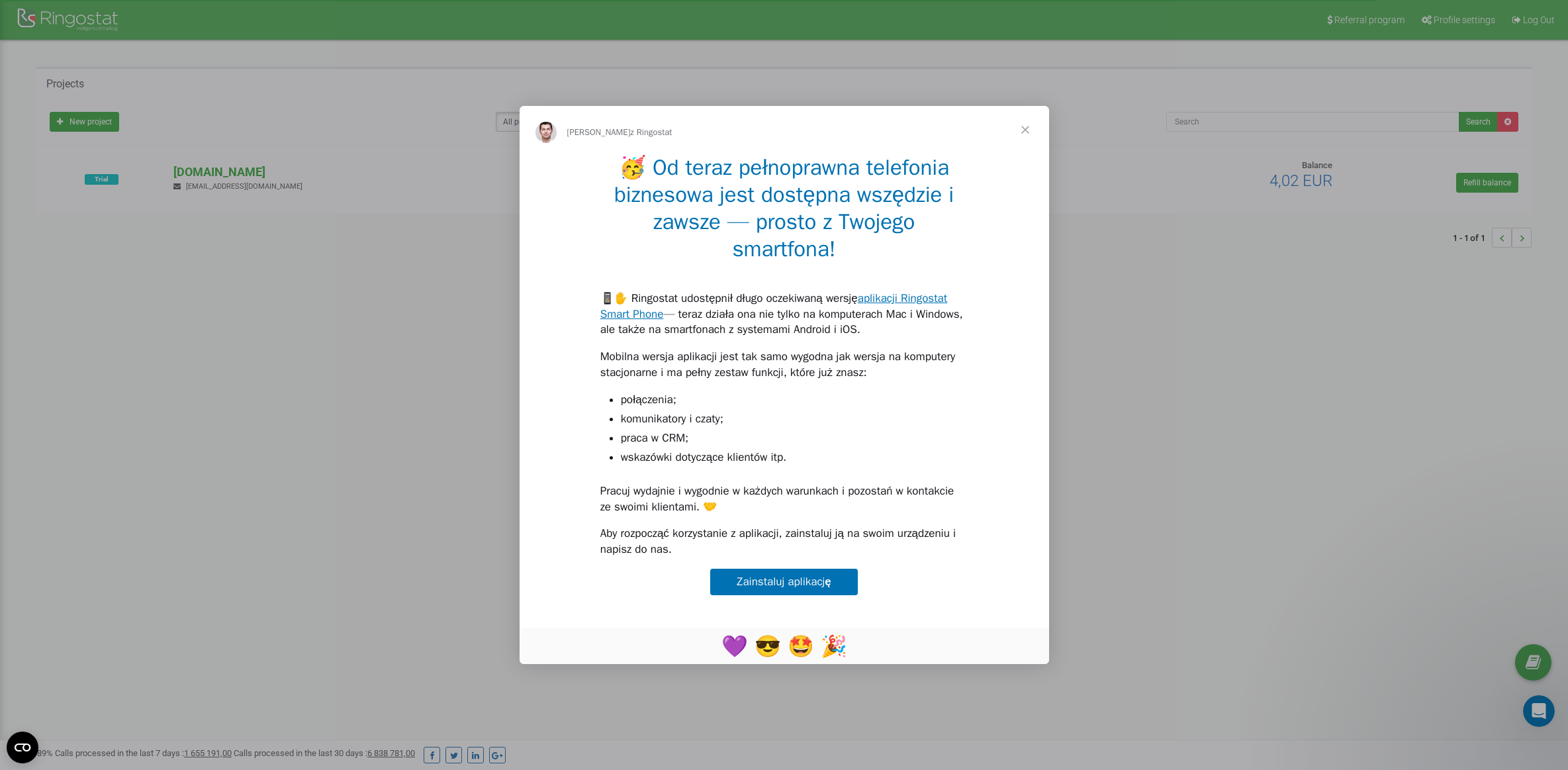 click at bounding box center (1025, 130) 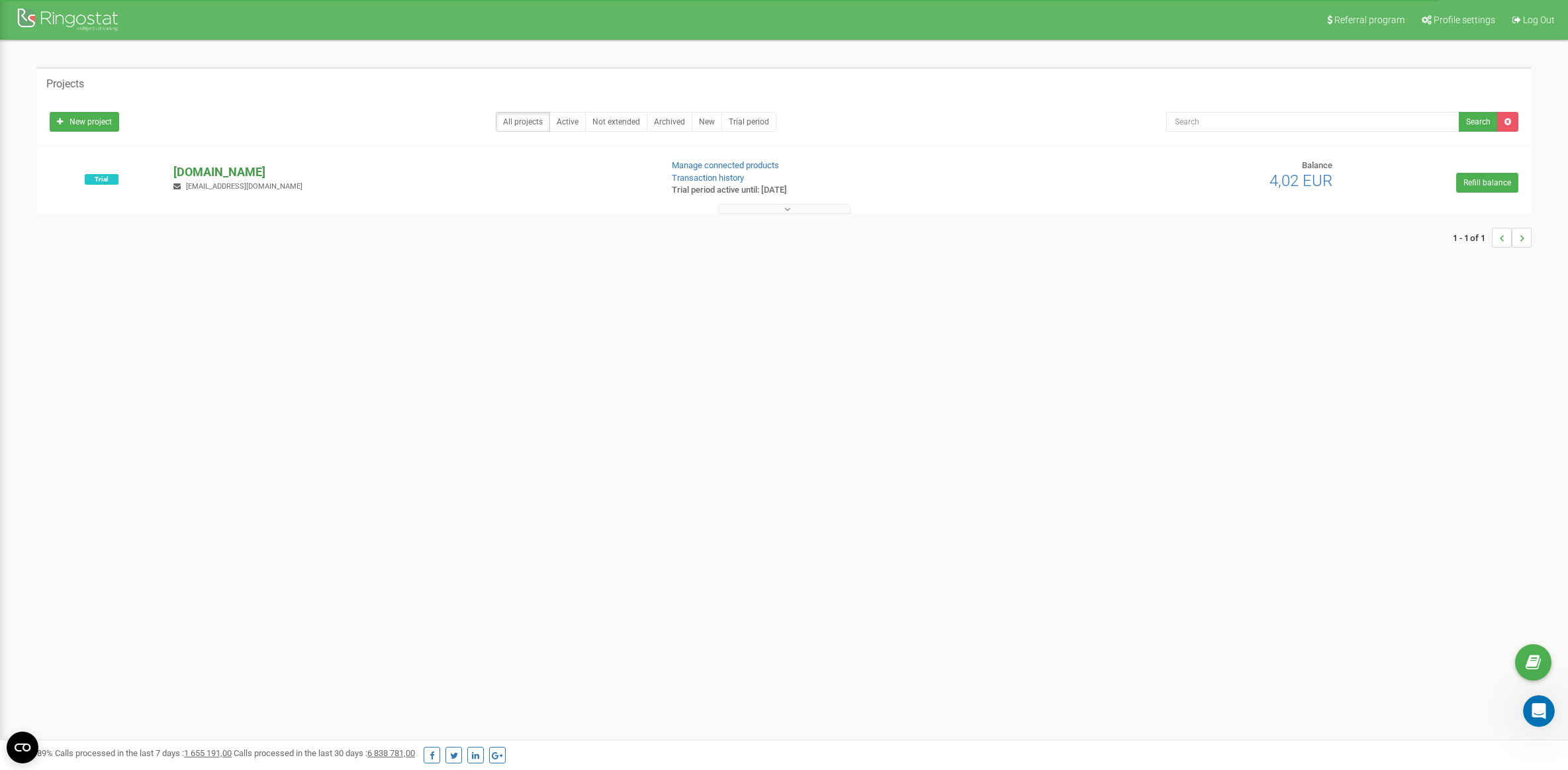 click on "[DOMAIN_NAME]" at bounding box center [412, 172] 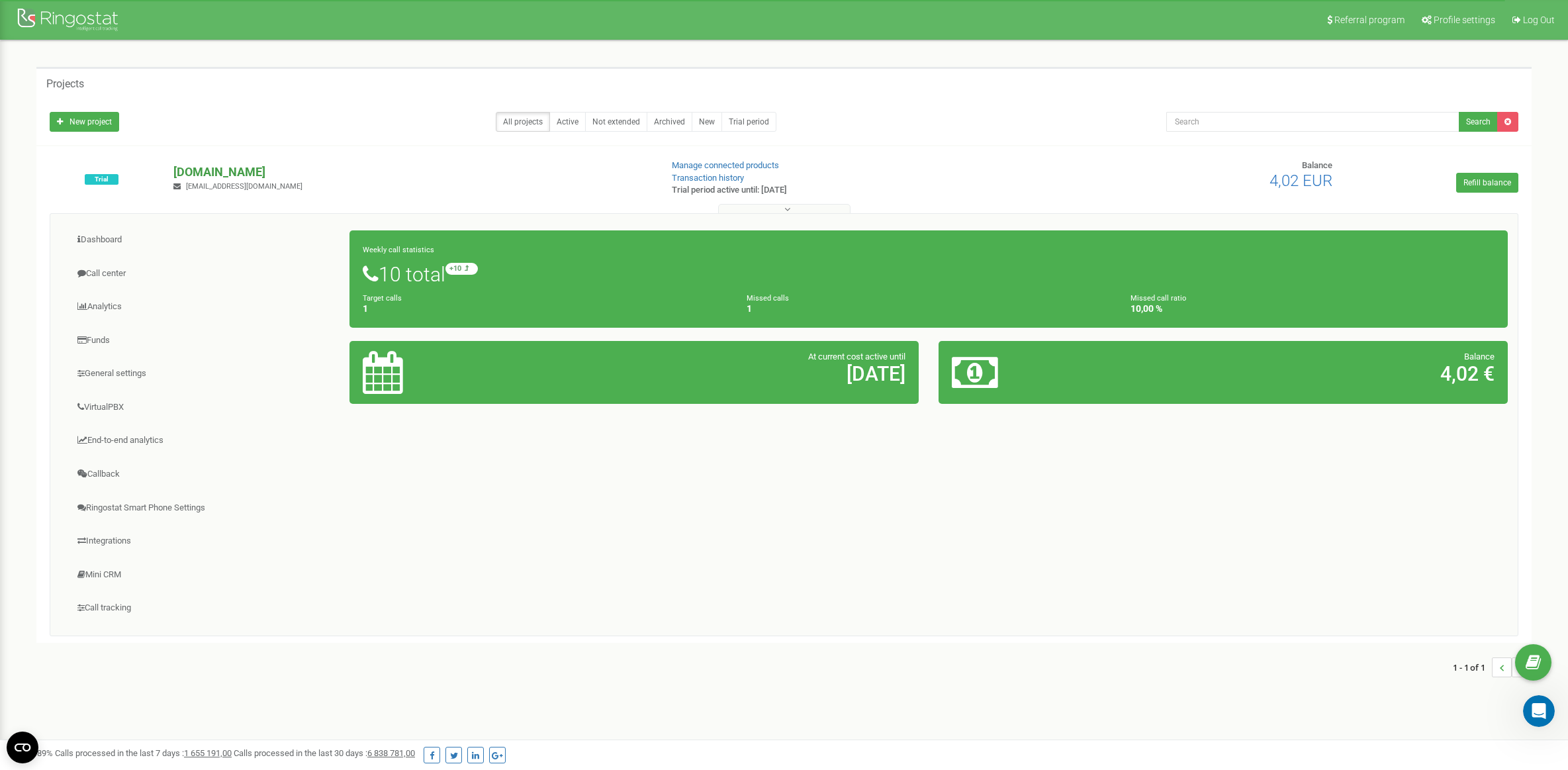 click on "[DOMAIN_NAME]" at bounding box center (412, 172) 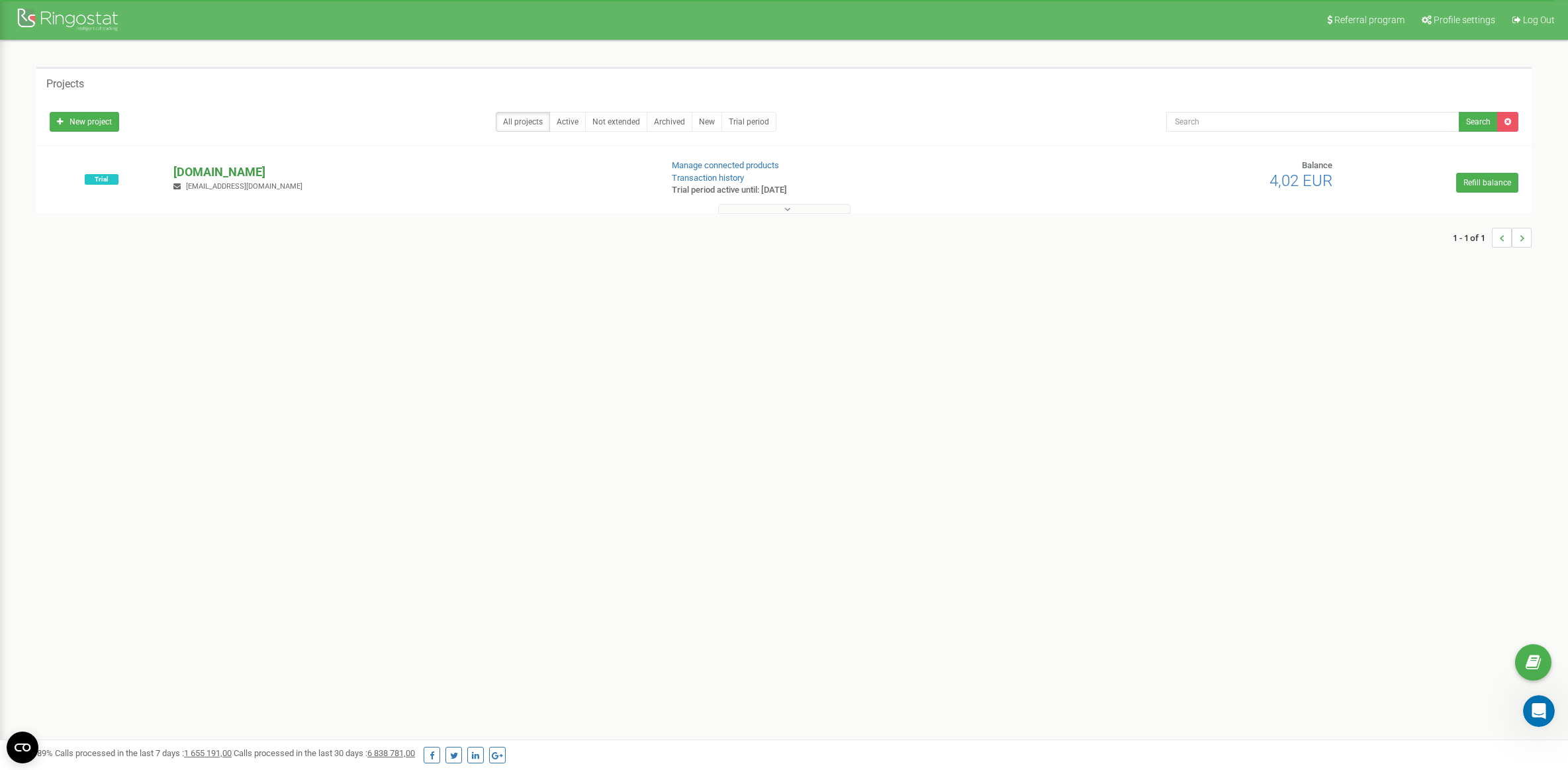 click on "[DOMAIN_NAME]" at bounding box center [412, 172] 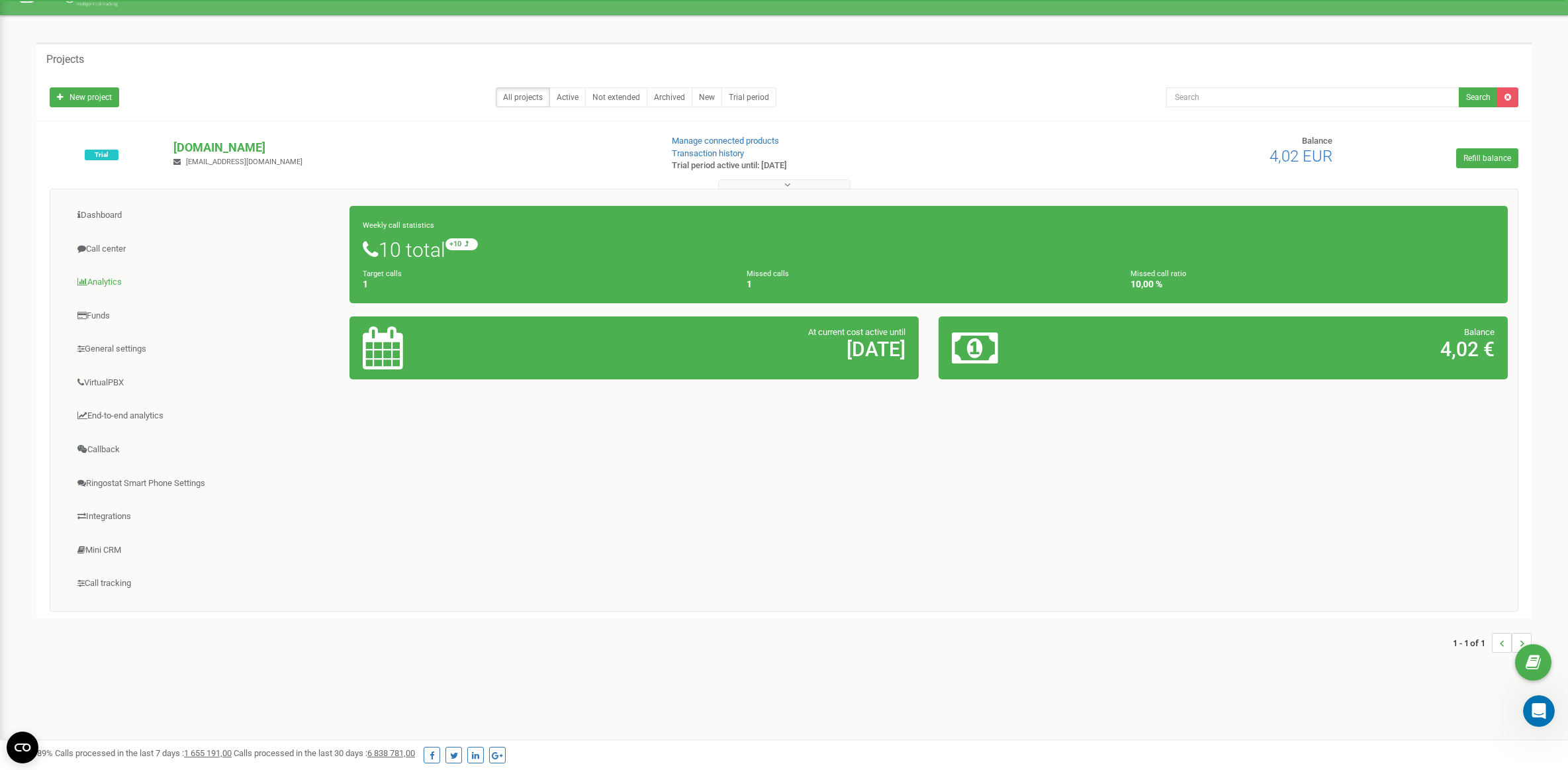 scroll, scrollTop: 24, scrollLeft: 0, axis: vertical 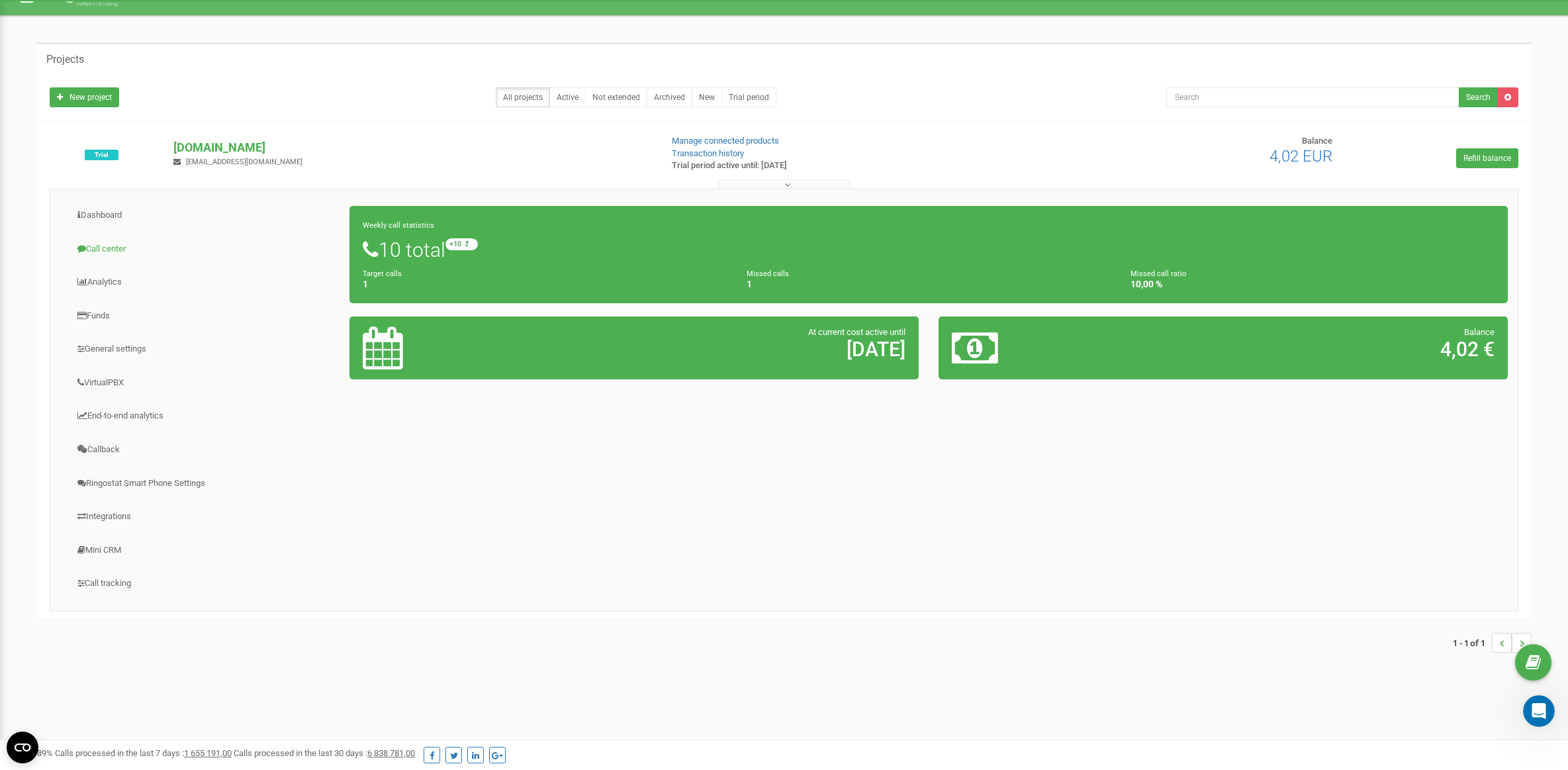 click on "Call center" at bounding box center [205, 249] 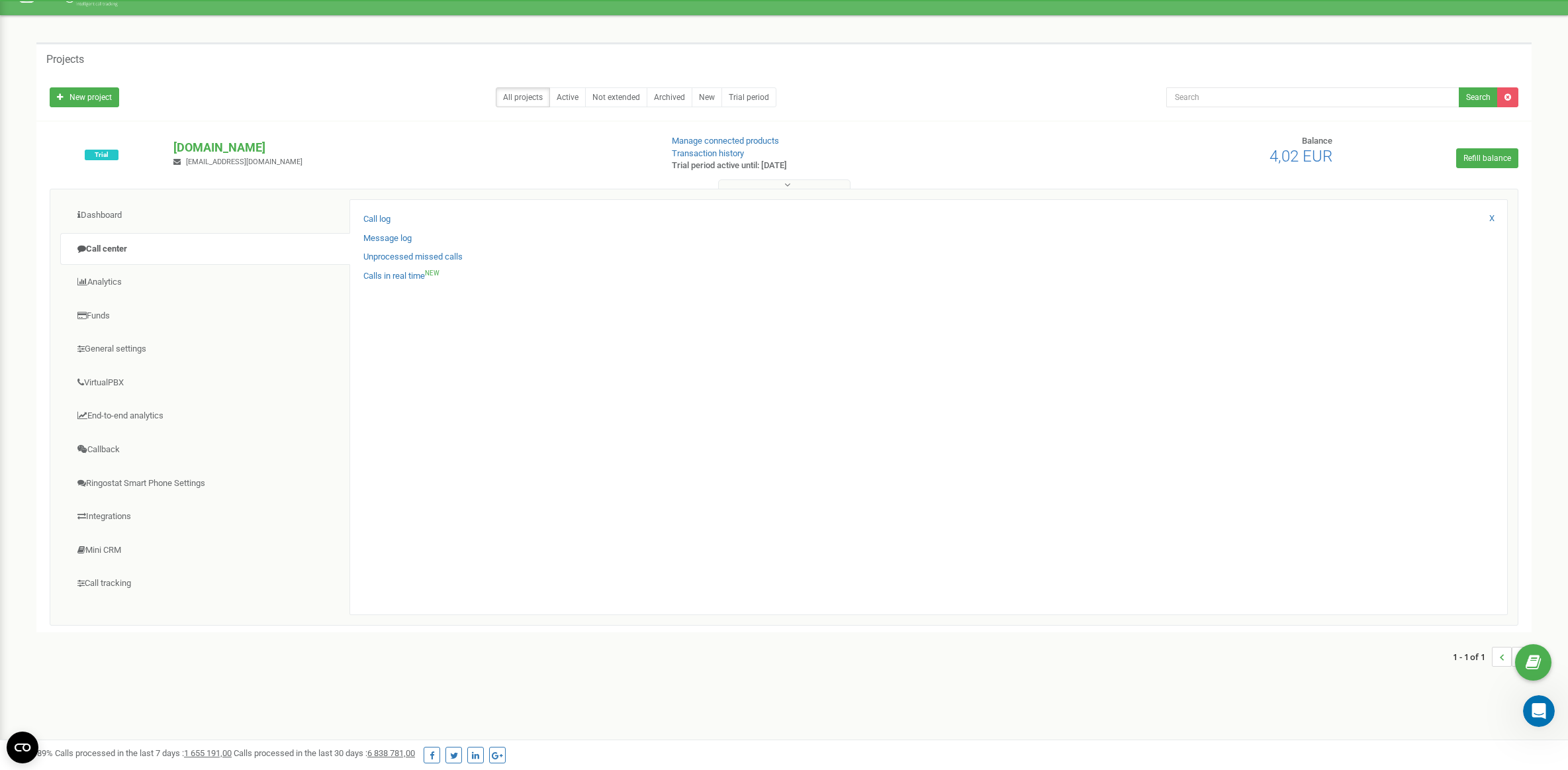click on "Message log" at bounding box center [929, 242] 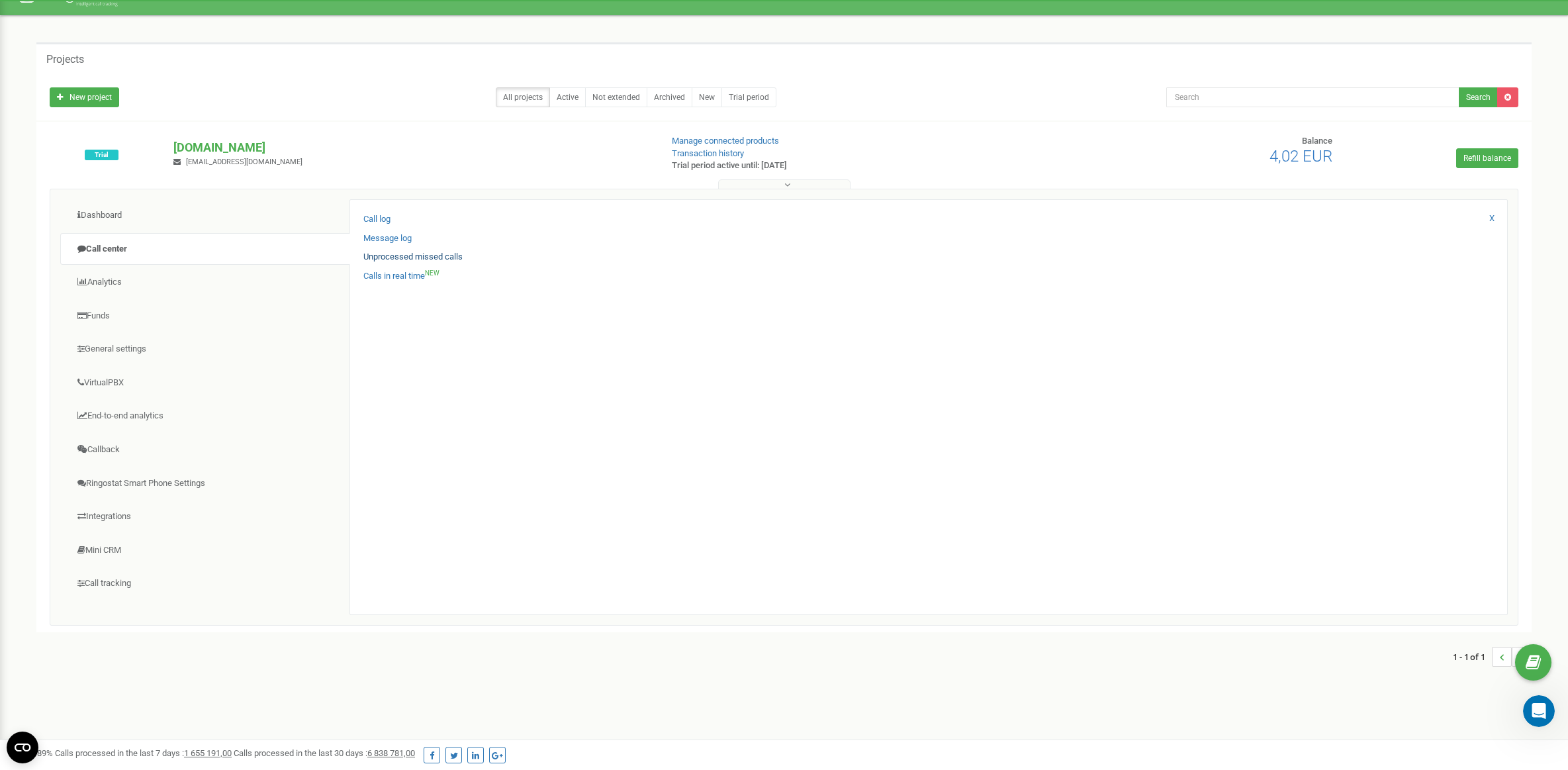 click on "Unprocessed missed calls" at bounding box center [413, 257] 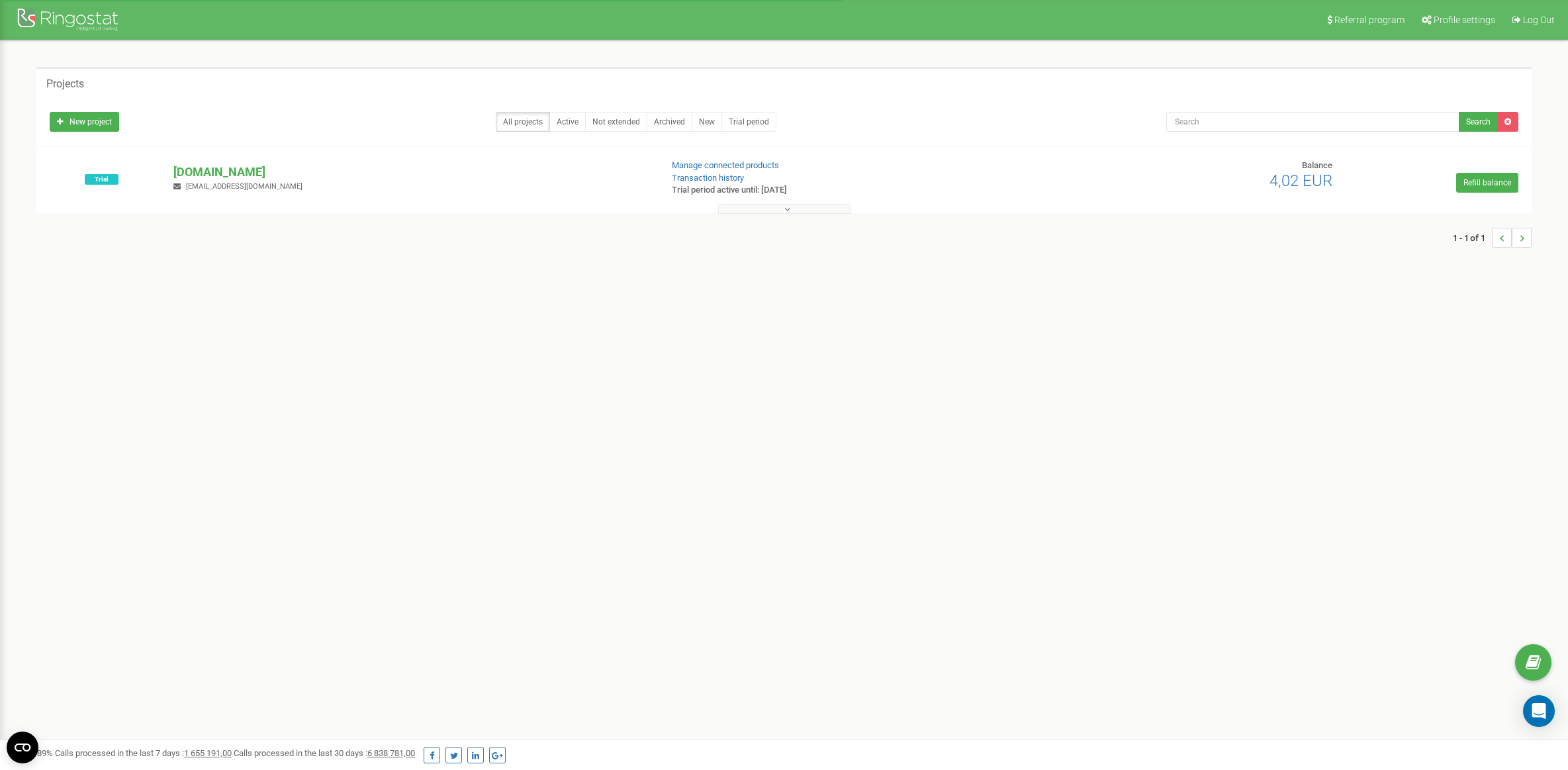 scroll, scrollTop: 0, scrollLeft: 0, axis: both 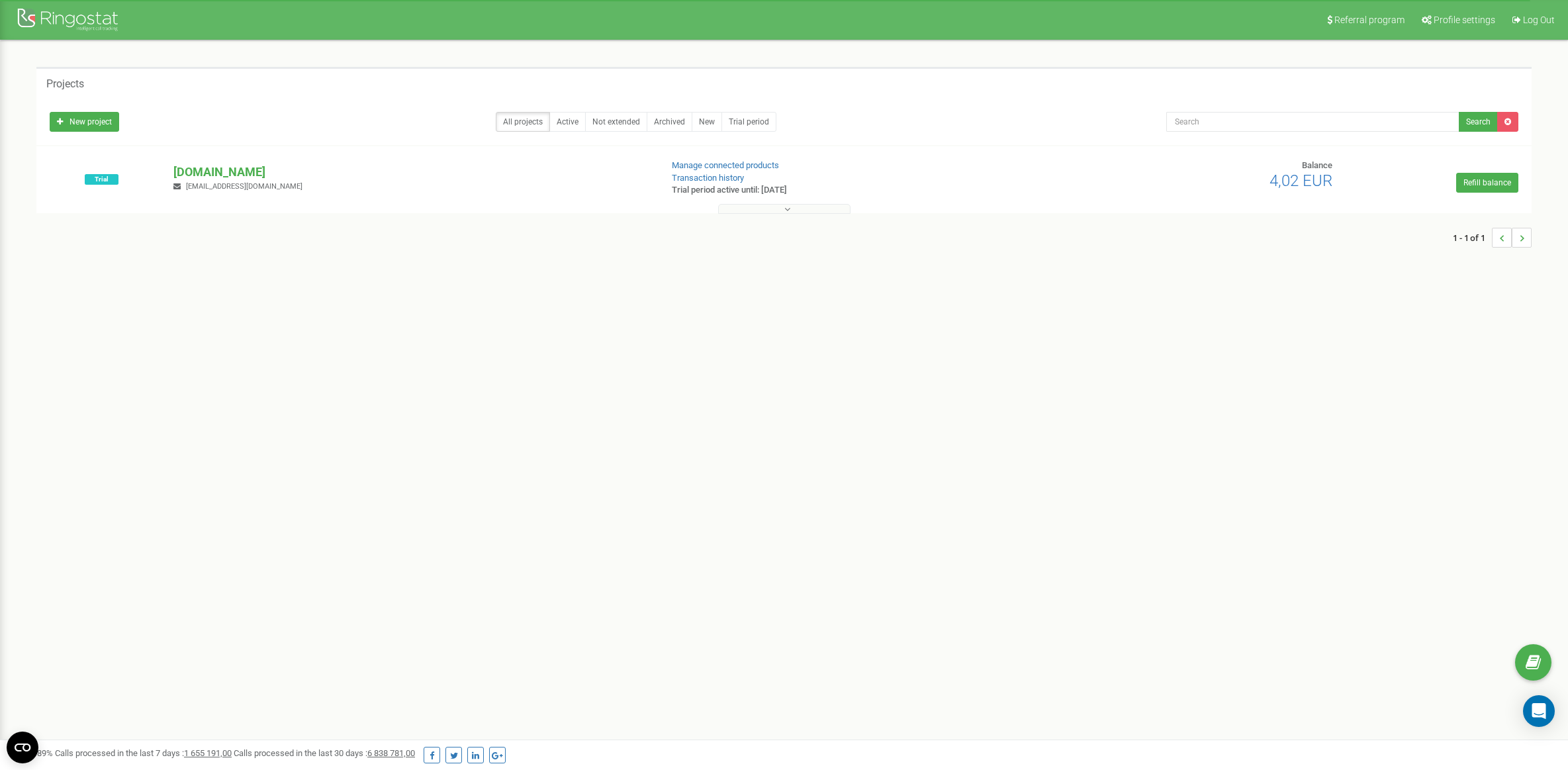click on "Projects" at bounding box center [784, 83] 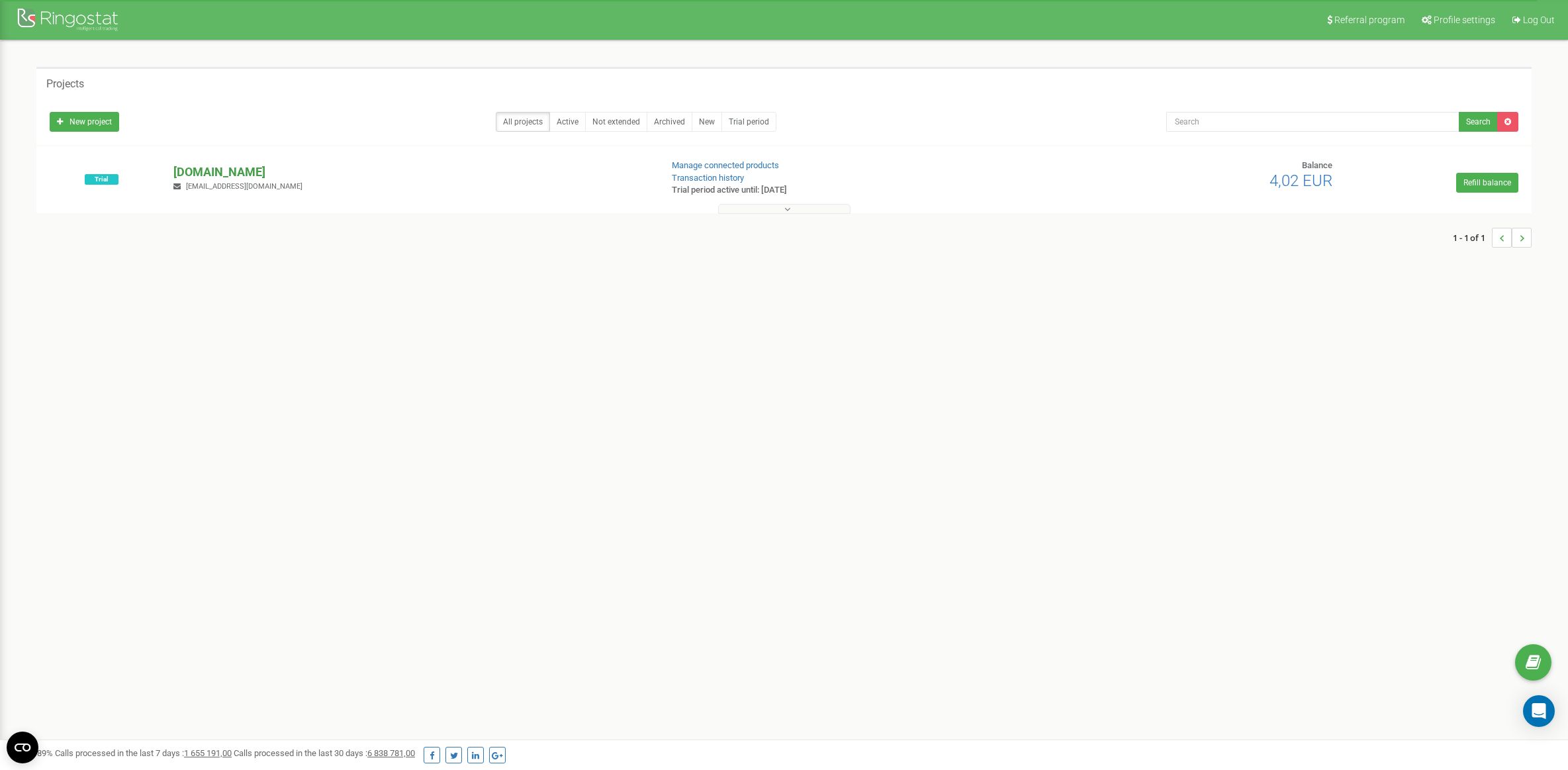 click on "[DOMAIN_NAME]" at bounding box center [412, 172] 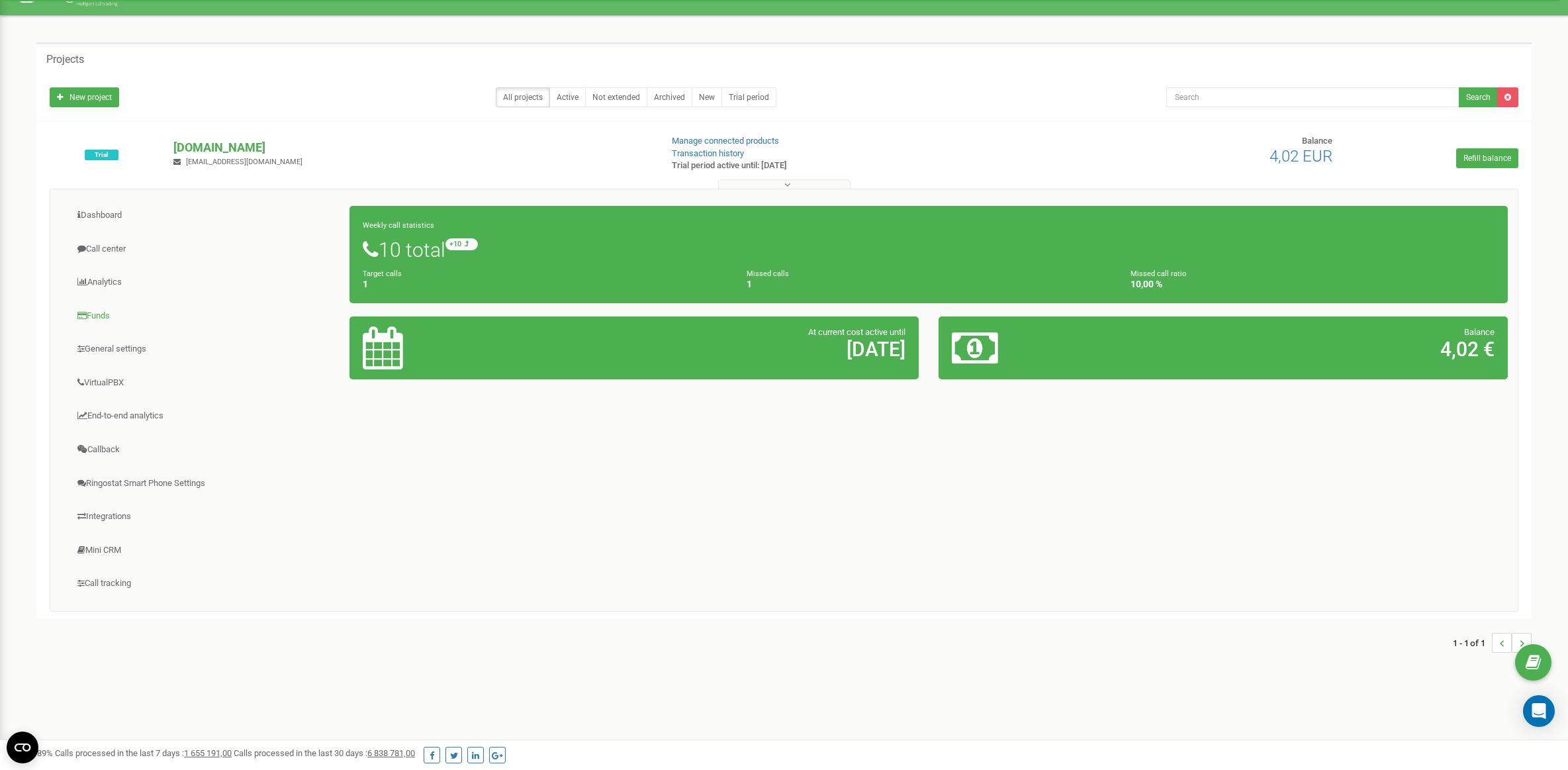 scroll, scrollTop: 24, scrollLeft: 0, axis: vertical 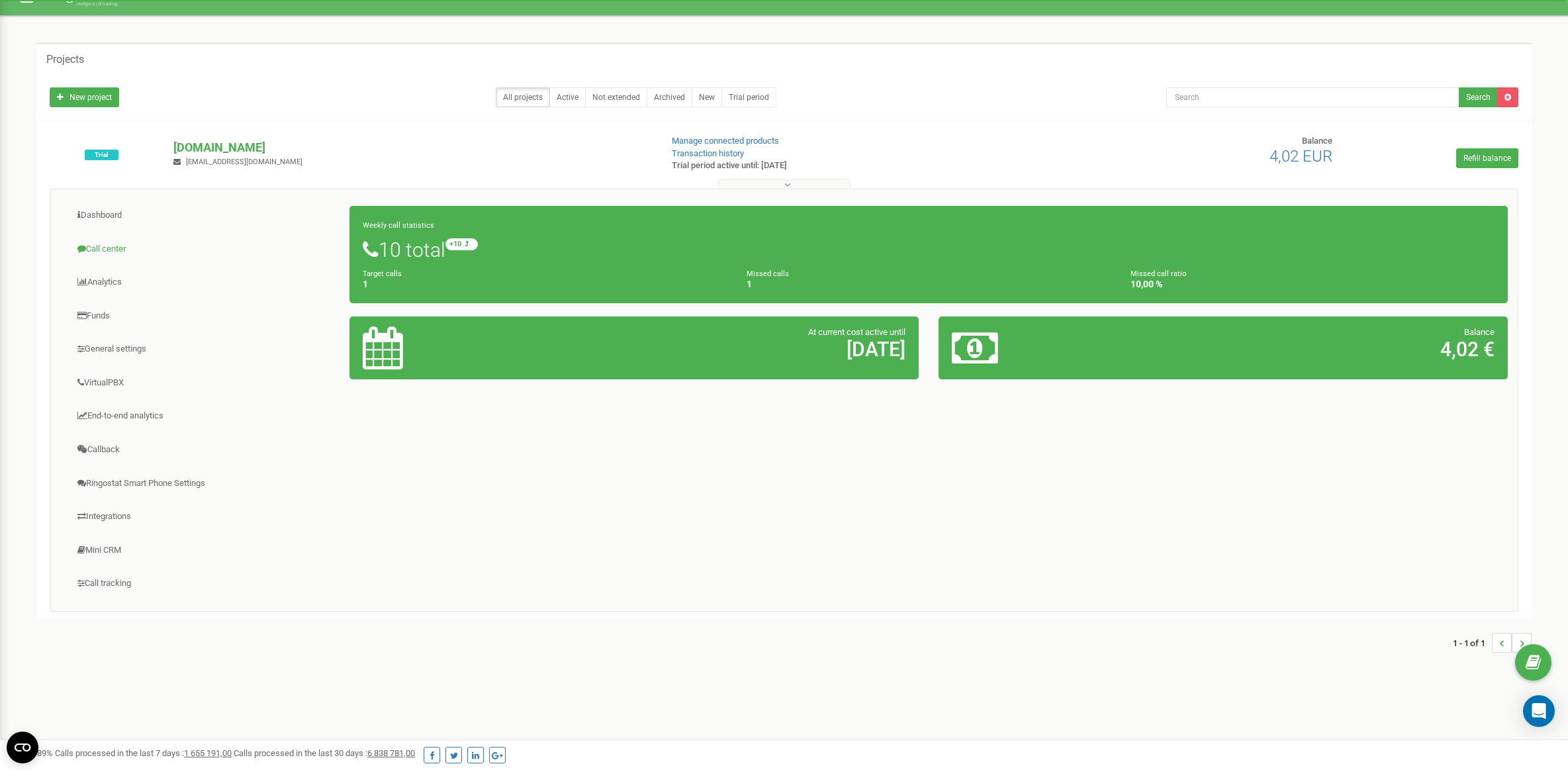 click on "Call center" at bounding box center [205, 249] 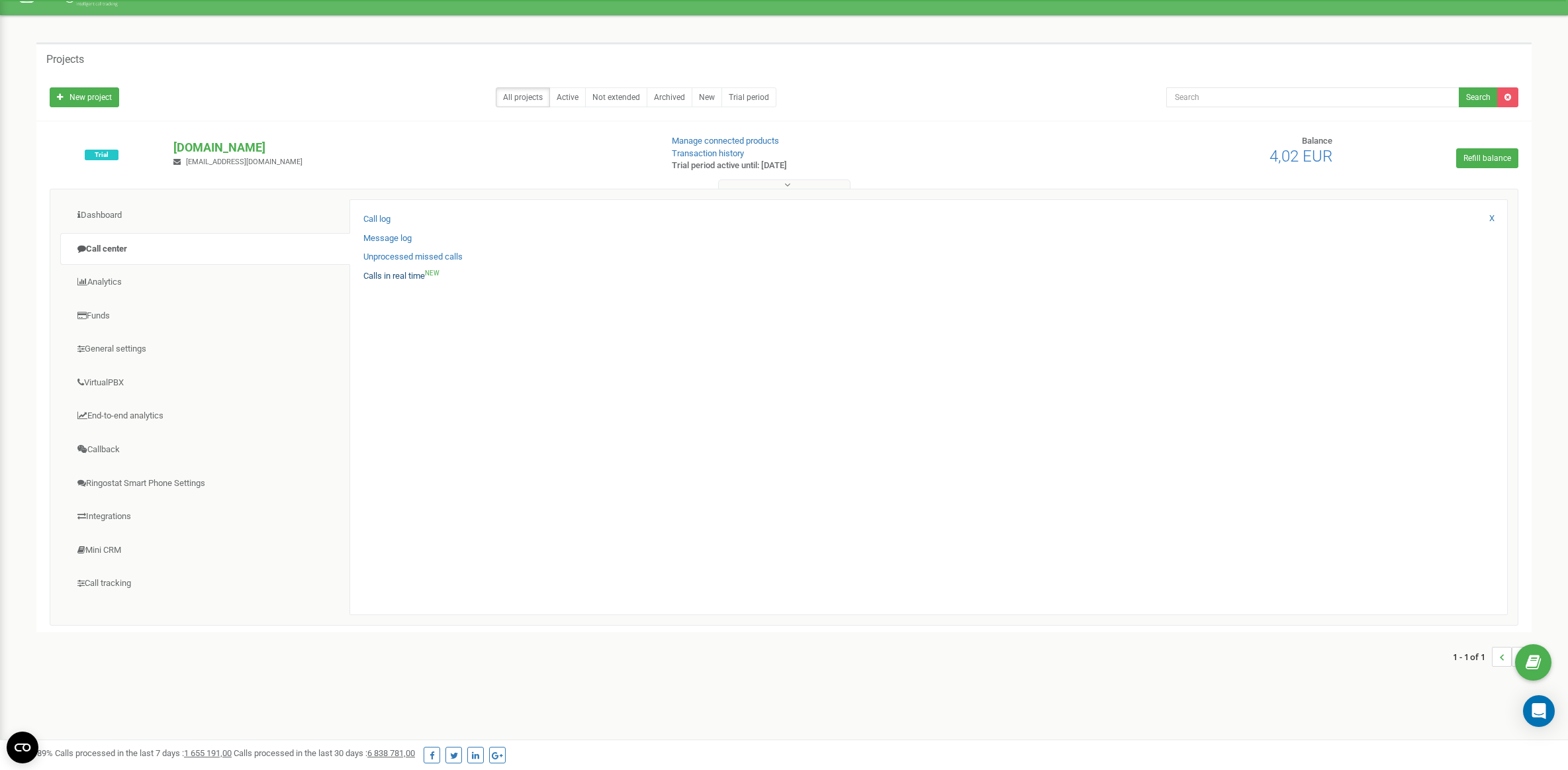click on "Calls in real time  NEW" at bounding box center (401, 276) 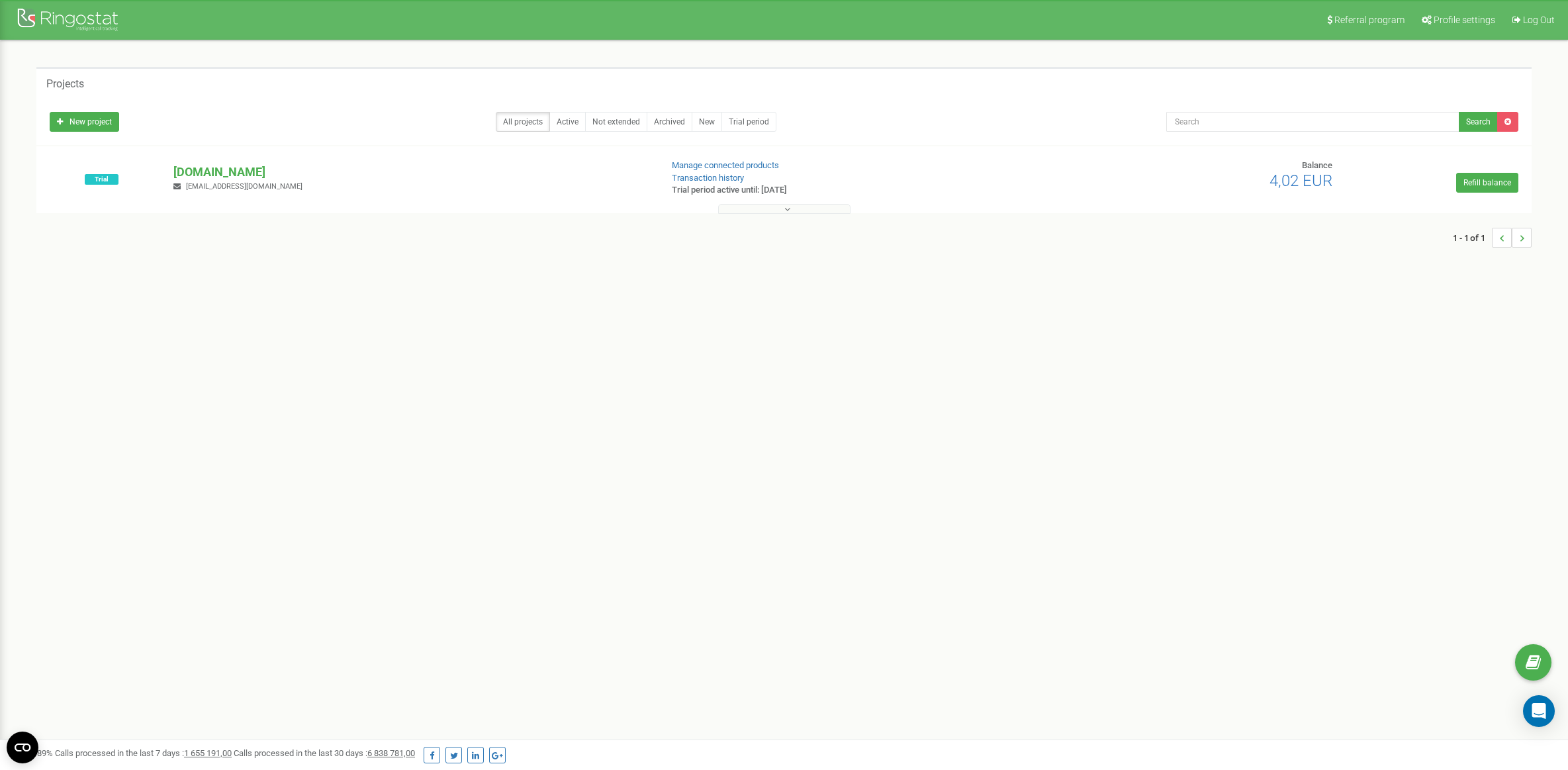 scroll, scrollTop: 0, scrollLeft: 0, axis: both 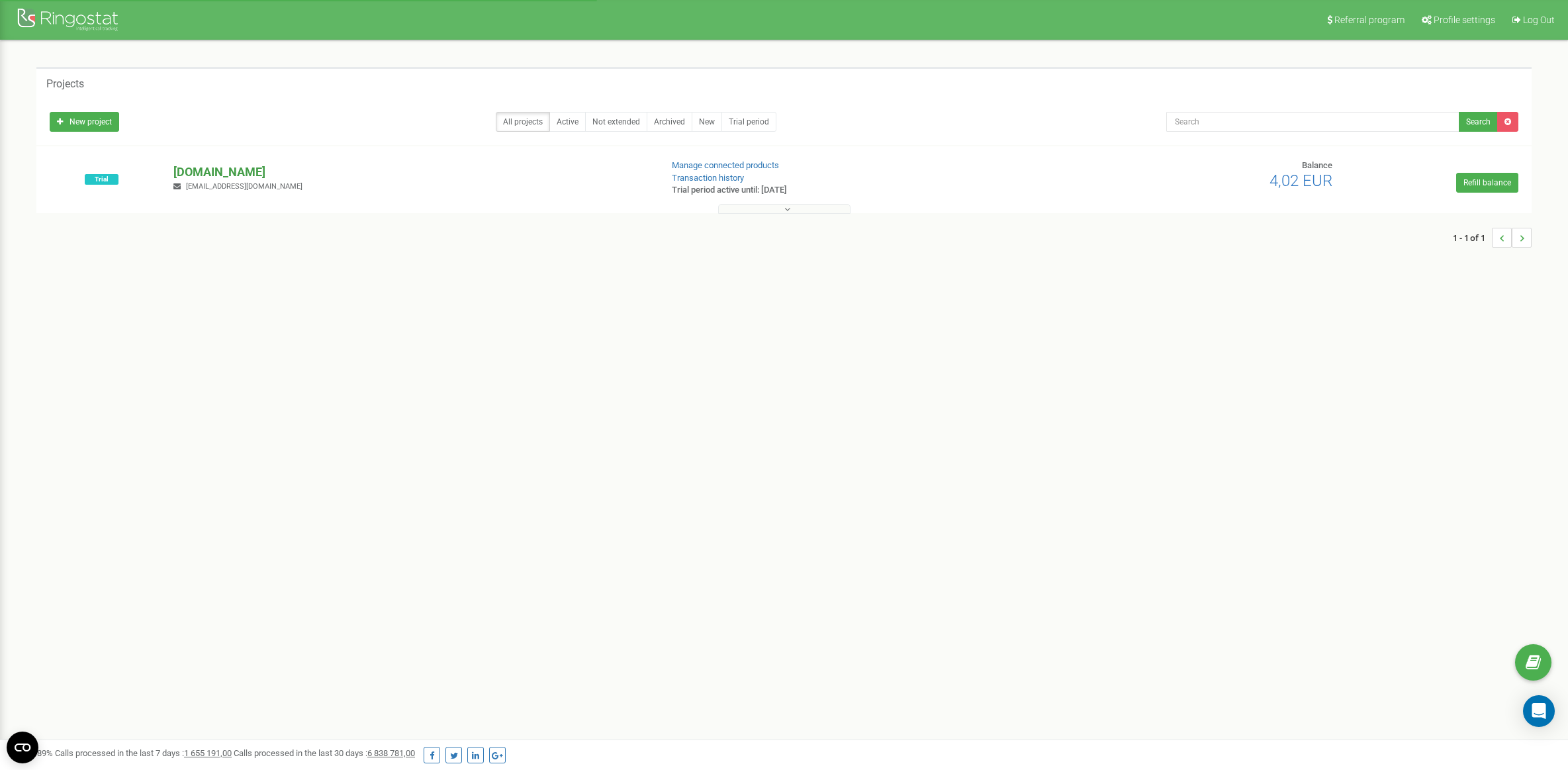 click on "[DOMAIN_NAME]" at bounding box center [412, 172] 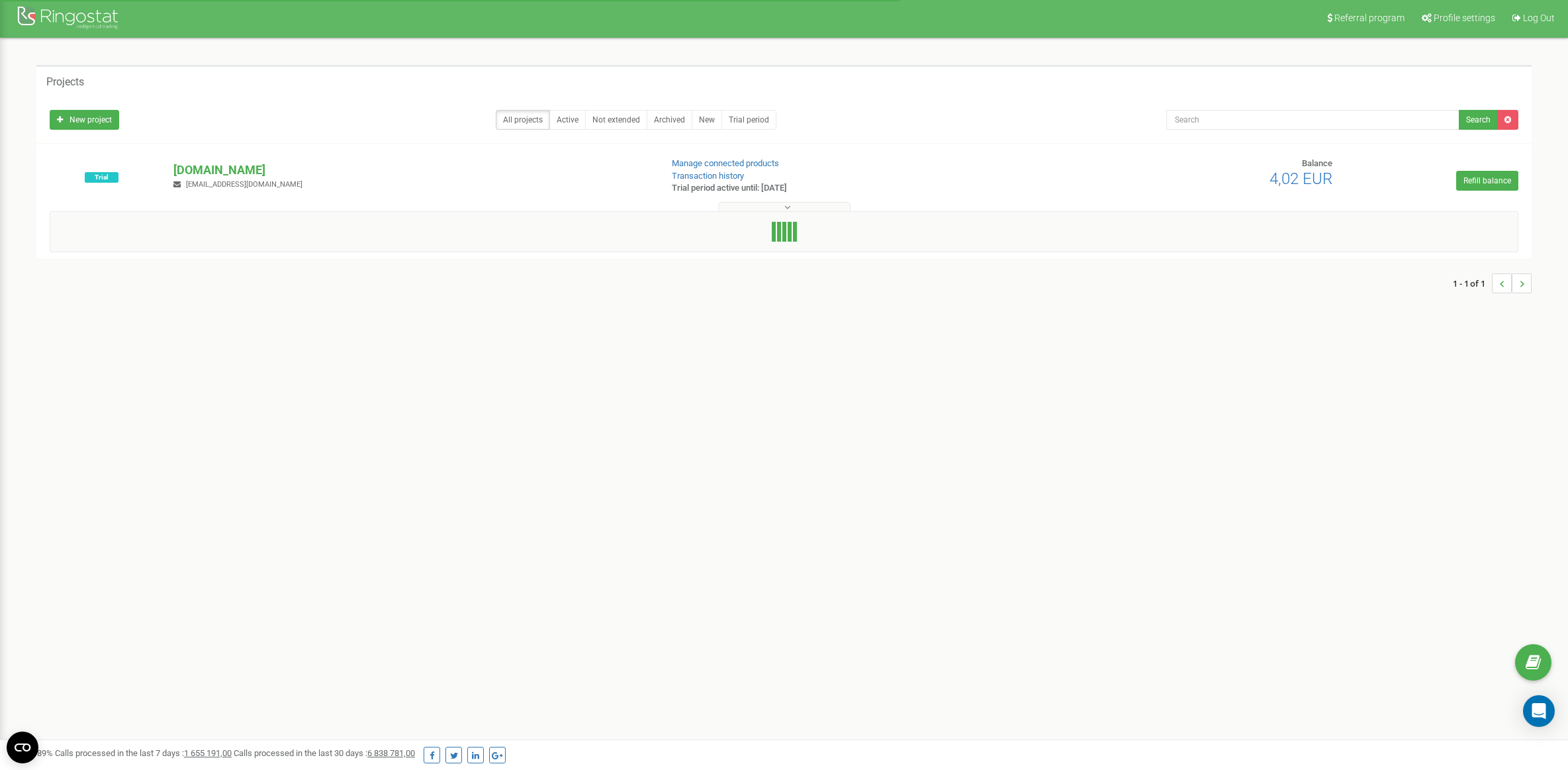 scroll, scrollTop: 2, scrollLeft: 0, axis: vertical 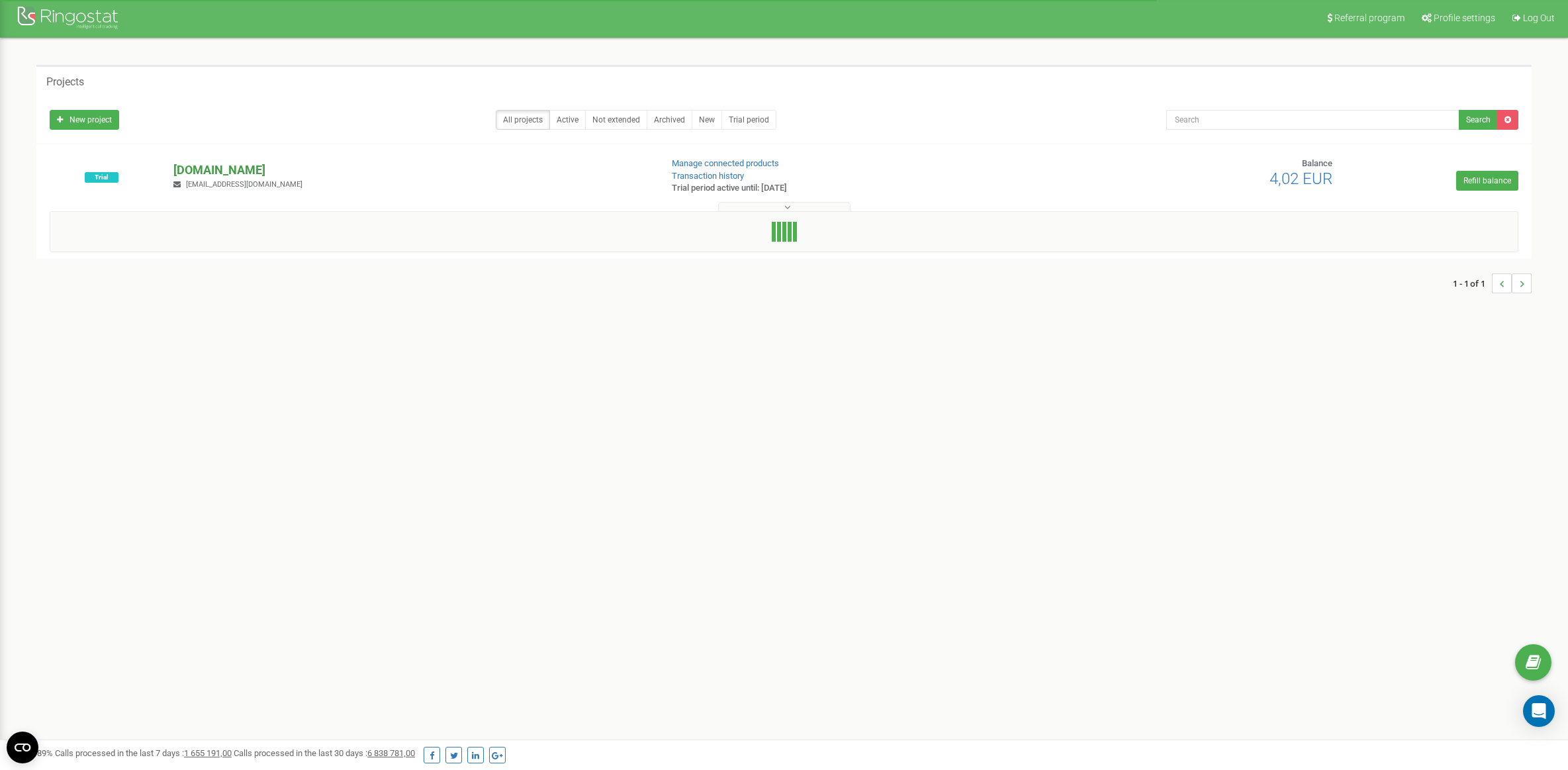 click on "[DOMAIN_NAME]" at bounding box center [412, 170] 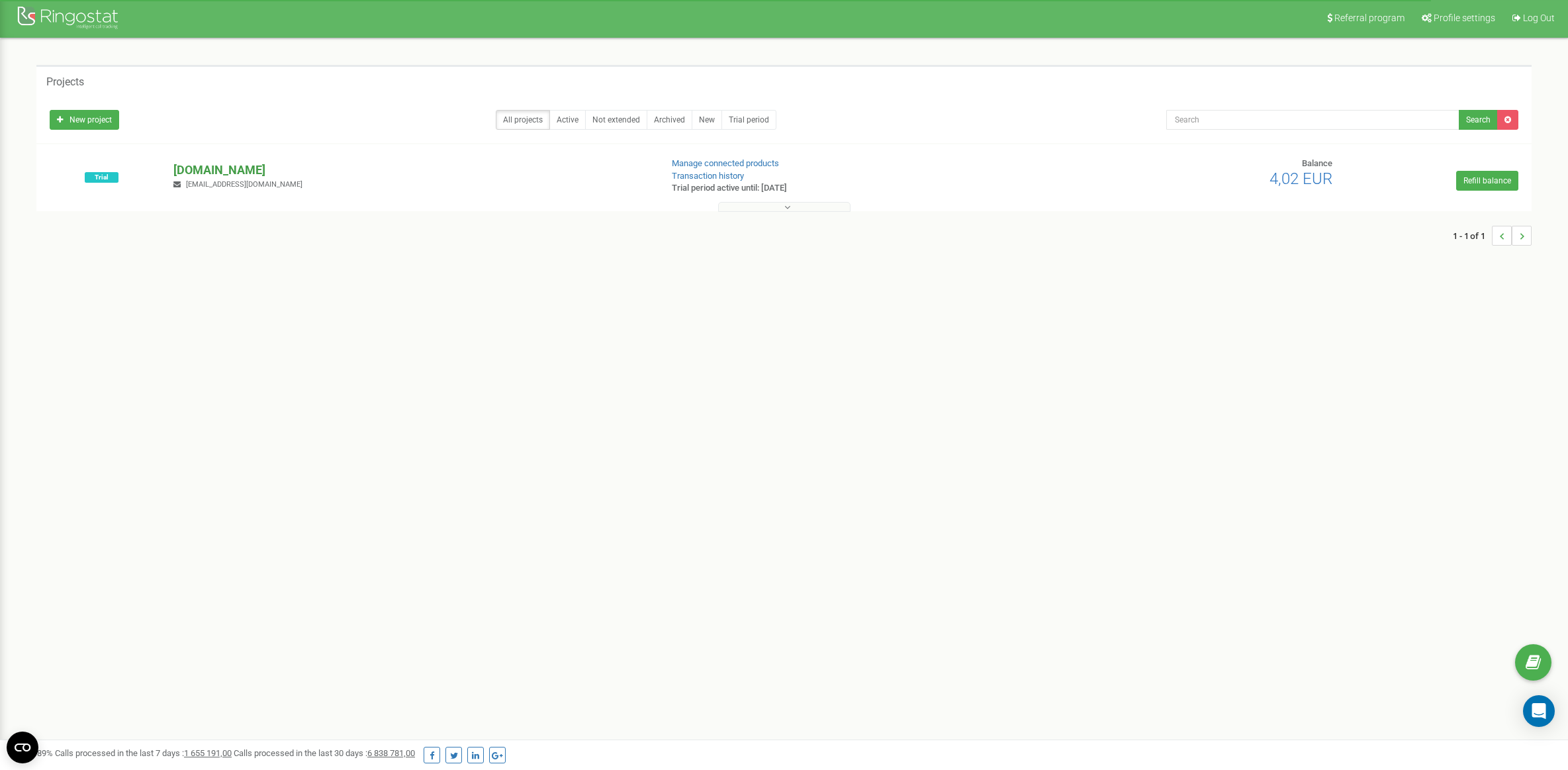 click on "jetstar.company" at bounding box center (412, 170) 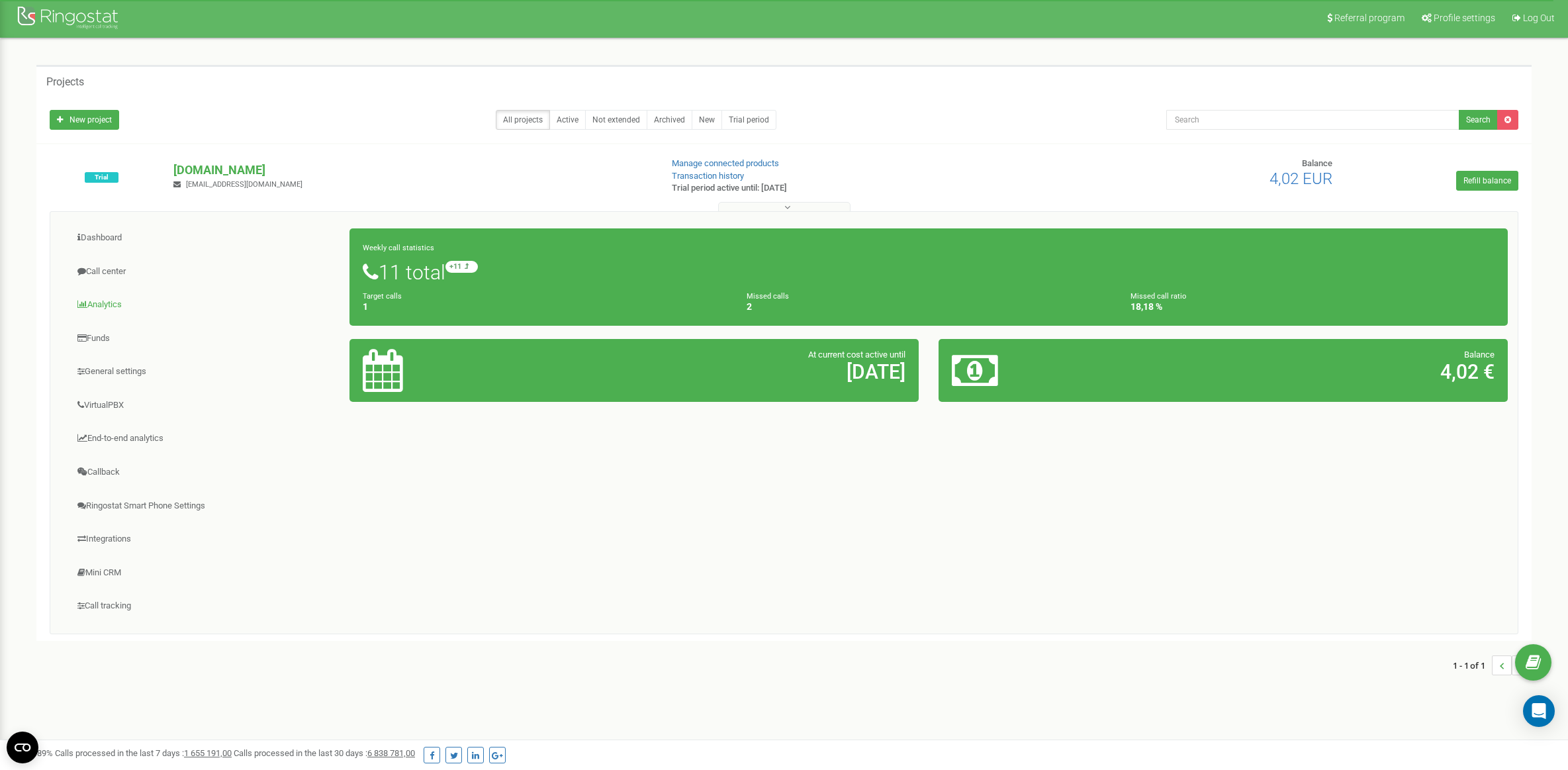 click on "Analytics" at bounding box center (205, 305) 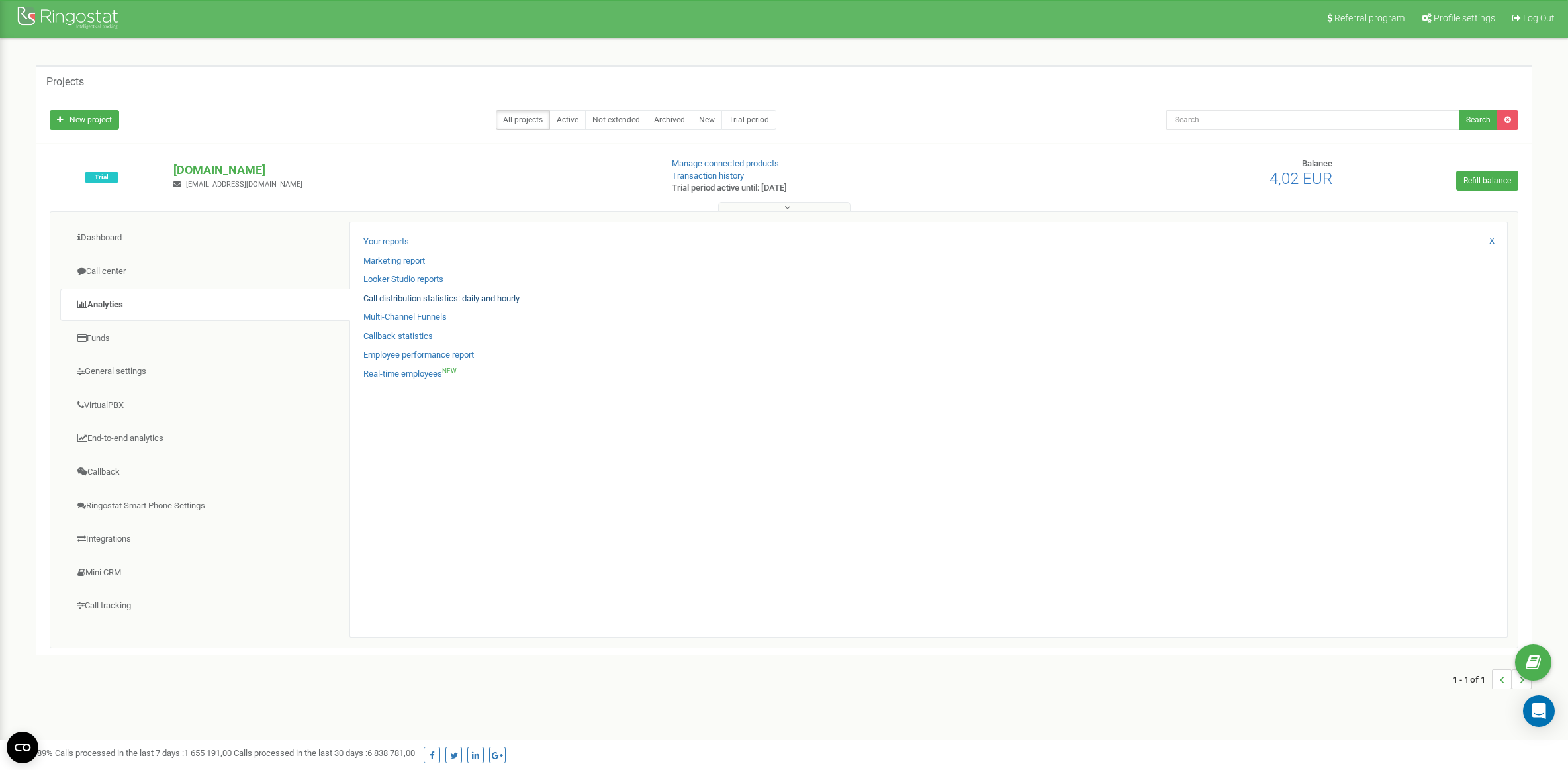 click on "Call distribution statistics: daily and hourly" at bounding box center (441, 299) 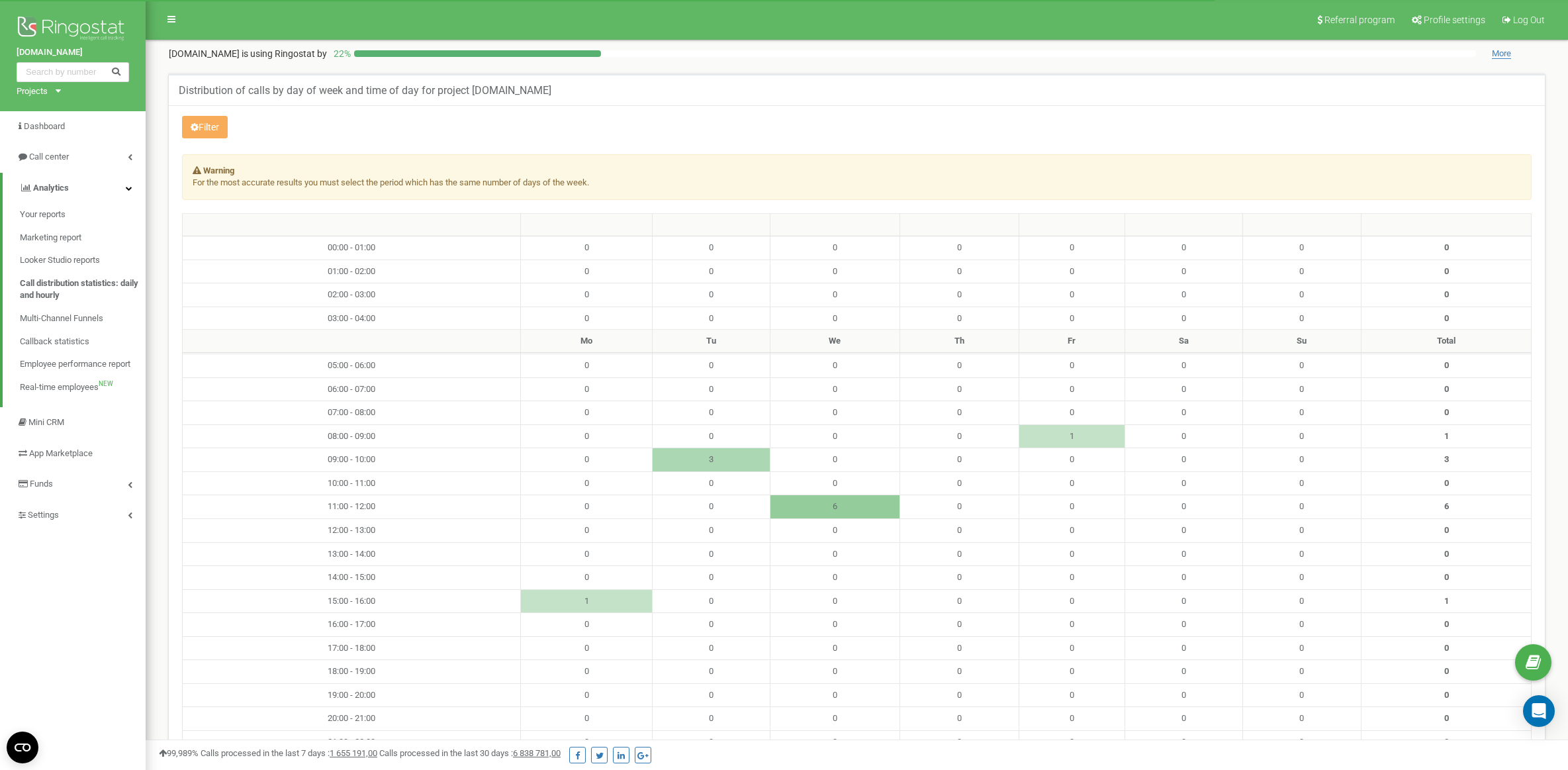 scroll, scrollTop: 164, scrollLeft: 0, axis: vertical 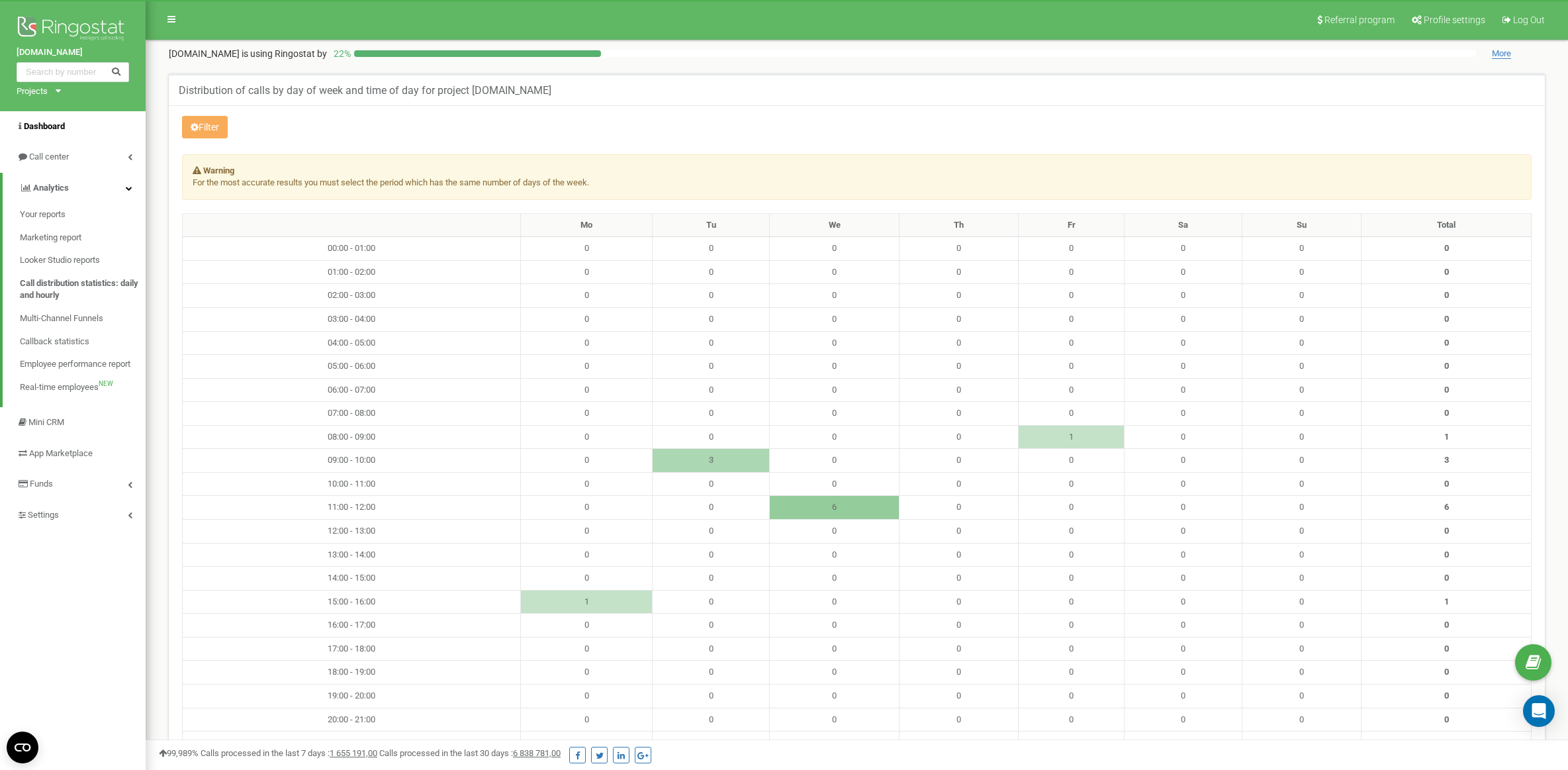 click on "Dashboard" at bounding box center (44, 126) 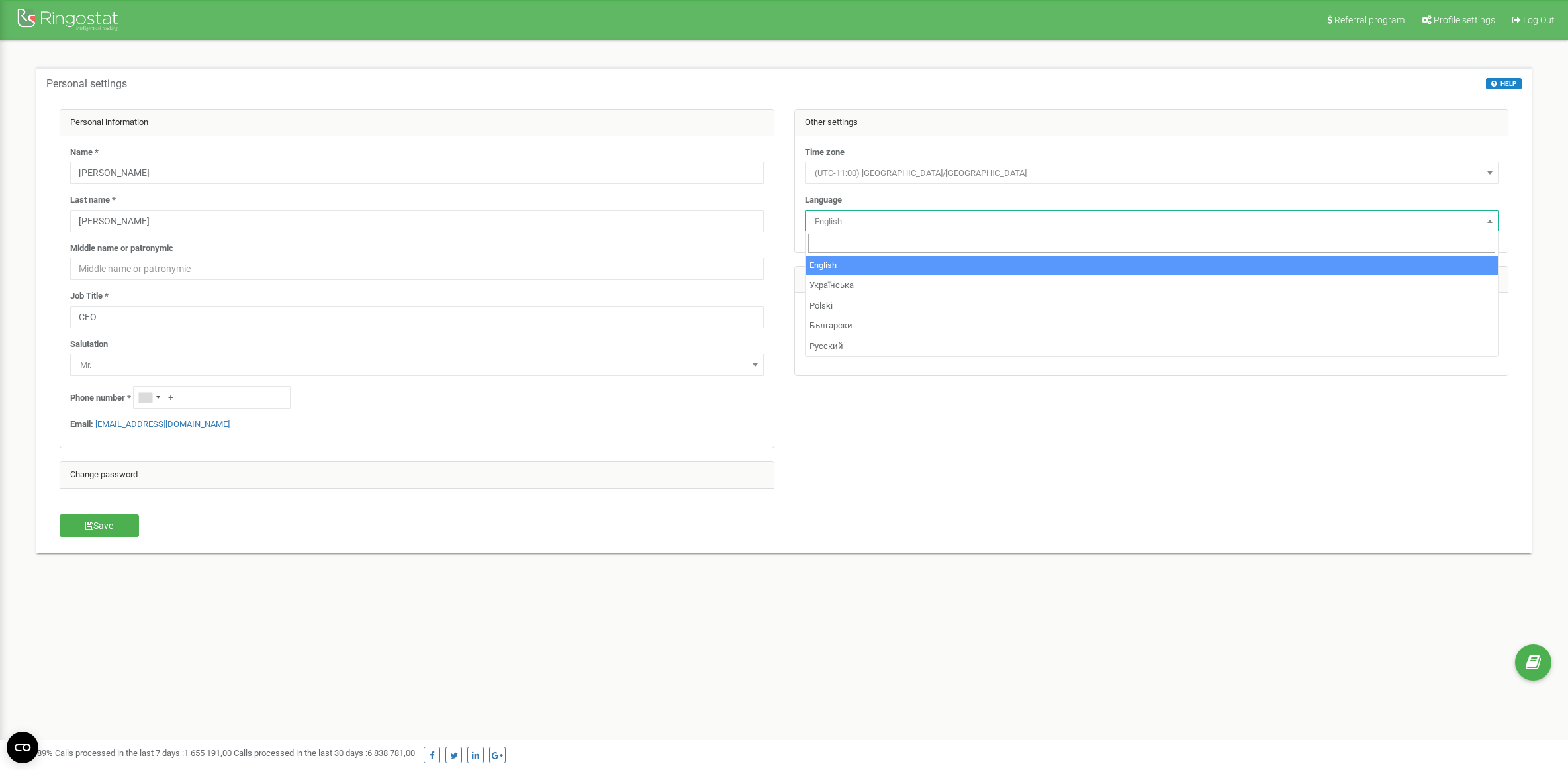 scroll, scrollTop: 0, scrollLeft: 0, axis: both 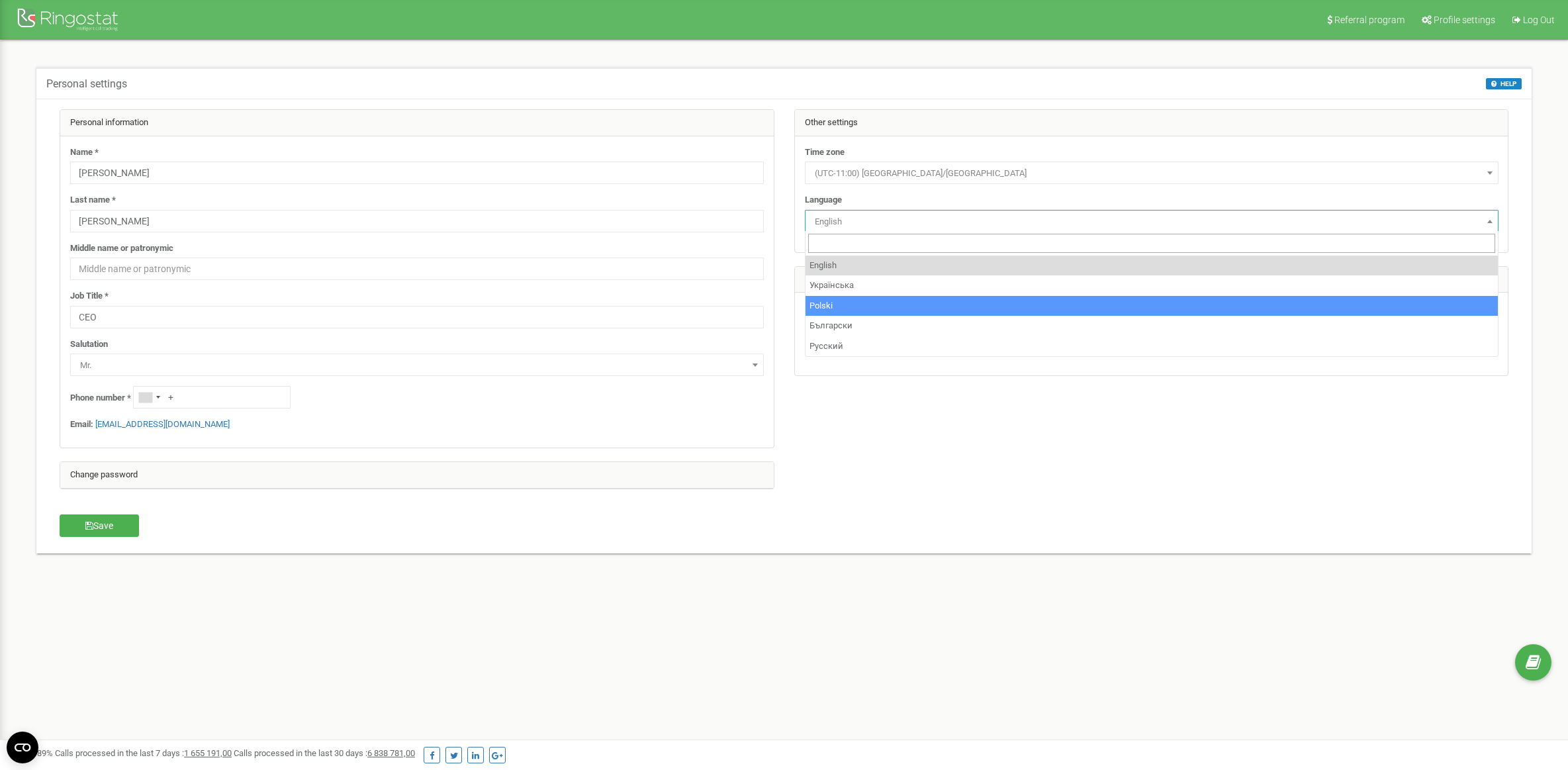select on "pol" 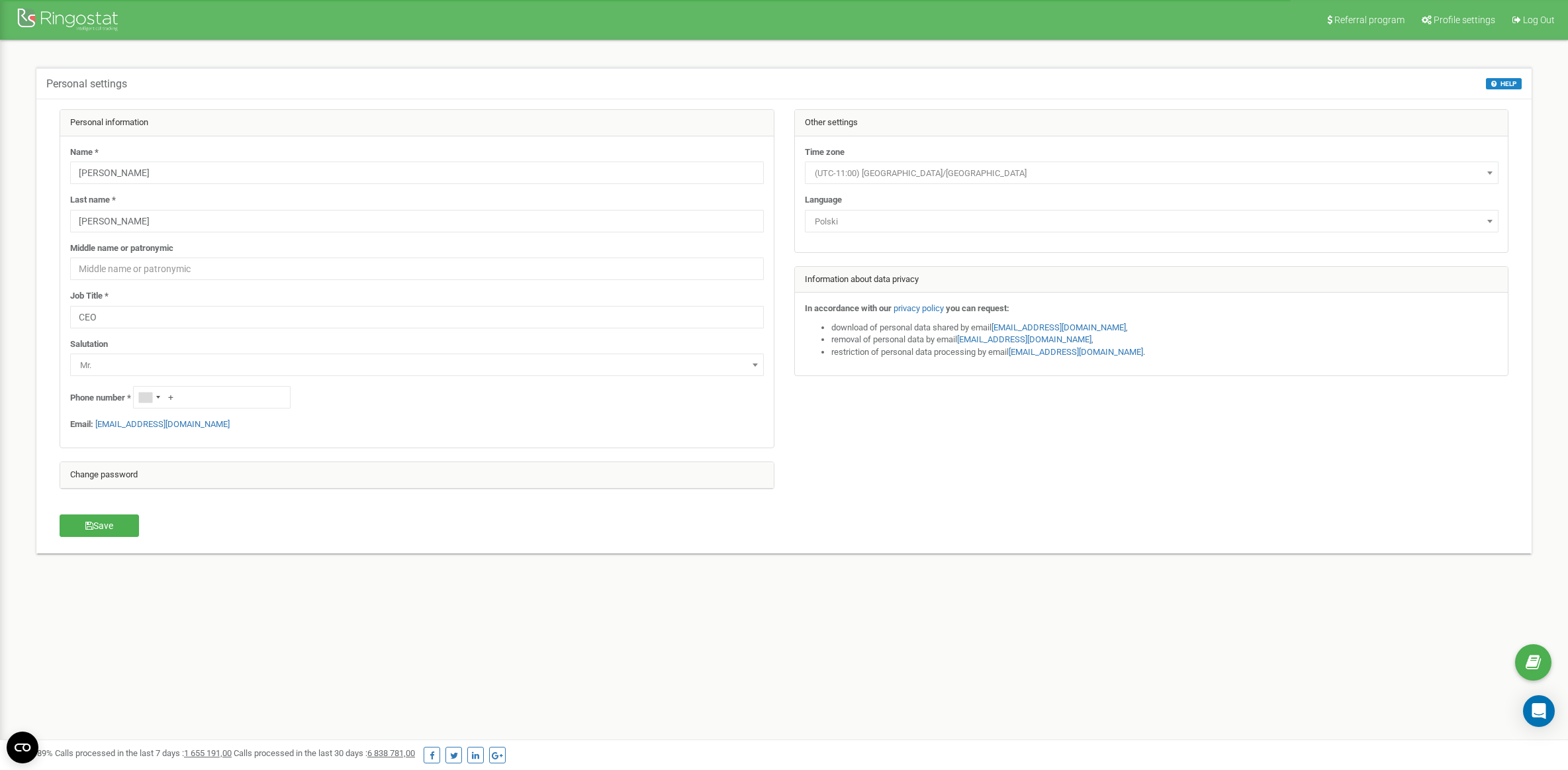 click on "Personal settings
HELP
HELP
On this page you can edit your personal settings like language and time zone." at bounding box center [784, 83] 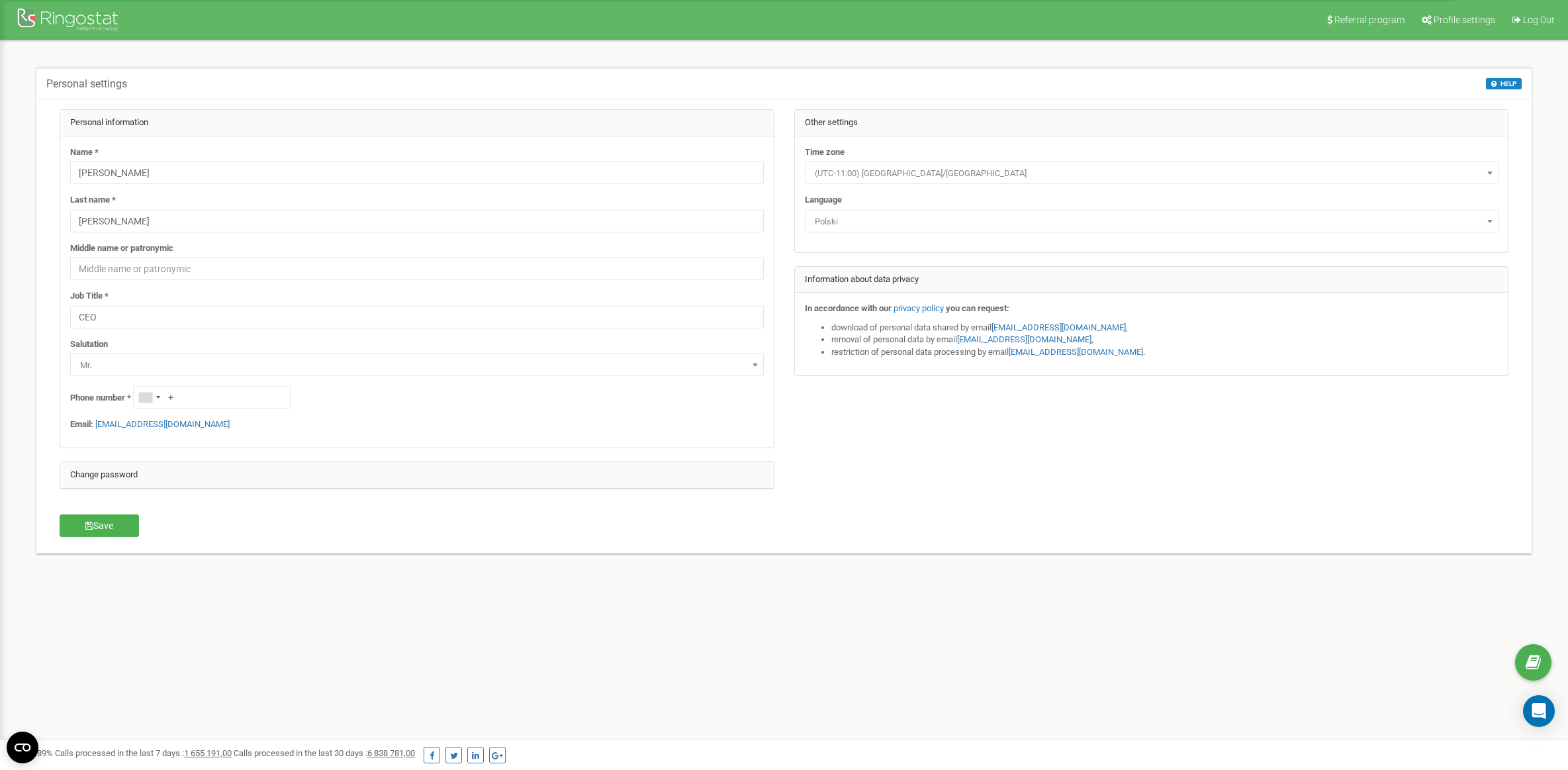 scroll, scrollTop: 0, scrollLeft: 0, axis: both 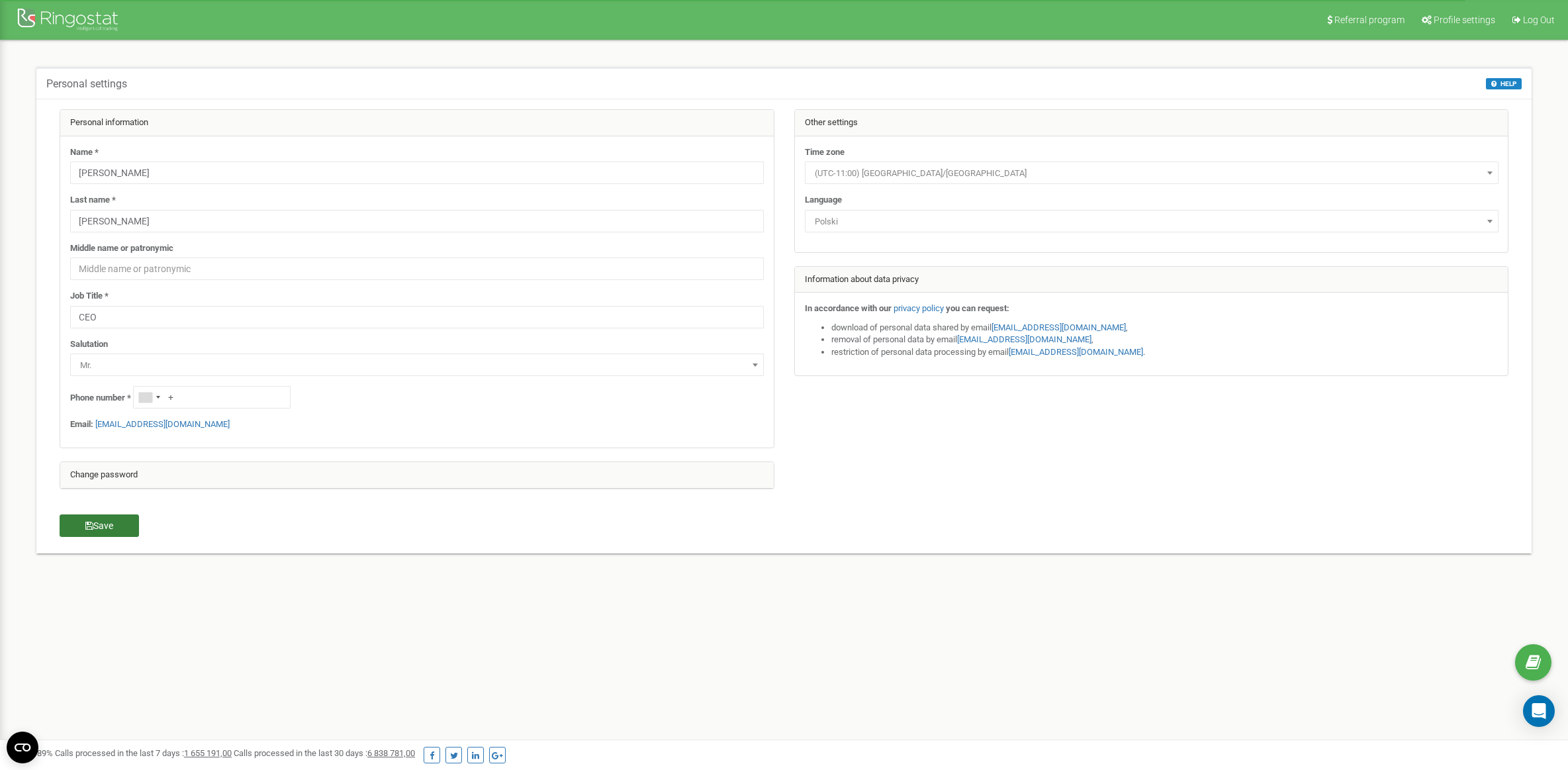 click on "Save" at bounding box center (99, 526) 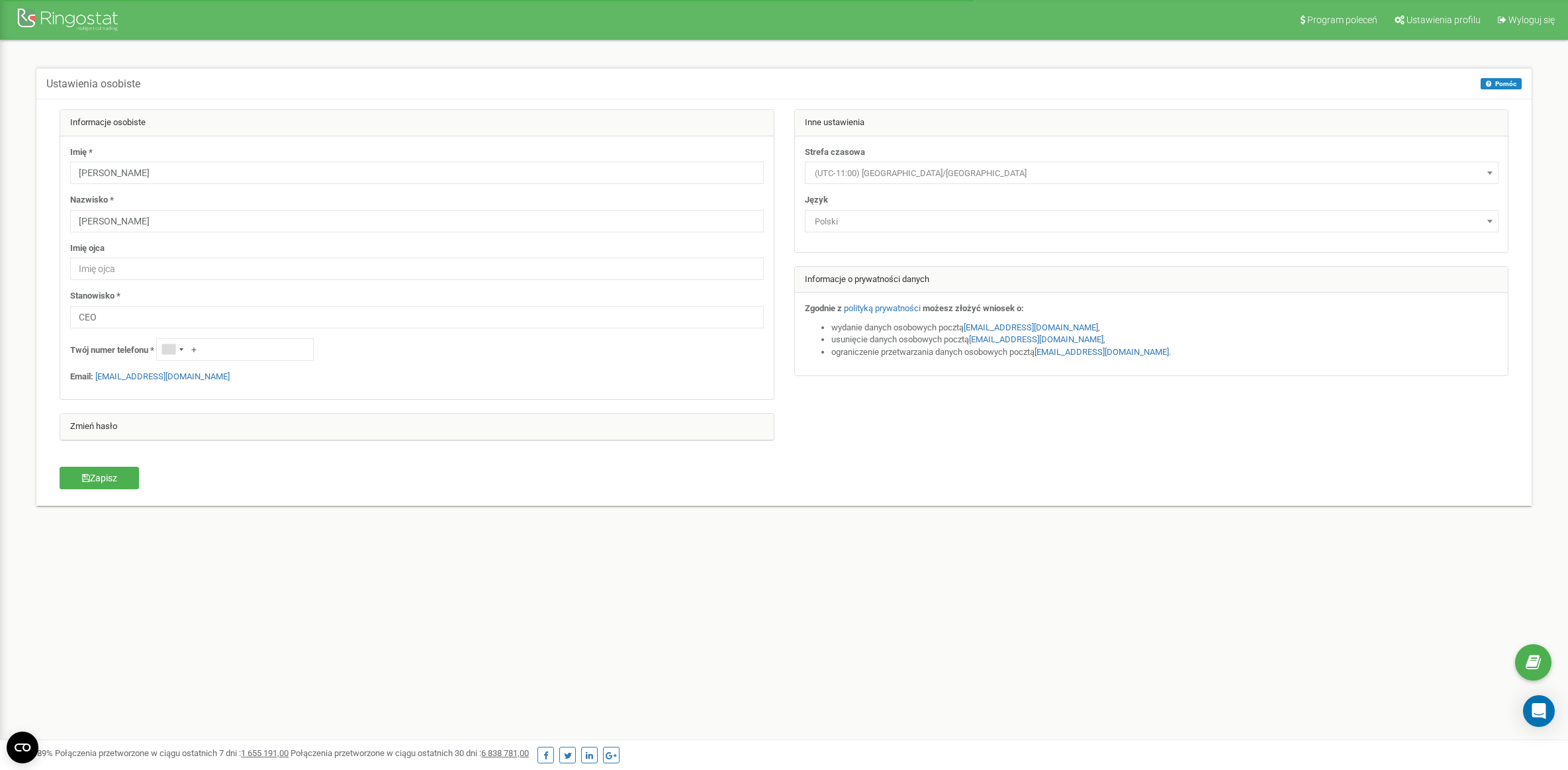 scroll, scrollTop: 0, scrollLeft: 0, axis: both 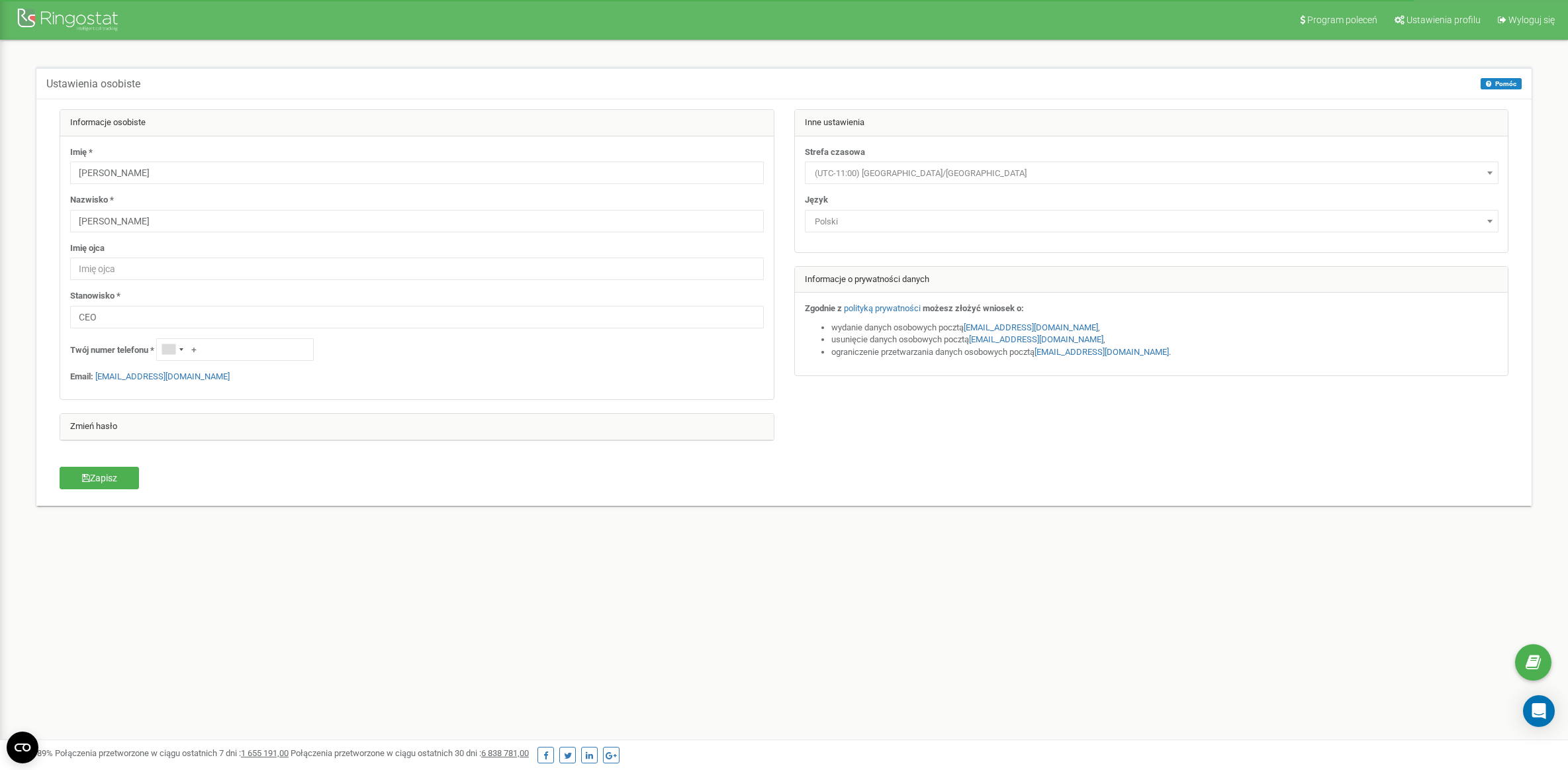 click at bounding box center [69, 21] 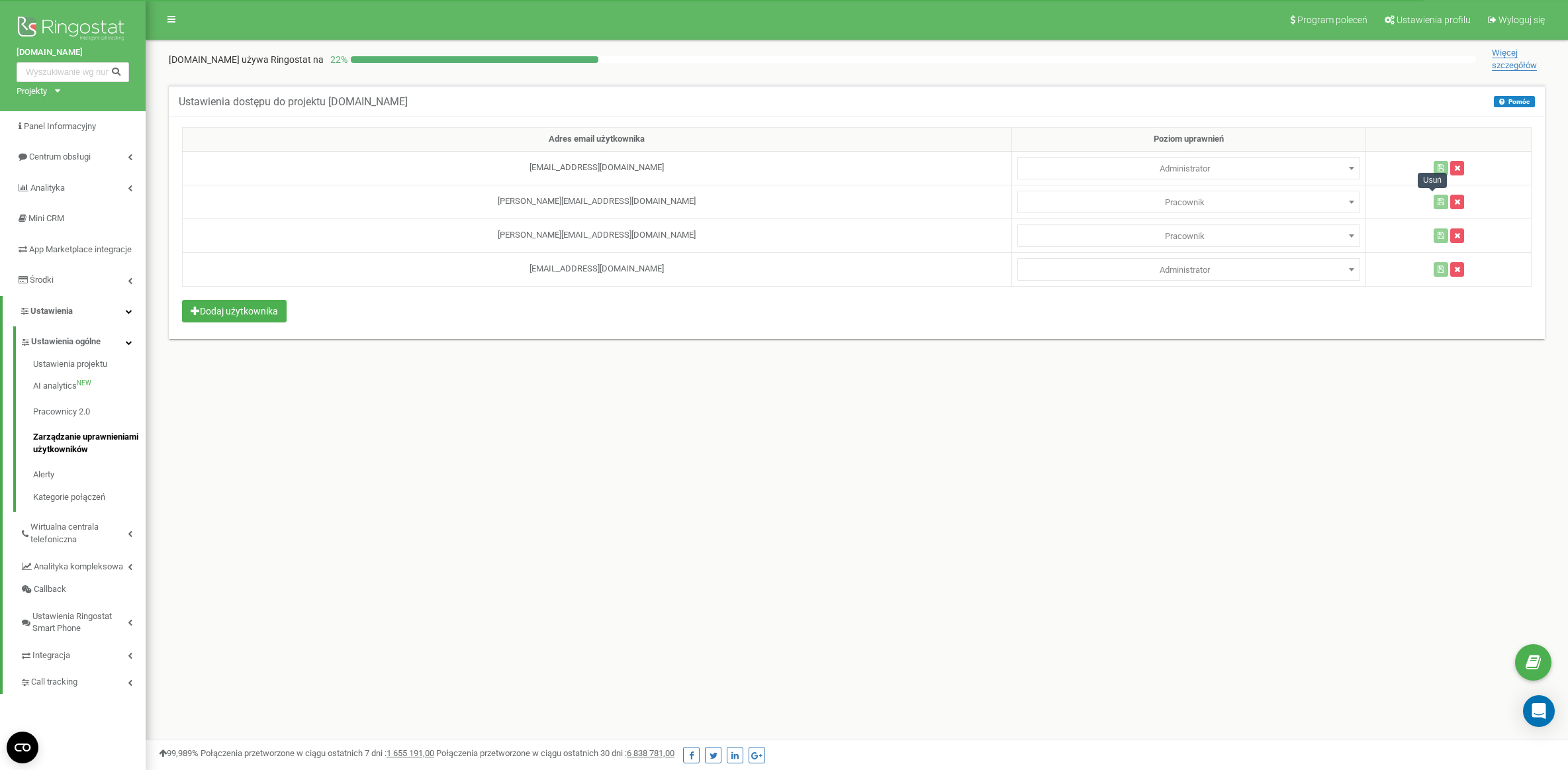 scroll, scrollTop: 0, scrollLeft: 0, axis: both 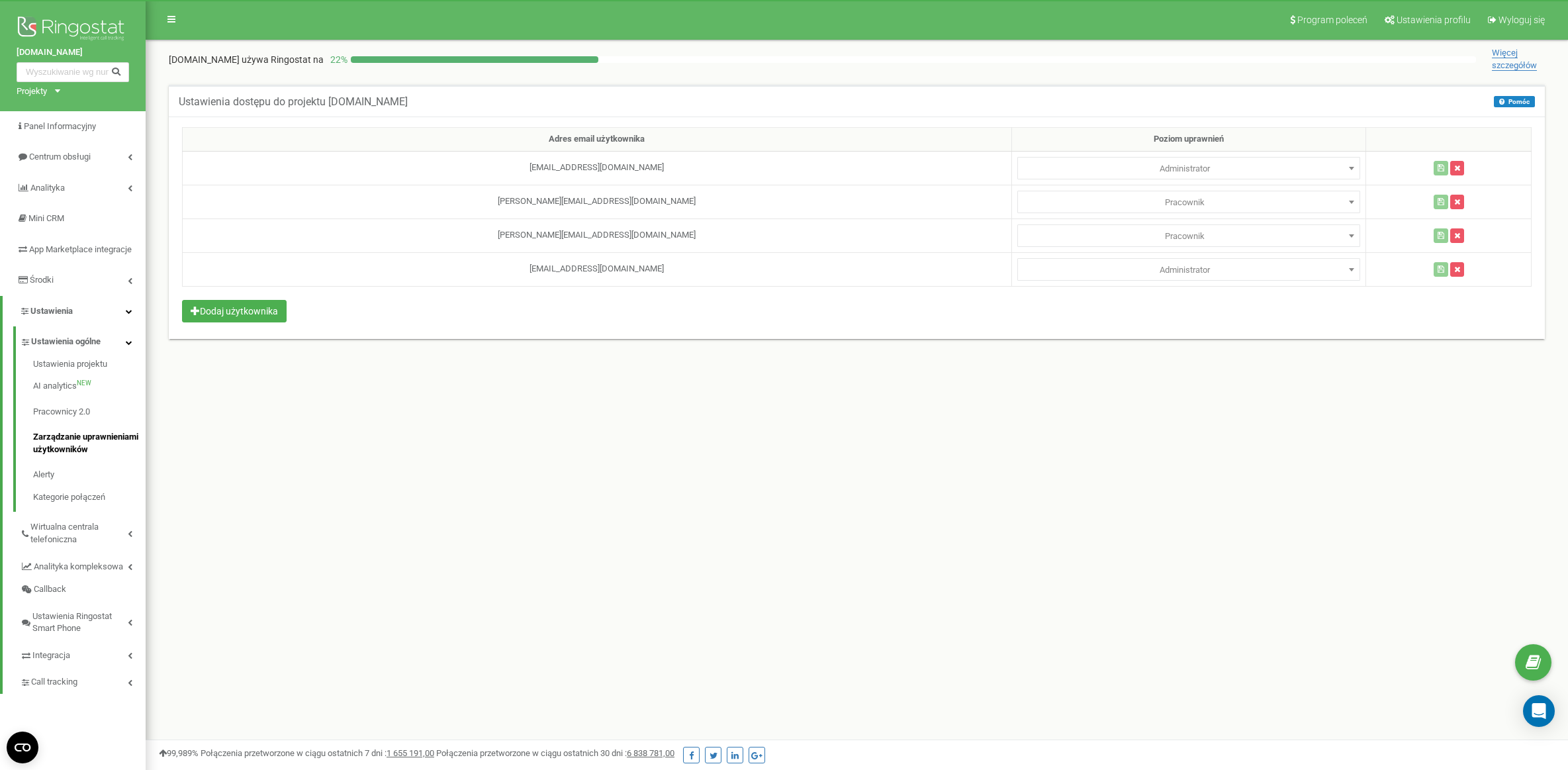 click on "Program poleceń
Ustawienia profilu
Wyloguj się
[DOMAIN_NAME]   używa Ringostat na  22 % Więcej szczegółów
Ustawienia dostępu do projektu [DOMAIN_NAME]
[GEOGRAPHIC_DATA]
[GEOGRAPHIC_DATA]
W tym menu właściciel konta może przyznawać innym użytkownikom uprawnienia dostępu do projektu.
Adres email użytkownika Poziom uprawnień" at bounding box center [856, 397] 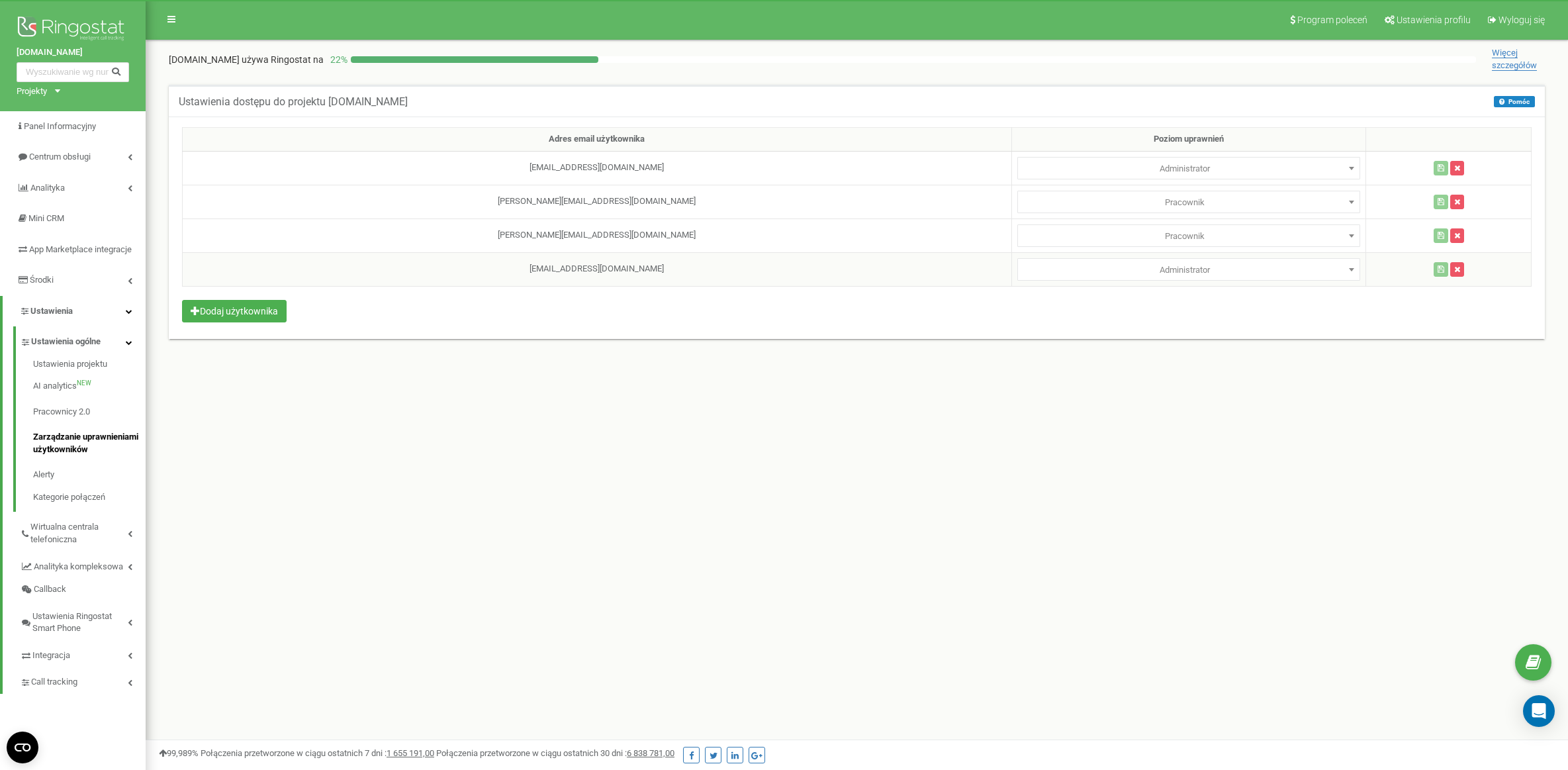 select 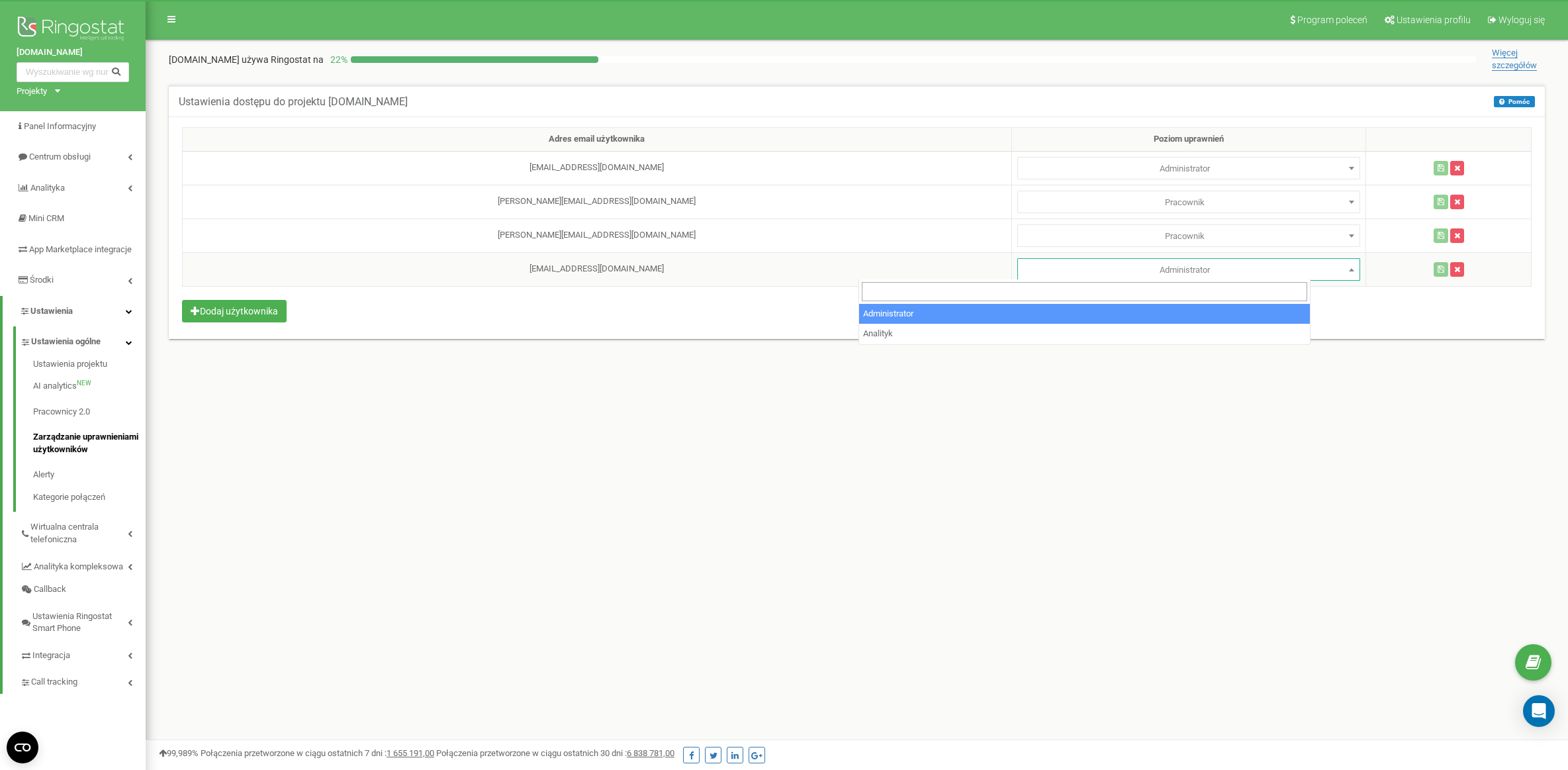 click on "Administrator" at bounding box center (1189, 270) 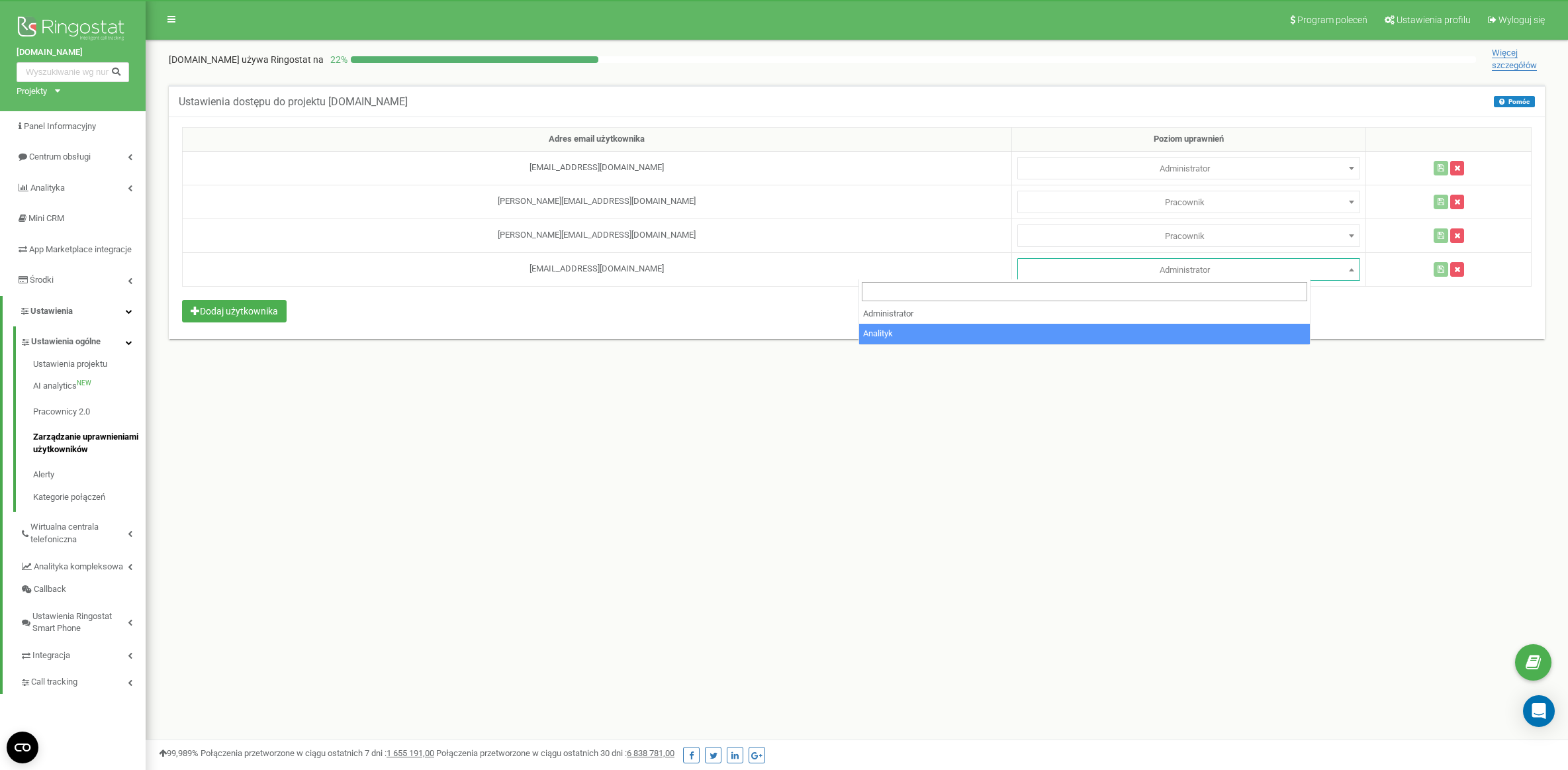 click on "Program poleceń
Ustawienia profilu
Wyloguj się
[DOMAIN_NAME]   używa Ringostat na  22 % Więcej szczegółów
Ustawienia dostępu do projektu [DOMAIN_NAME]
[GEOGRAPHIC_DATA]
[GEOGRAPHIC_DATA]
W tym menu właściciel konta może przyznawać innym użytkownikom uprawnienia dostępu do projektu.
Adres email użytkownika Poziom uprawnień" at bounding box center [856, 397] 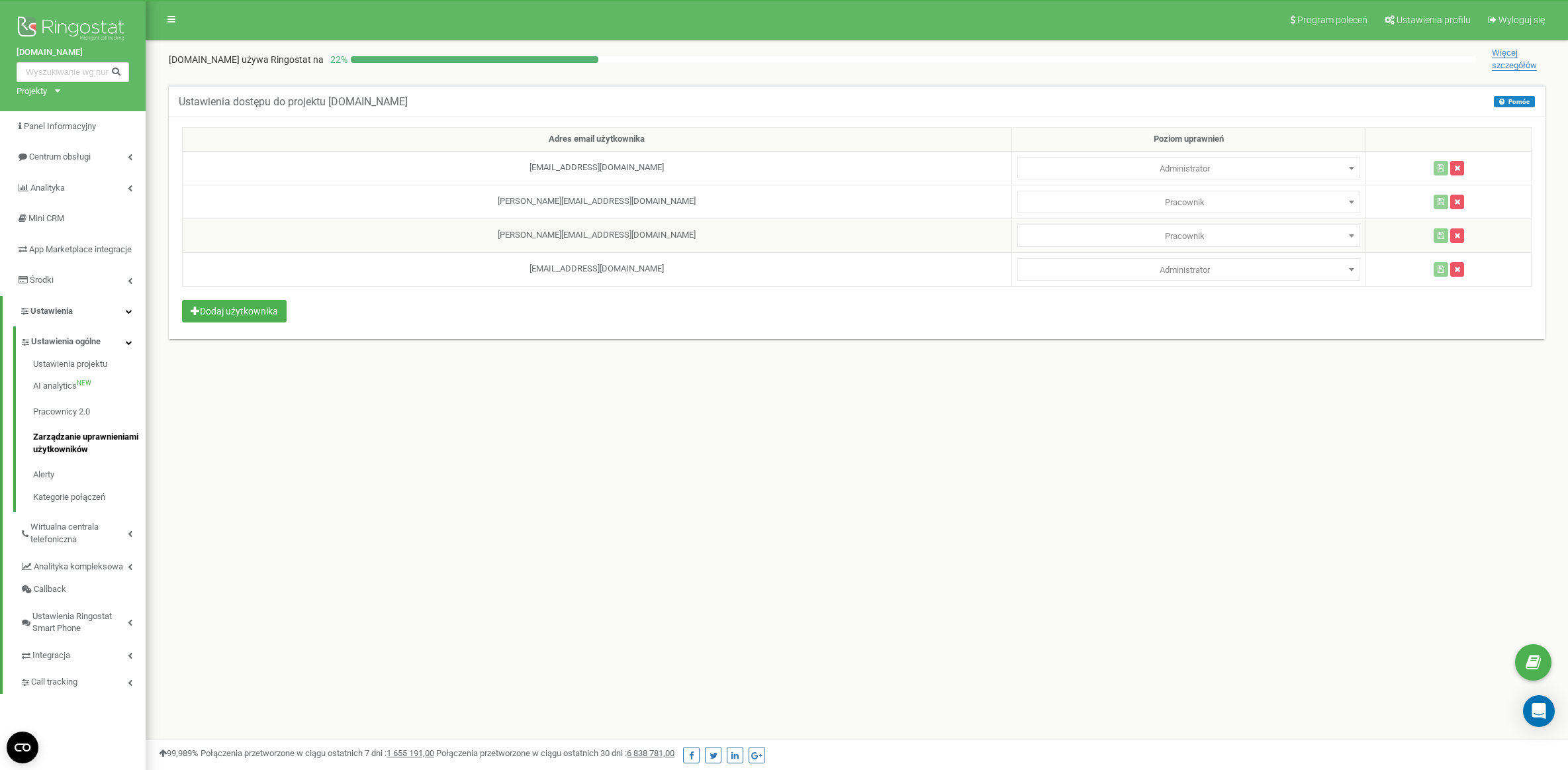 select 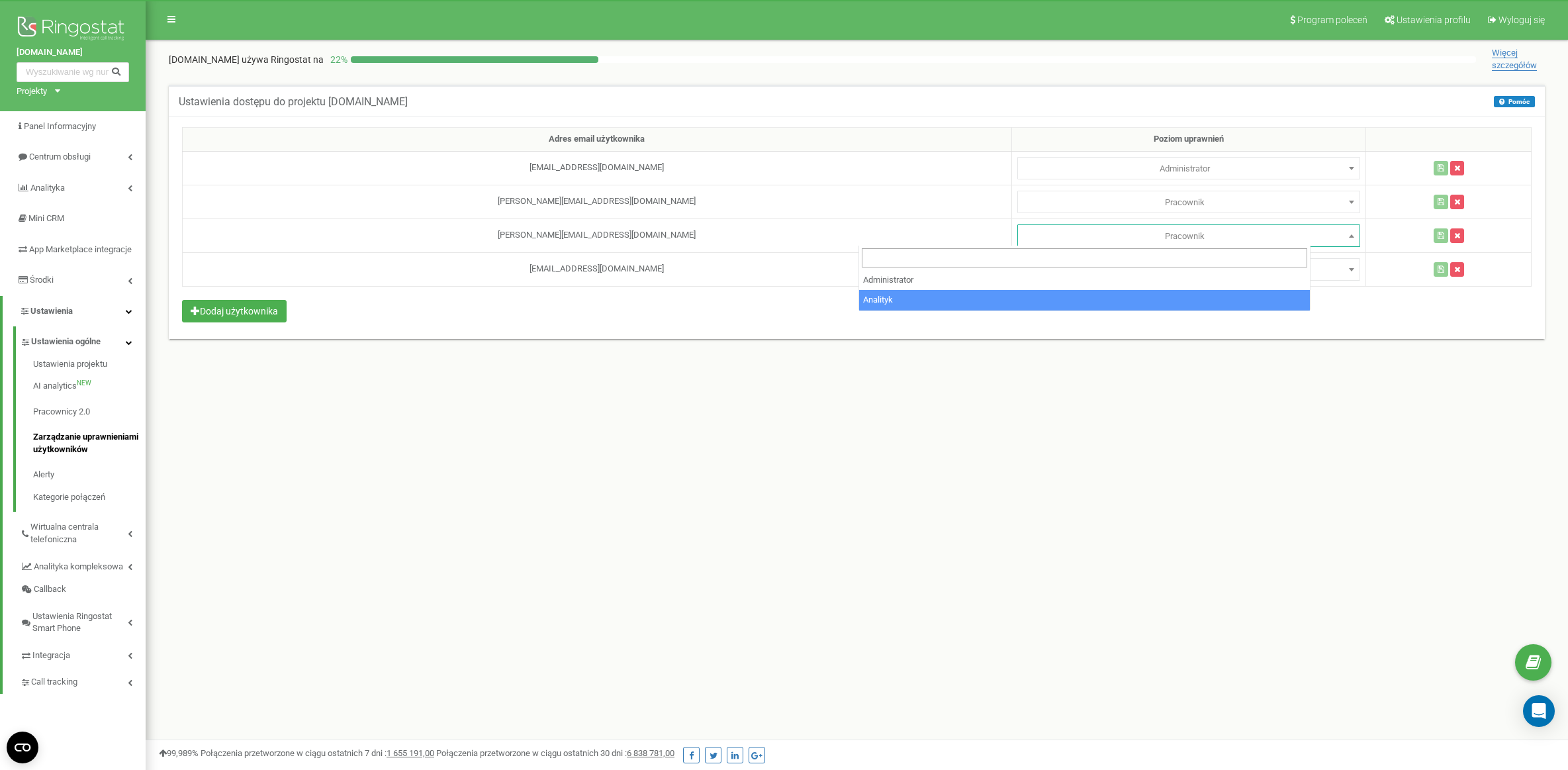 click on "Program poleceń
Ustawienia profilu
Wyloguj się
[DOMAIN_NAME]   używa Ringostat na  22 % Więcej szczegółów
Ustawienia dostępu do projektu [DOMAIN_NAME]
[GEOGRAPHIC_DATA]
[GEOGRAPHIC_DATA]
W tym menu właściciel konta może przyznawać innym użytkownikom uprawnienia dostępu do projektu.
Adres email użytkownika Poziom uprawnień" at bounding box center (856, 397) 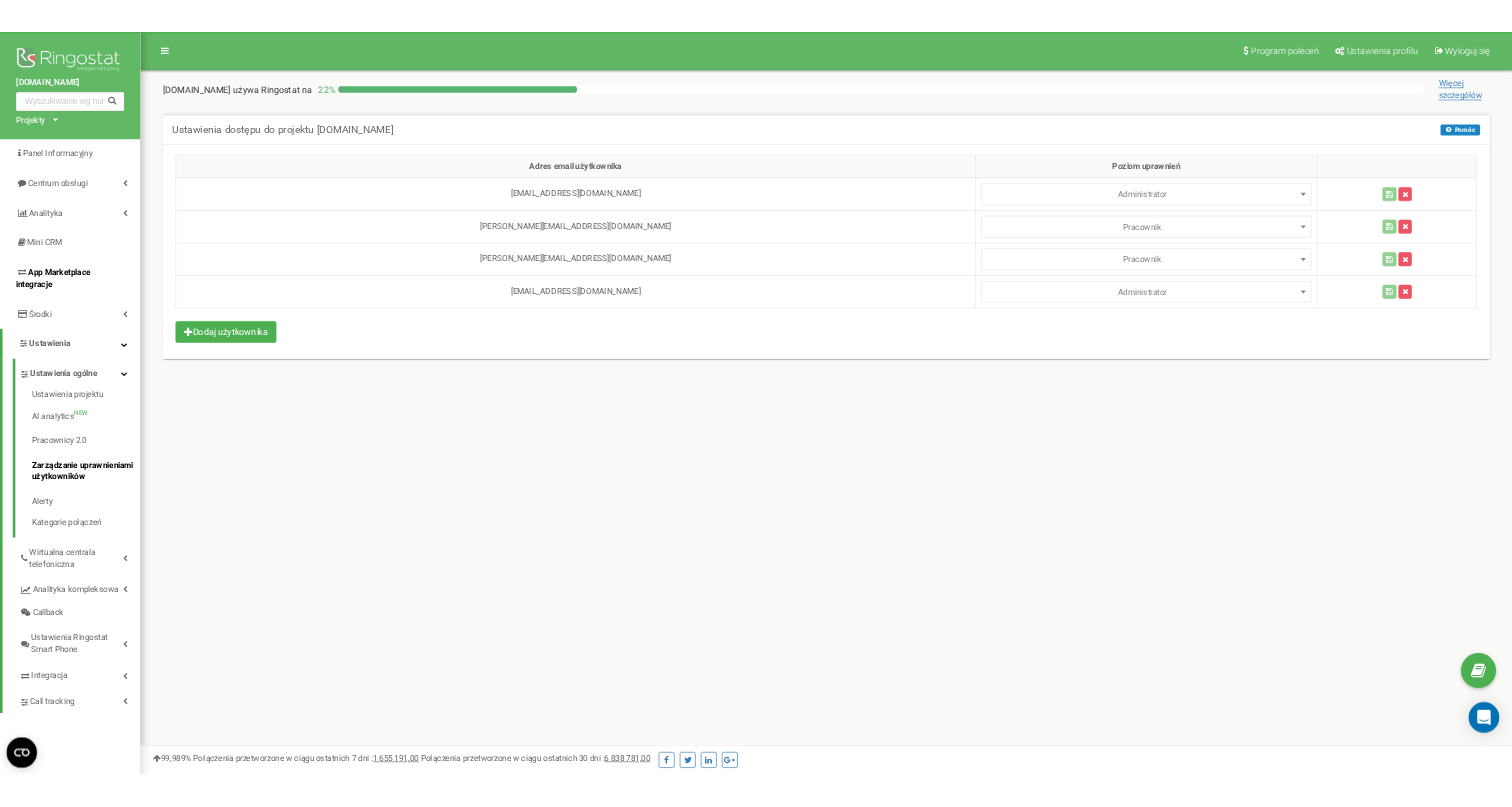 scroll, scrollTop: 3, scrollLeft: 0, axis: vertical 